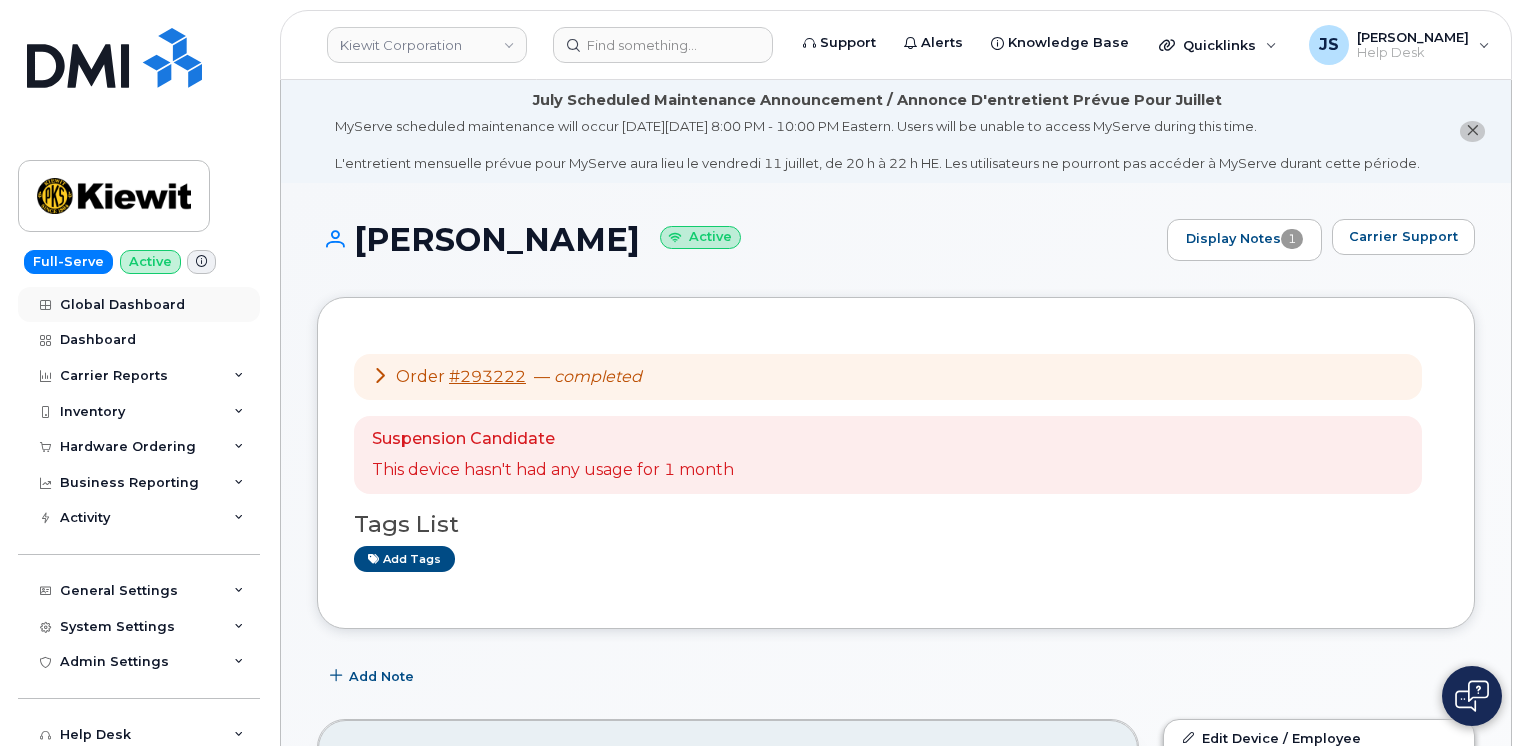 scroll, scrollTop: 0, scrollLeft: 0, axis: both 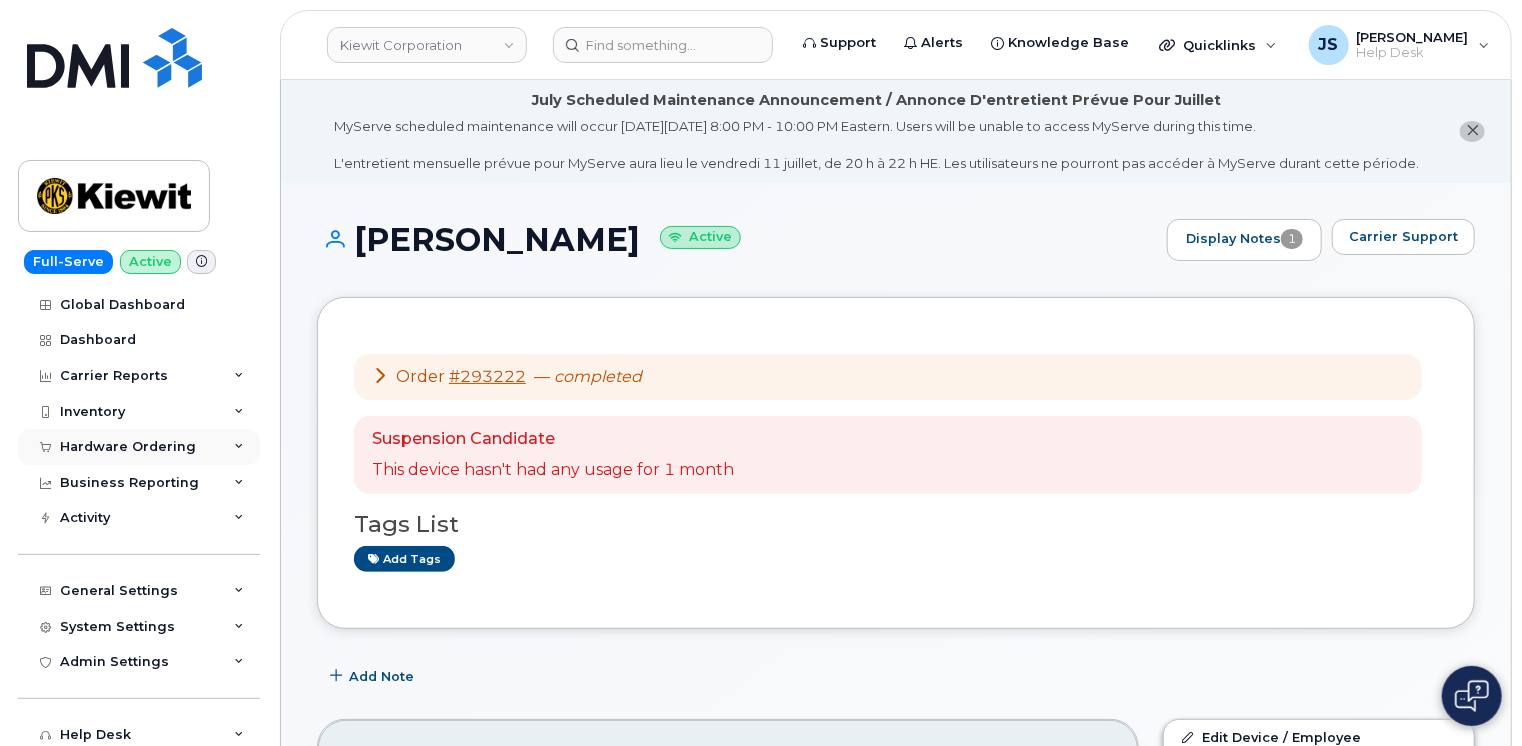 click on "Hardware Ordering" at bounding box center [139, 447] 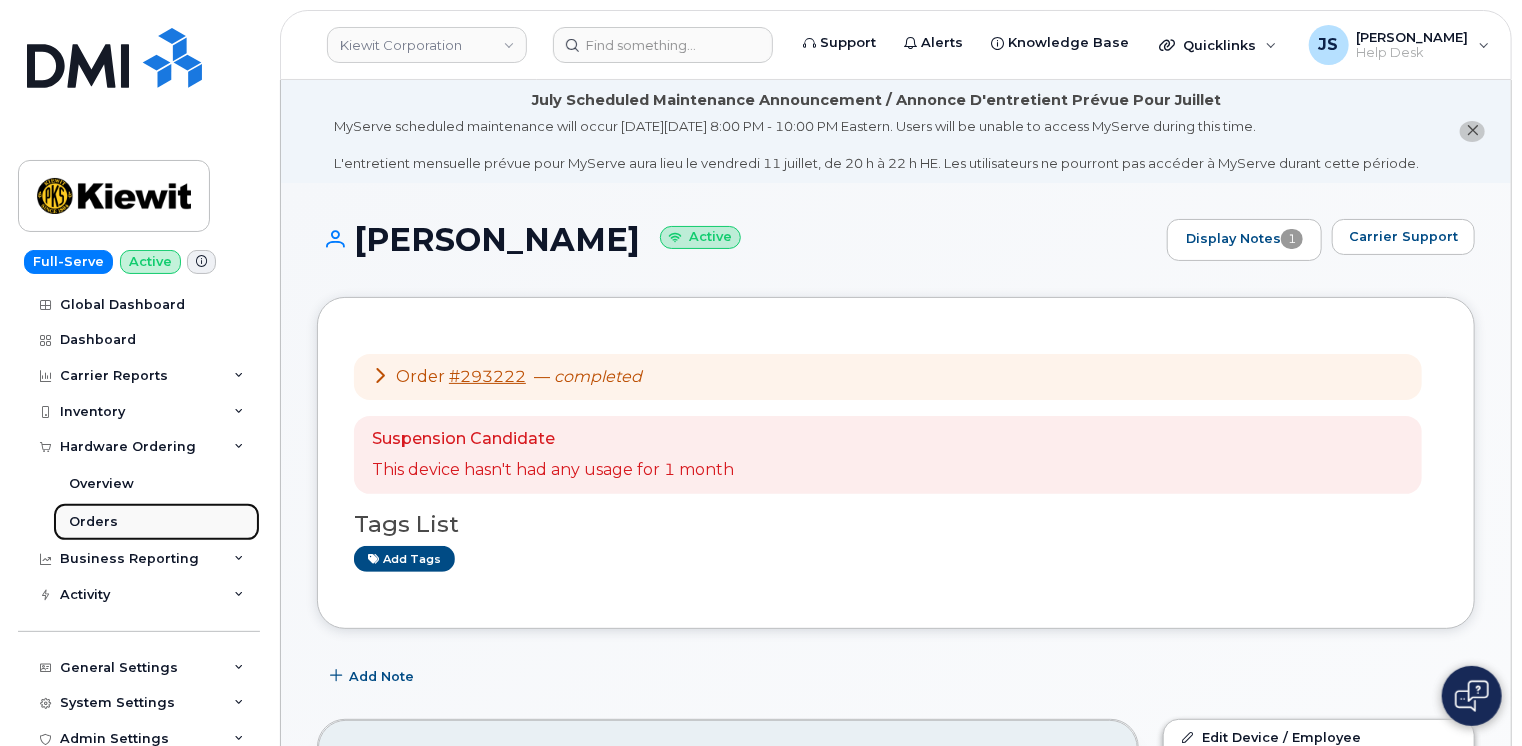 click on "Orders" at bounding box center (93, 522) 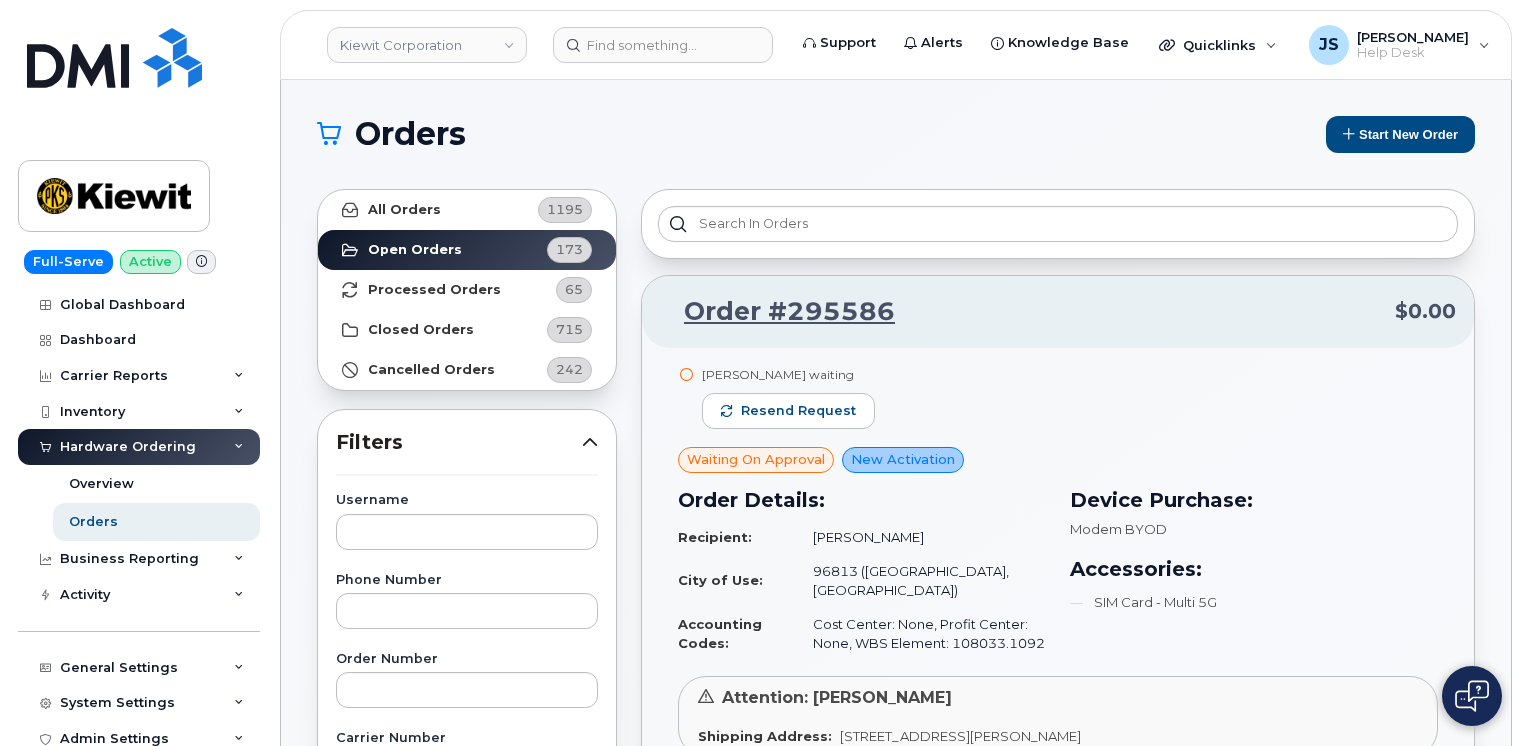 scroll, scrollTop: 0, scrollLeft: 0, axis: both 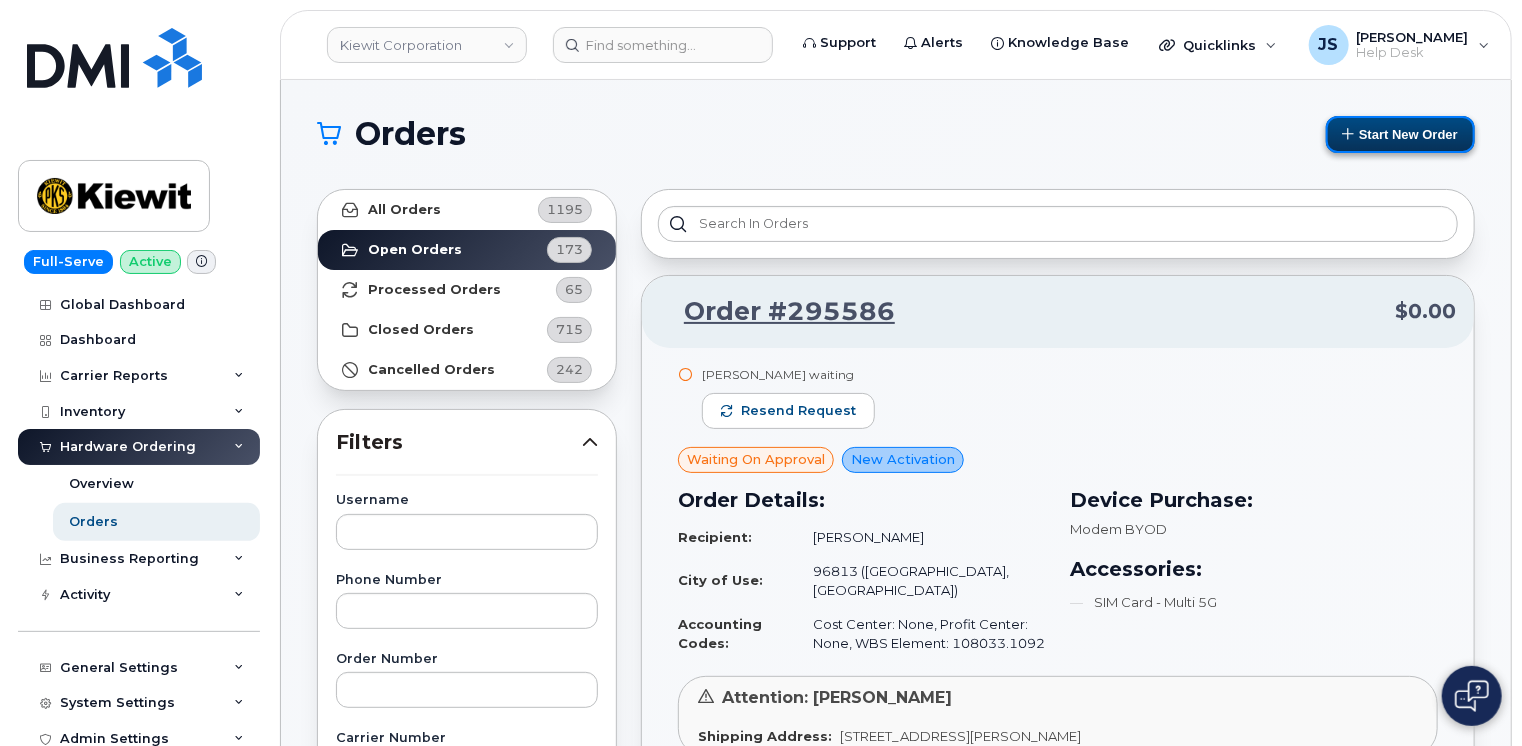 click on "Start New Order" at bounding box center (1400, 134) 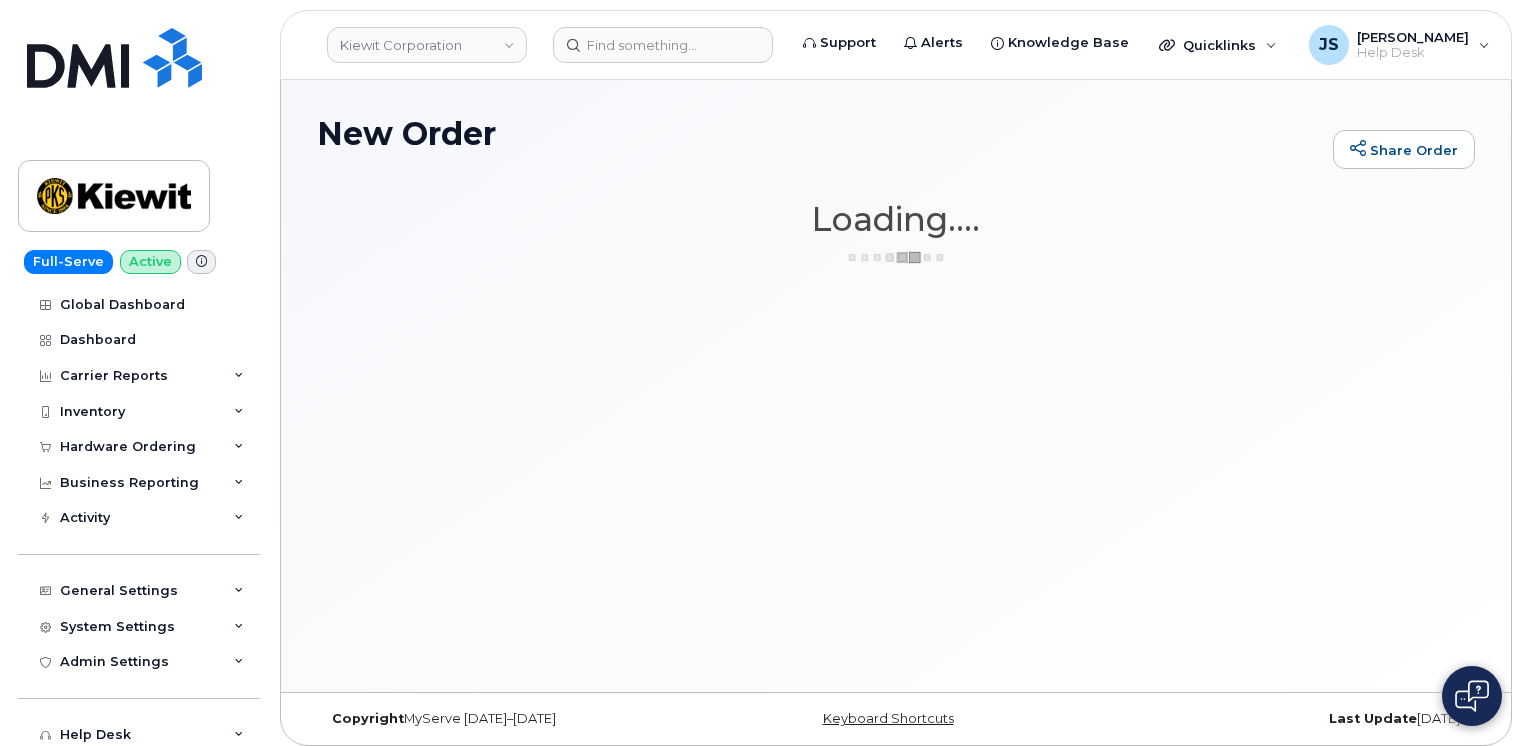 scroll, scrollTop: 0, scrollLeft: 0, axis: both 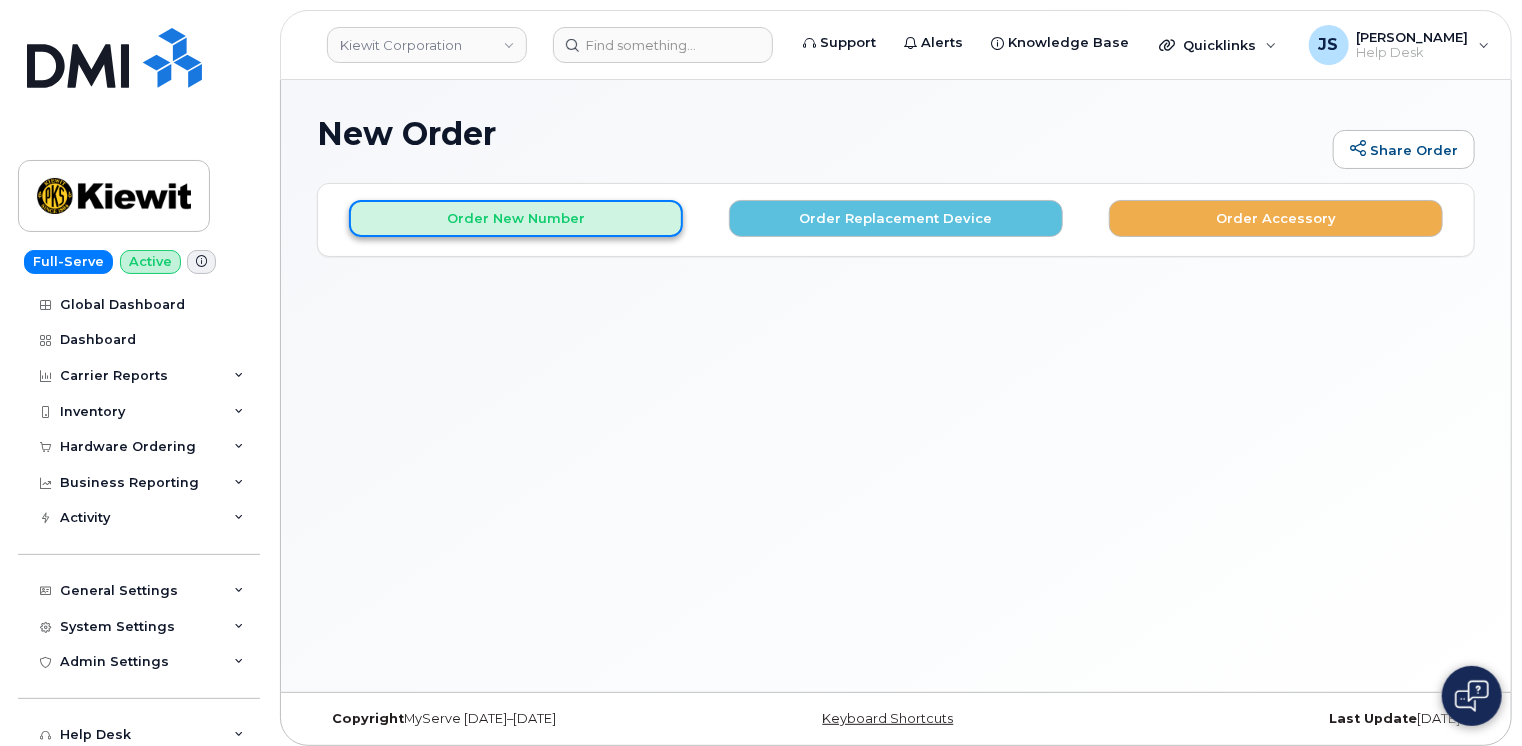 click on "Order New Number" at bounding box center [516, 218] 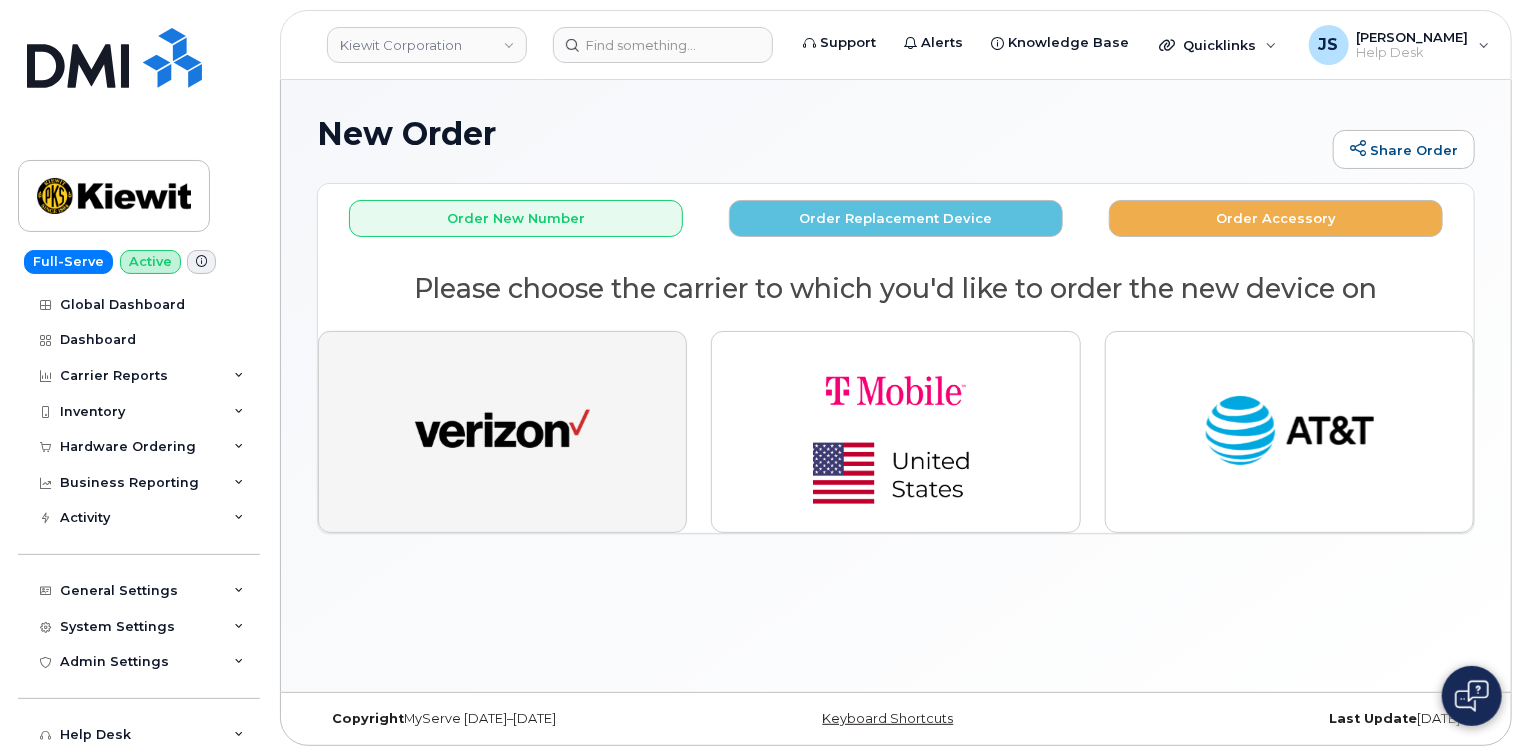 click at bounding box center (502, 432) 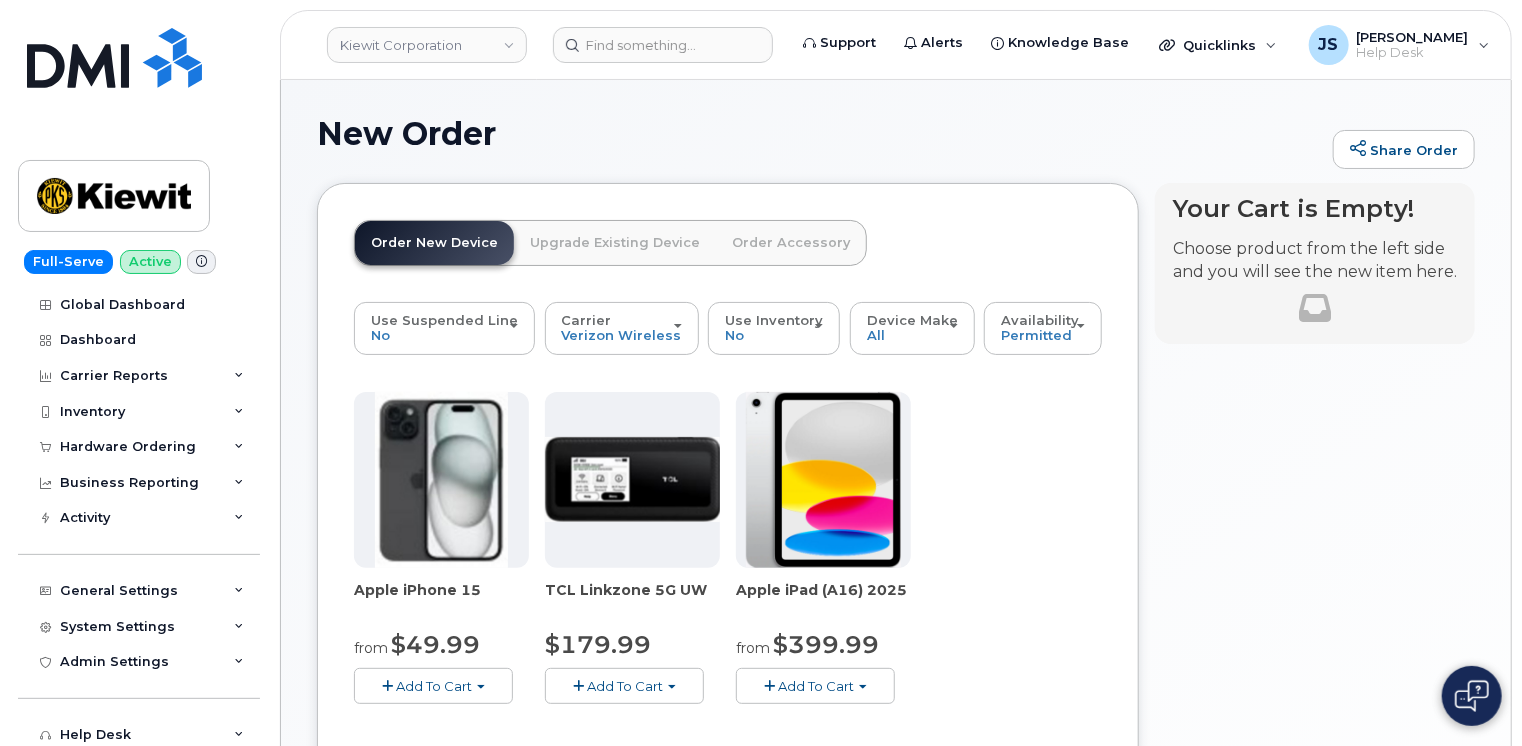 click on "New Order
Share Order
×
Share This Order
If you want to allow others to create or edit orders, share this link with them:
https://myserve.ca/customer/0ac1e801-0962-49fa-816d-73c442061bd2/hardware_orders/new
Loading....
Order New Device
Upgrade Existing Device
Order Accessory
Order new device and new line
Order new device for existing or suspended line
Order Accessory
Use Suspended Line
No
No
change
Yes
Carrier
Verizon Wireless
T-Mobile
AT&T Wireless
Verizon Wireless
T-Mobile
AT&T Wireless
Use Inventory
No
No
Yes
Device Make
All
iPhone
Modem
Tablet
All
iPhone" at bounding box center [896, 589] 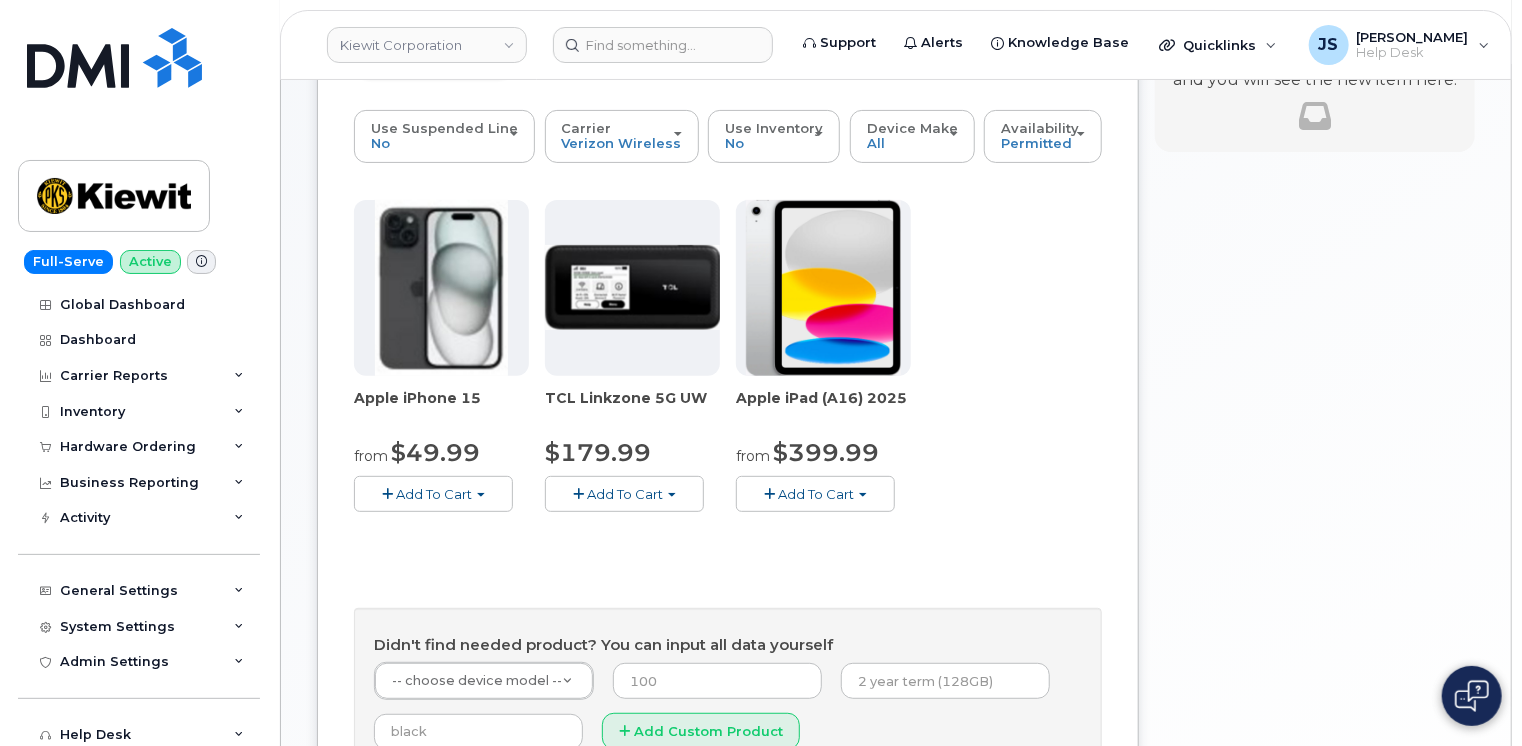 scroll, scrollTop: 200, scrollLeft: 0, axis: vertical 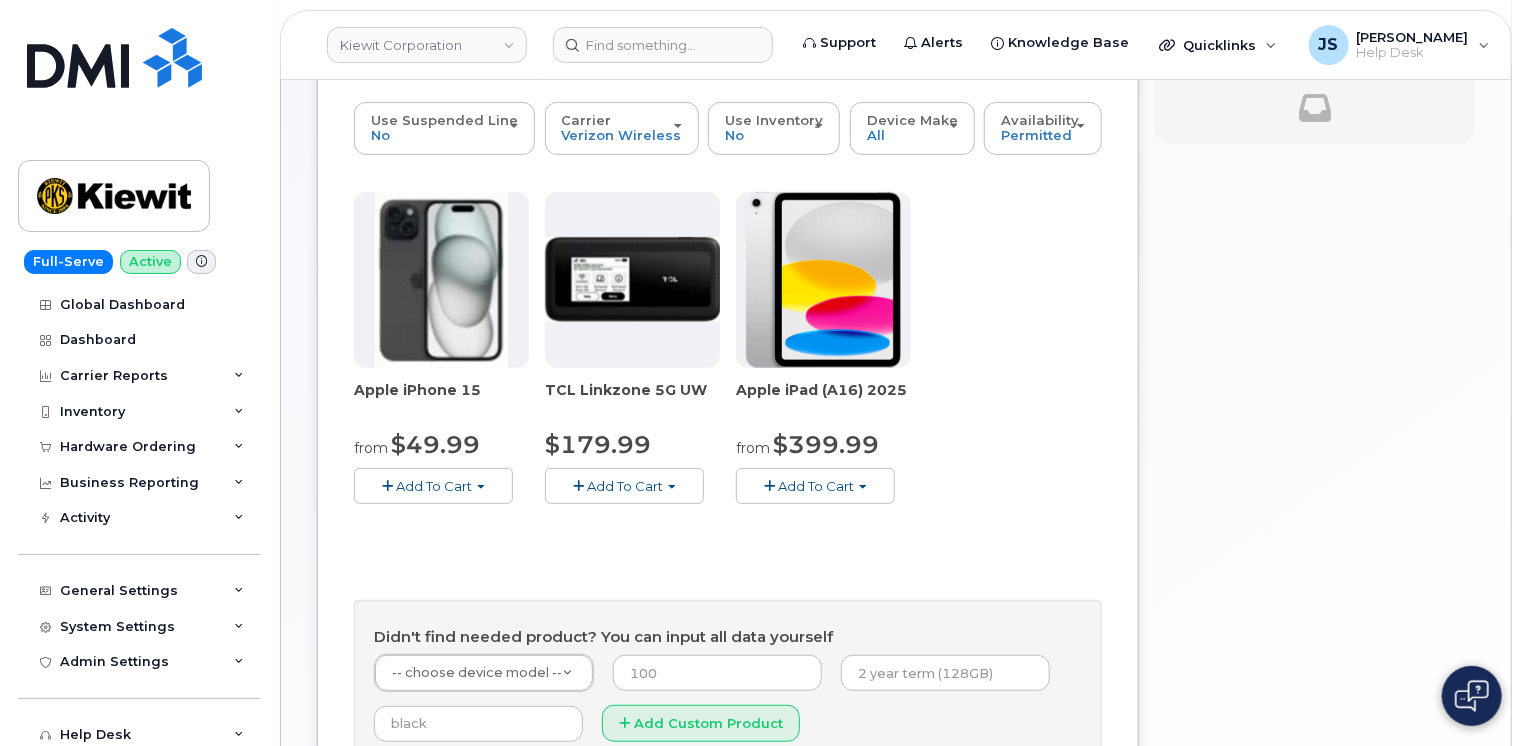 click on "Add To Cart" at bounding box center (433, 485) 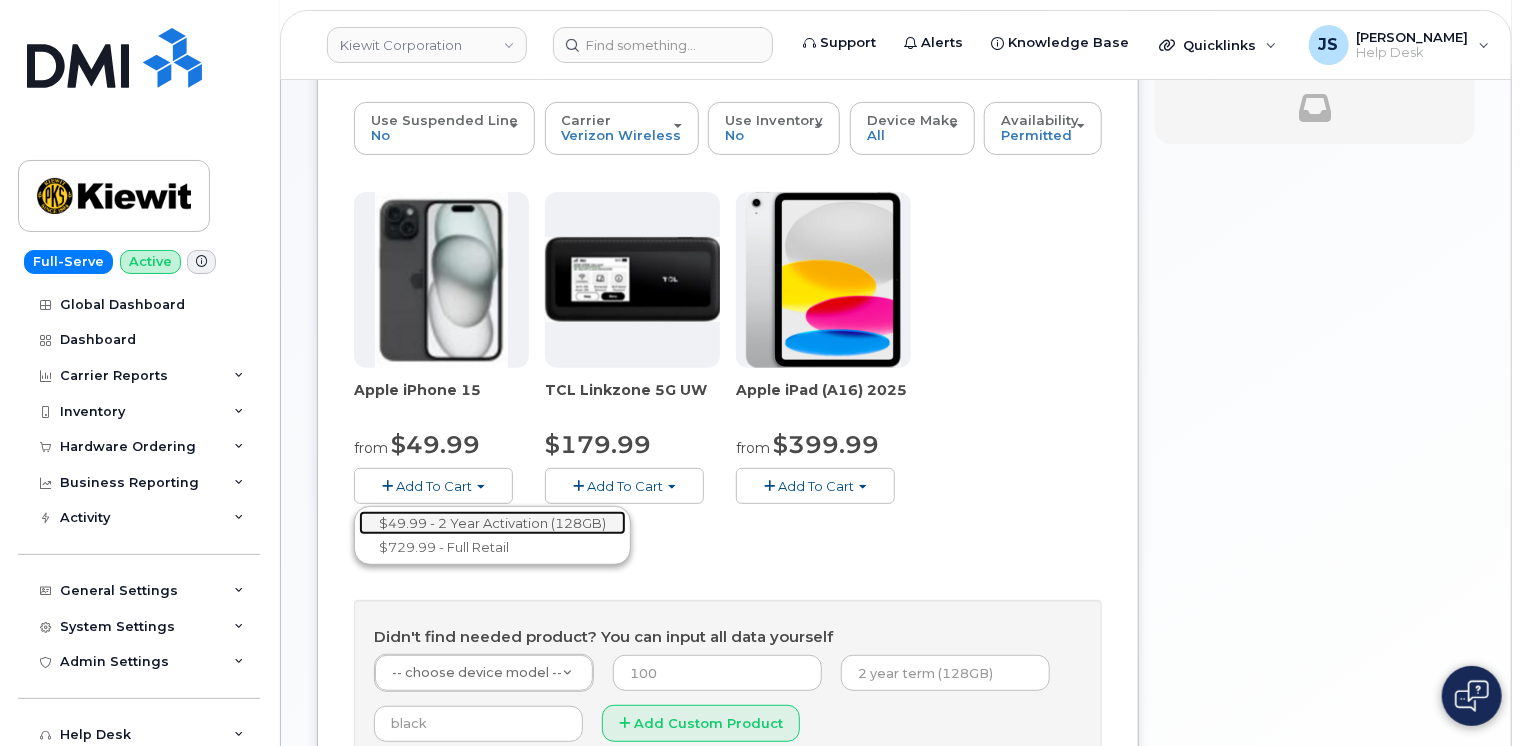 click on "$49.99 - 2 Year Activation (128GB)" at bounding box center (492, 523) 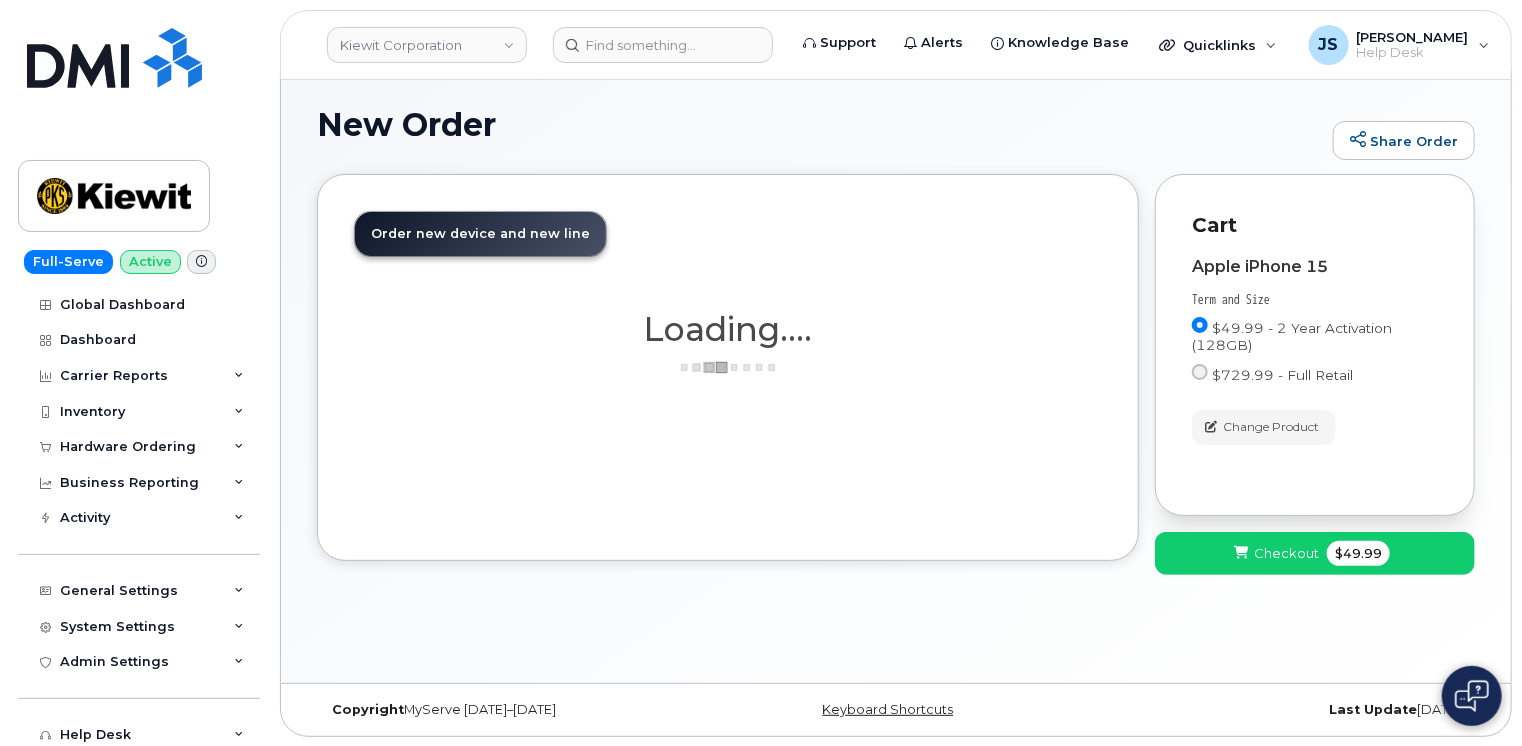 scroll, scrollTop: 200, scrollLeft: 0, axis: vertical 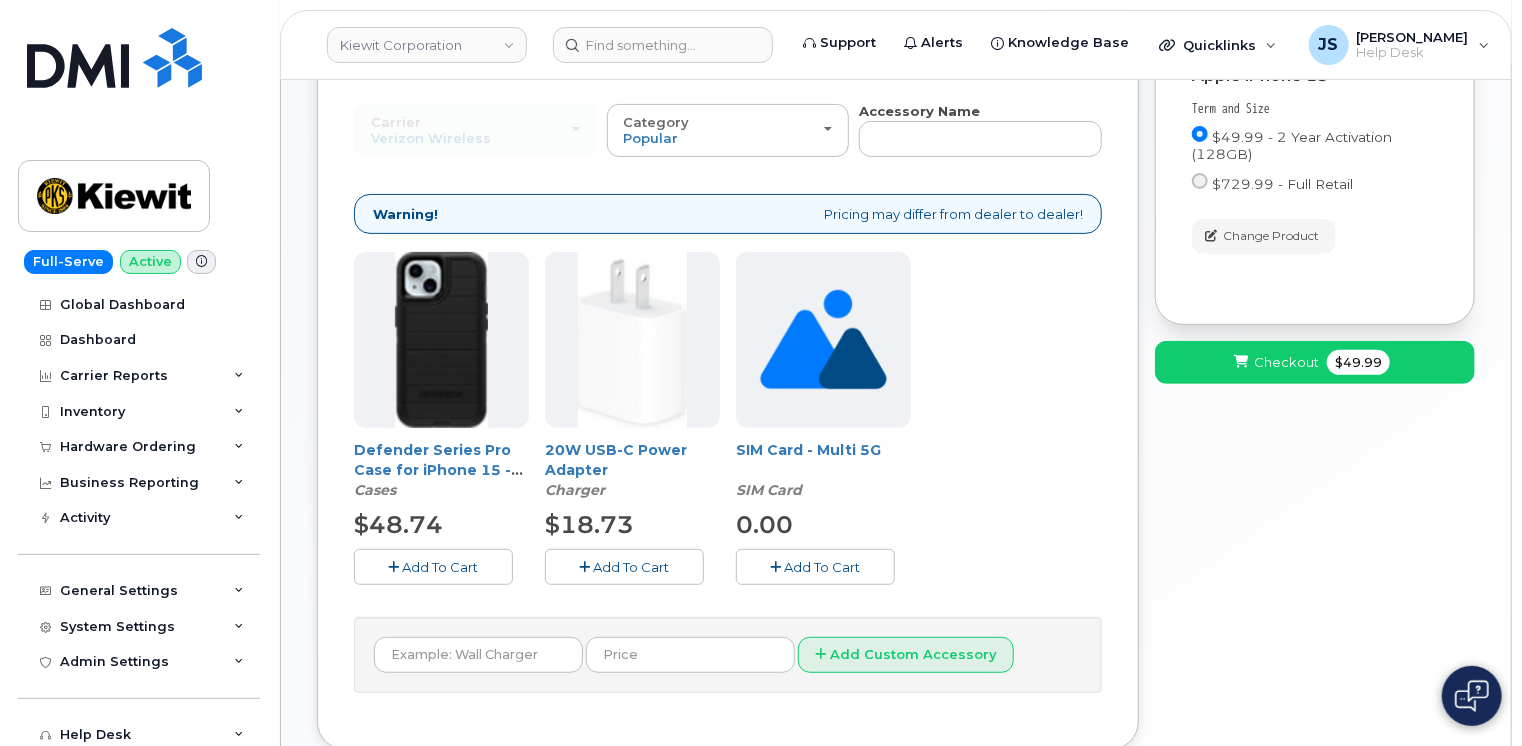 click on "Add To Cart" at bounding box center [433, 566] 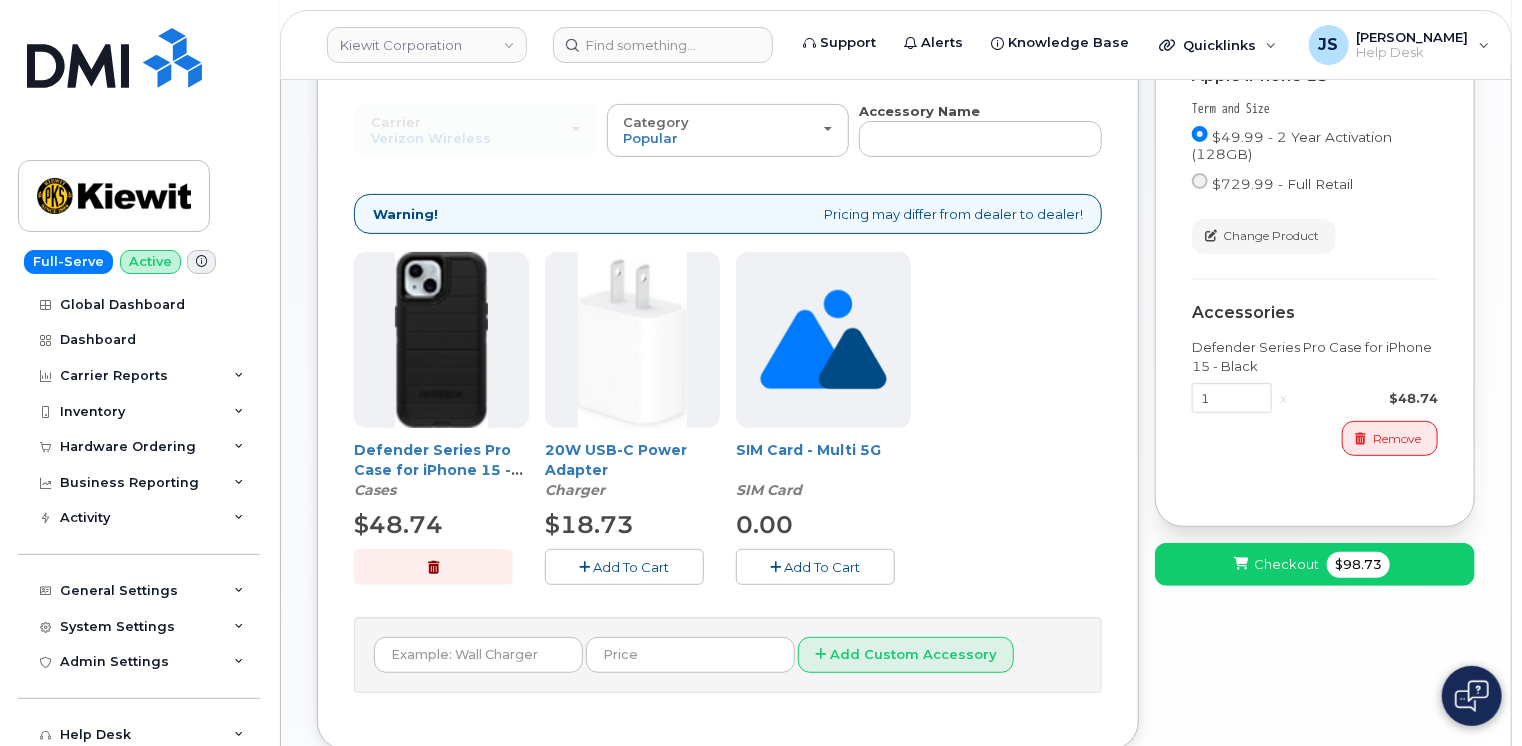 click at bounding box center [585, 567] 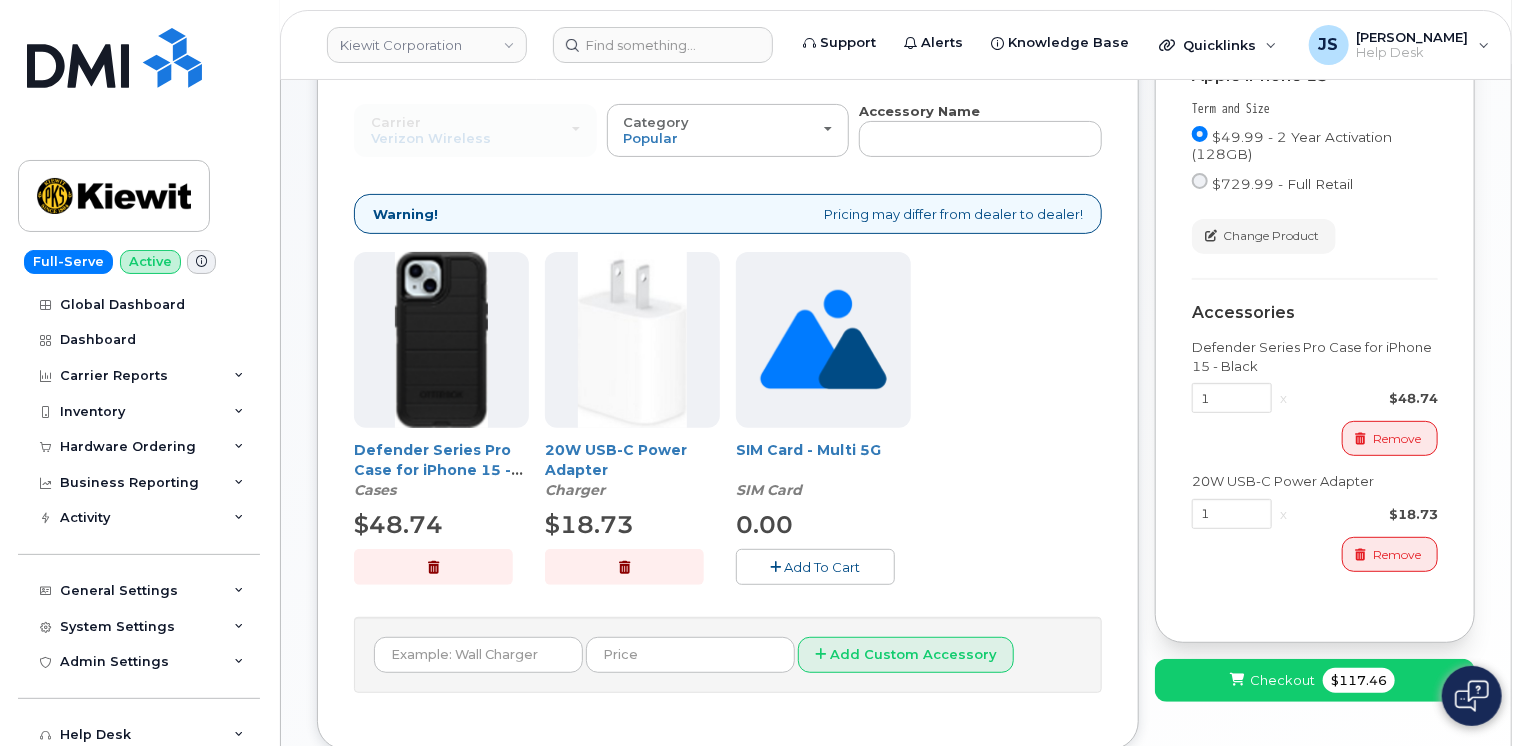 click on "Order New Device
Upgrade Existing Device
Order Accessory
Order new device and new line
Order new device for existing or suspended line
Order Accessory
Carrier
Verizon Wireless
T-Mobile
AT&T Wireless
Verizon Wireless
T-Mobile
AT&T Wireless
Category
Popular
All
Charger
SIM Card
Accessory Name
All new mobile devices come with
Selected device does not include Wall Charger or Car Charger, it's advised to order these accessories.
Selected device has
Warning!
Pricing may differ from dealer to dealer!
Defender Series Pro Case for iPhone 15 - Black
Cases
$48.74
Add To Cart
20W USB-C Power Adapter
Charger
$18.73" at bounding box center [896, 381] 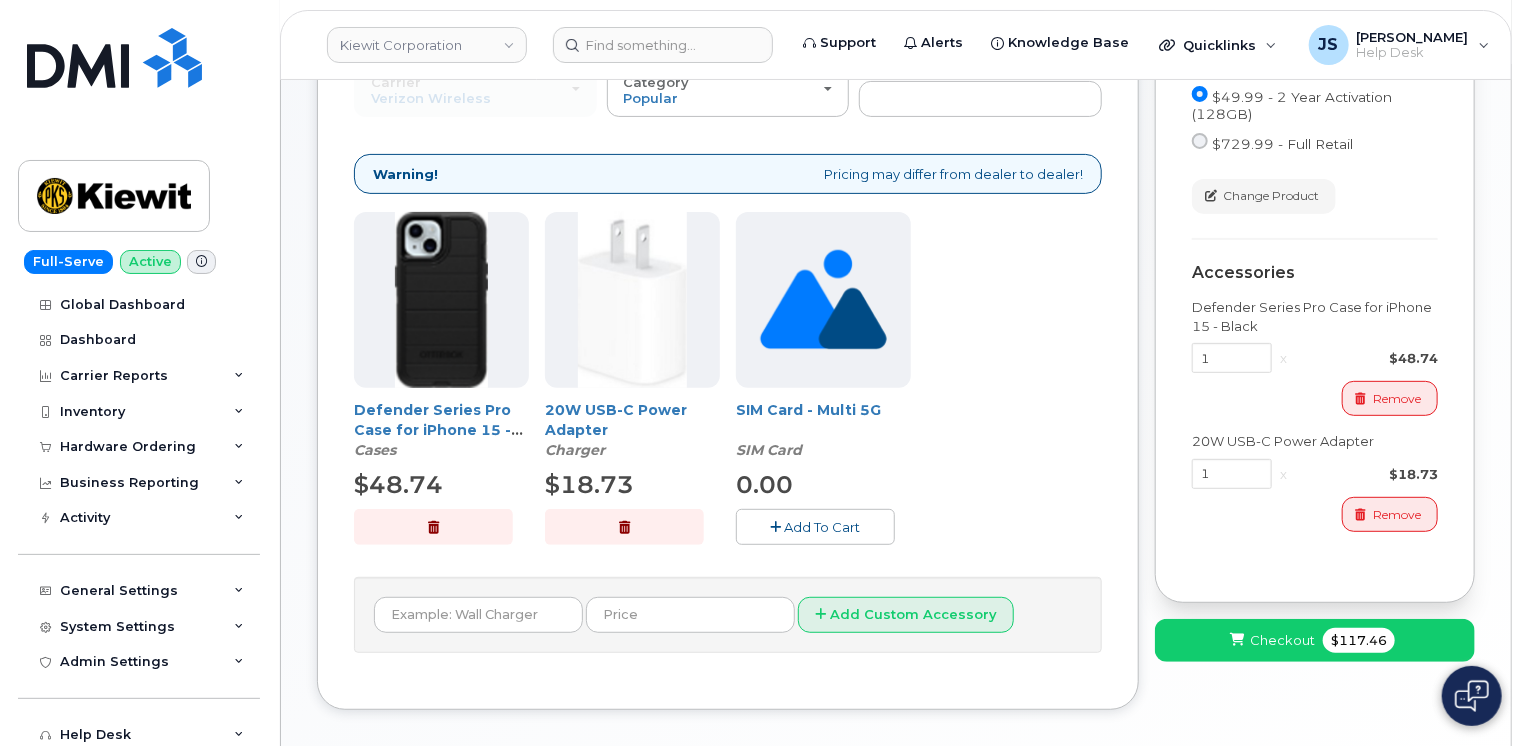 scroll, scrollTop: 331, scrollLeft: 0, axis: vertical 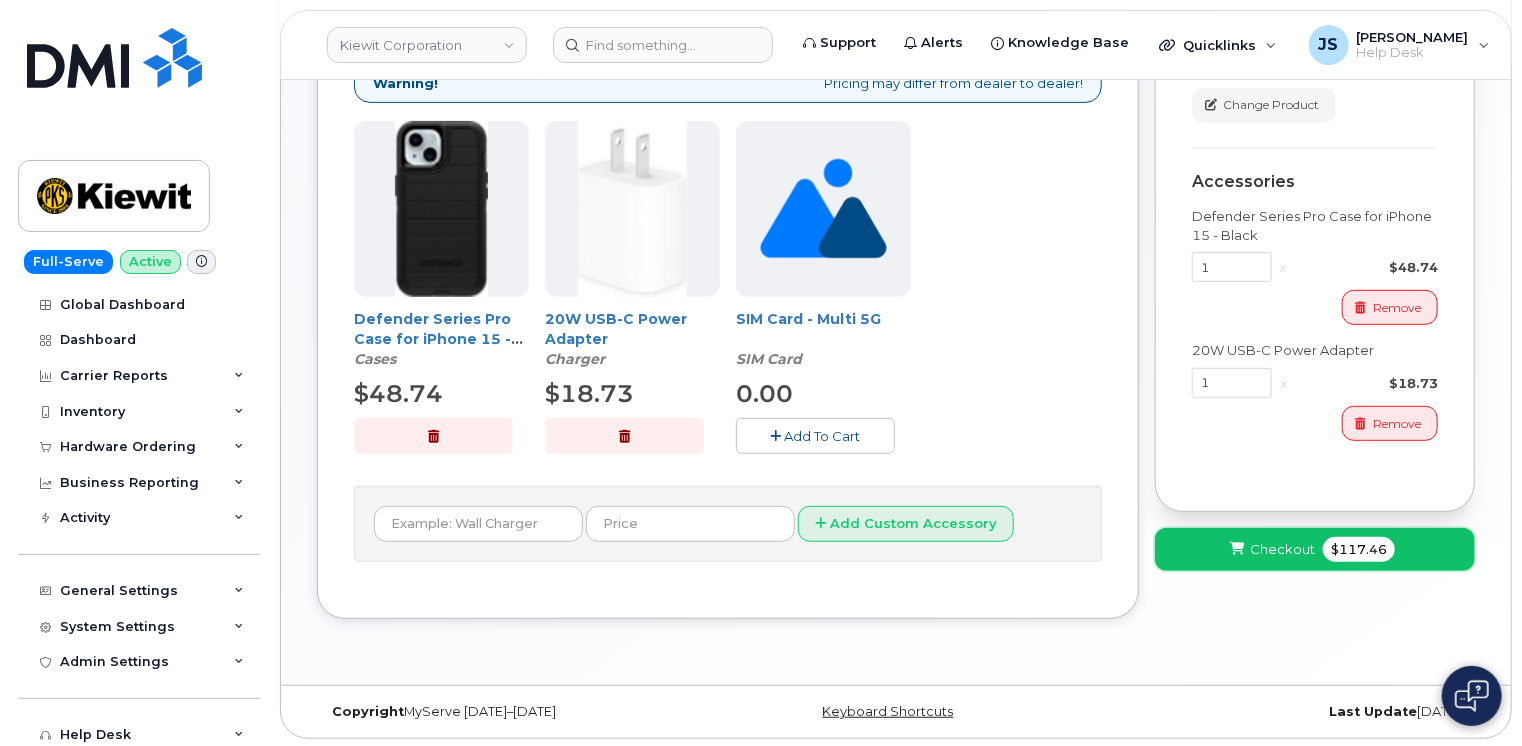 click on "Checkout" at bounding box center [1282, 549] 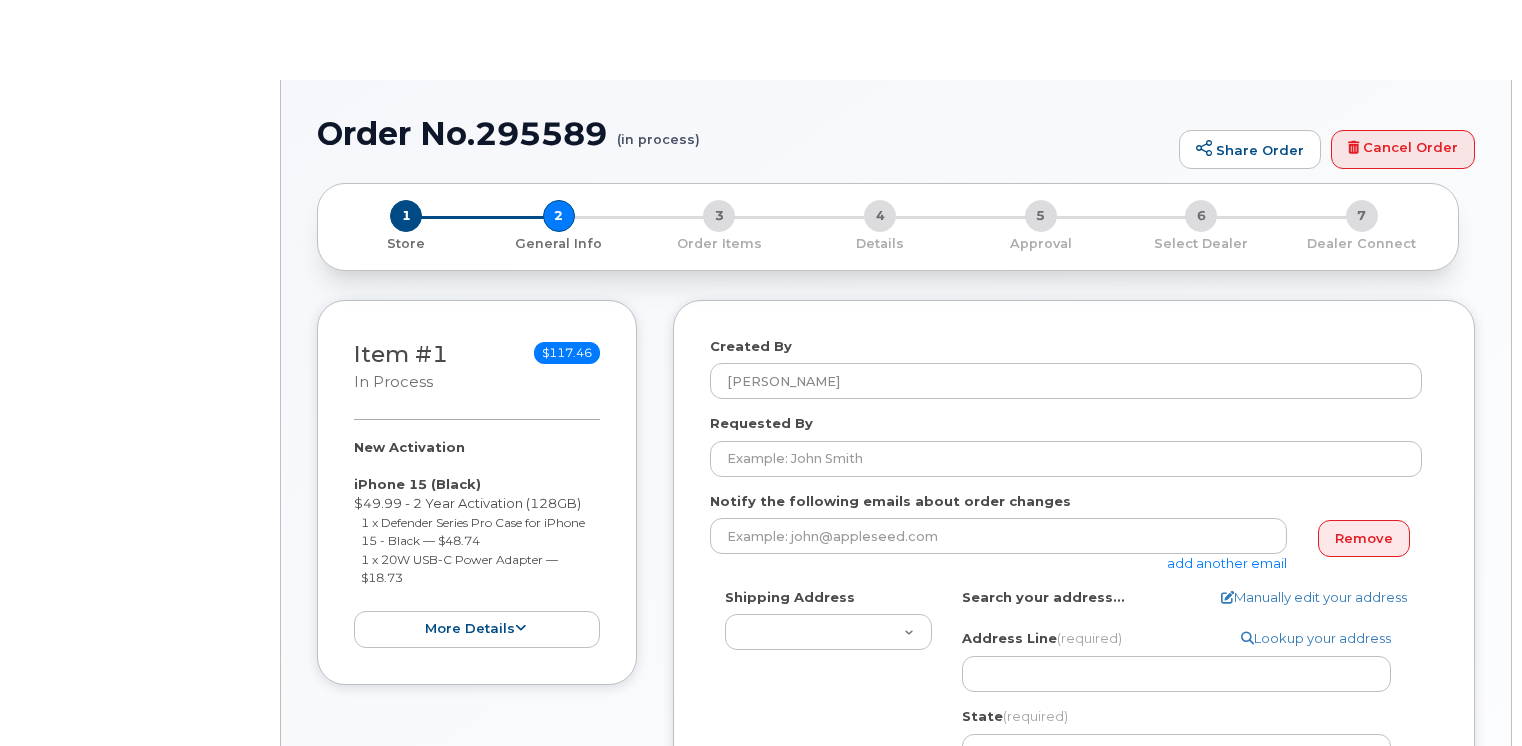 scroll, scrollTop: 0, scrollLeft: 0, axis: both 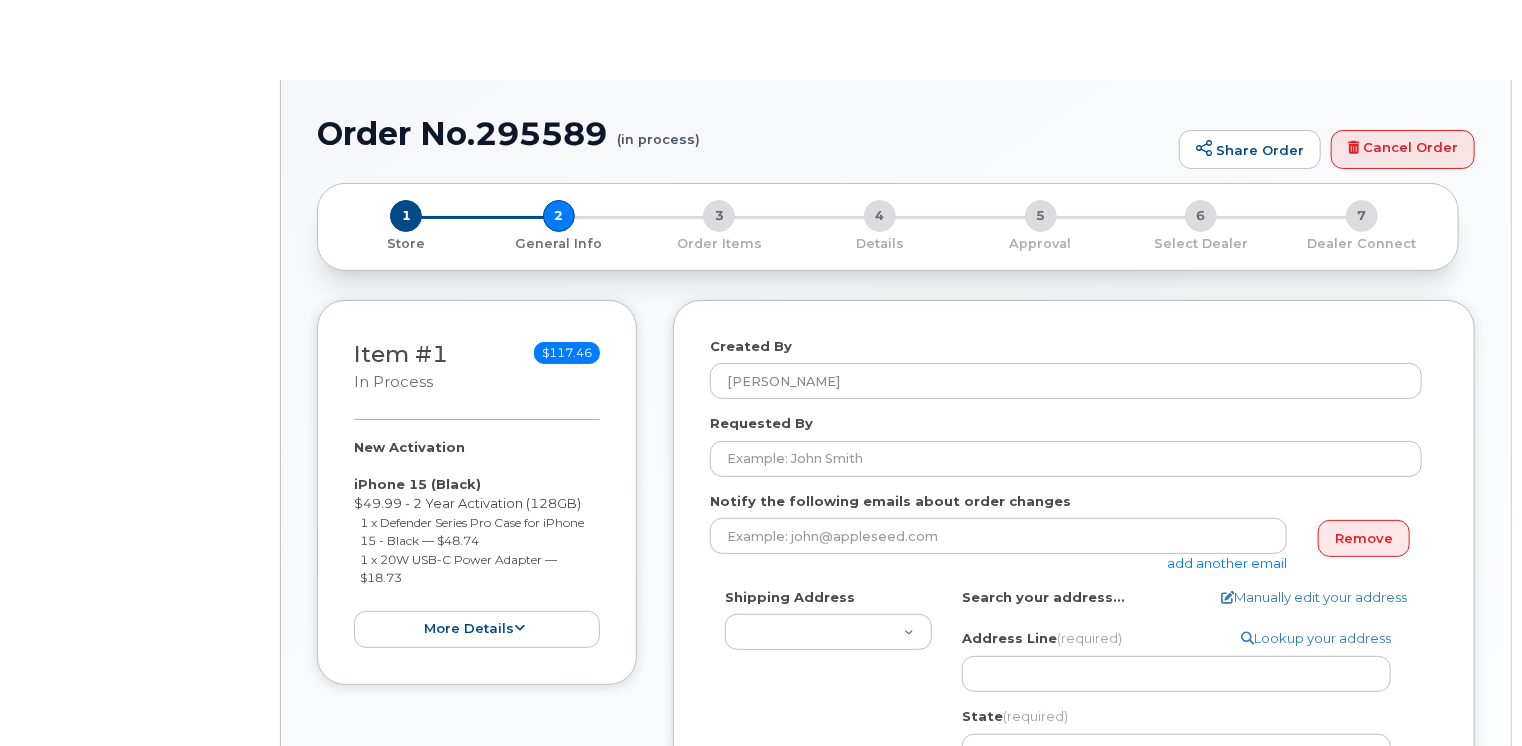 select 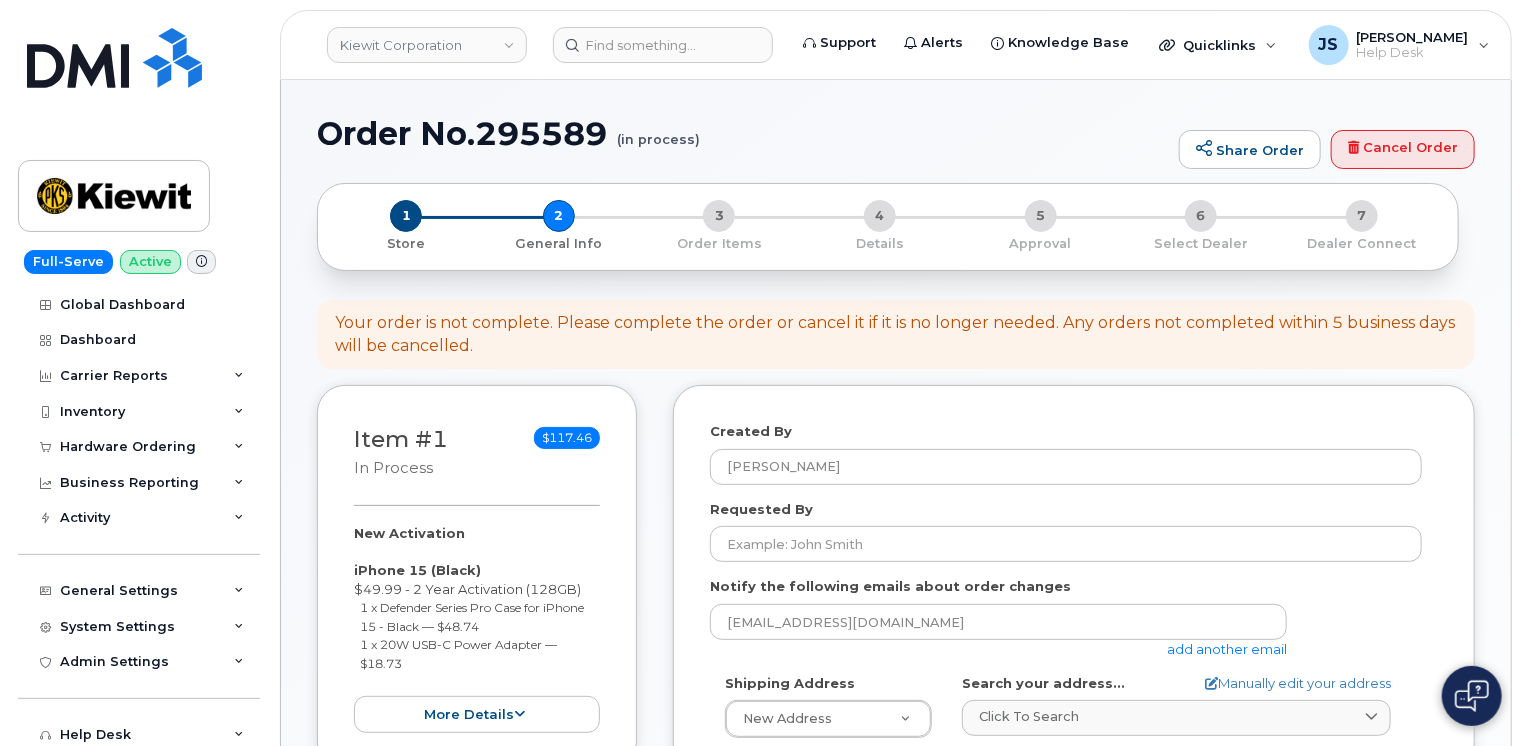 click on "Item #1
in process
$117.46
New Activation
iPhone 15
(Black)
$49.99 - 2 Year Activation (128GB)
1 x Defender Series Pro Case for iPhone 15 - Black
—
$48.74
1 x 20W USB-C Power Adapter
—
$18.73
more details
Request
New Activation
Employee
Carrier Base
Verizon Wireless
Requested Device
iPhone 15
Term Details
2 Year Activation (128GB)
Requested Accessories
Defender Series Pro Case for iPhone 15 - Black x 1
— $48.74
20W USB-C Power Adapter x 1
— $18.73
Accounting Codes
…
Estimated Device Cost
$49.99
Estimated Shipping Charge
$0.00
Estimated Total
(Device & Accessories)
$117.46
collapse
Created By
Jacob Shepherd
Requested By
Notify the following emails about order changes
jdshepherd@dminc.com
add another email" at bounding box center (896, 815) 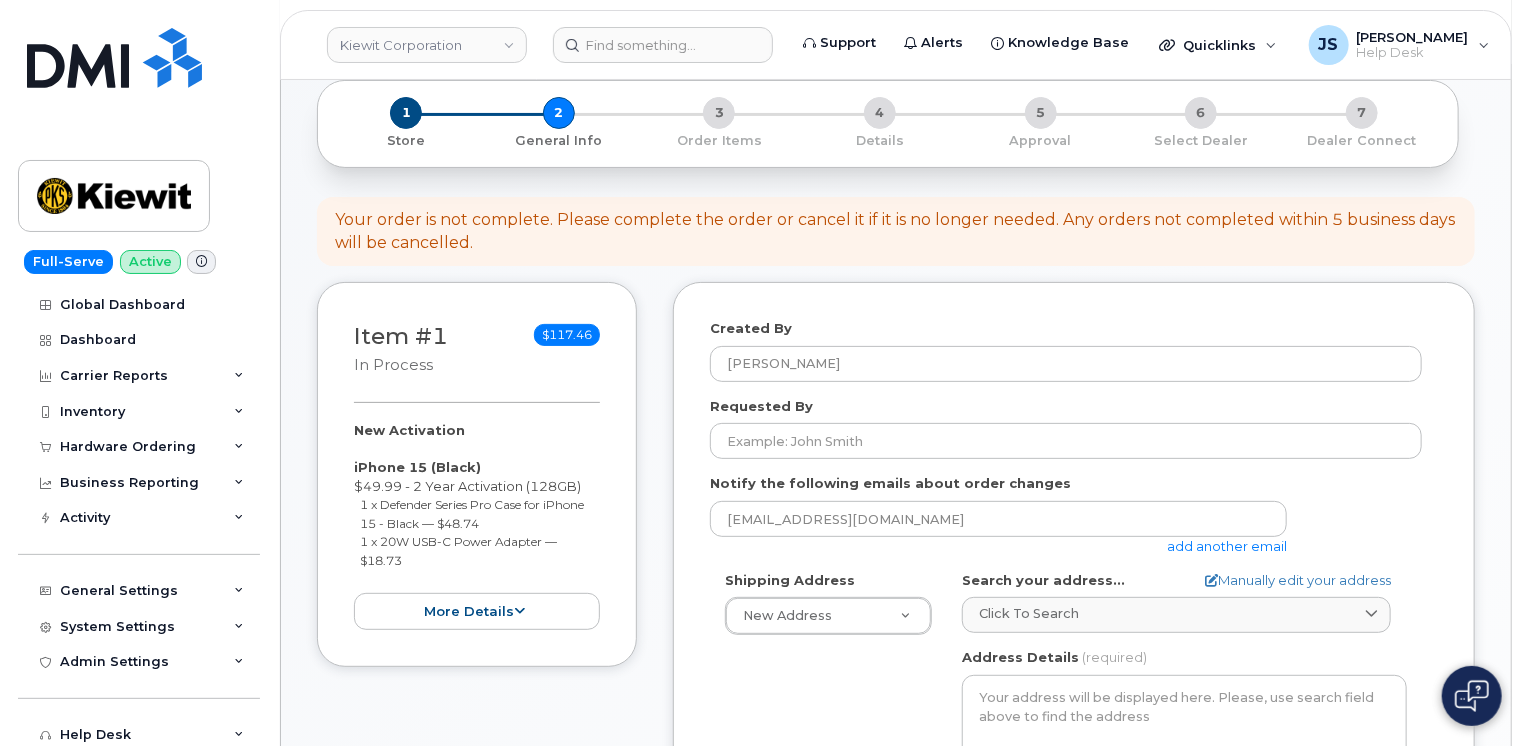 scroll, scrollTop: 120, scrollLeft: 0, axis: vertical 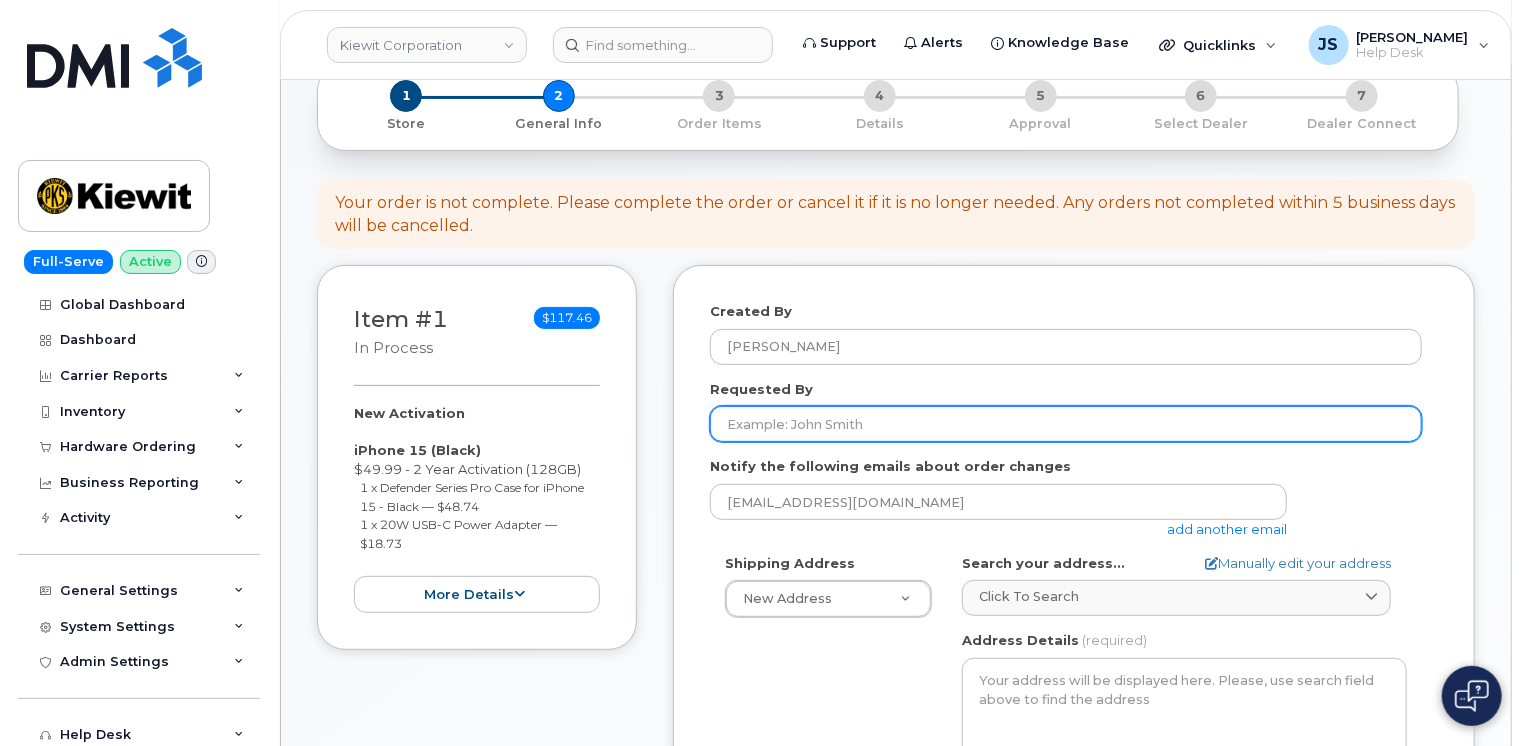 paste on "CS0762956" 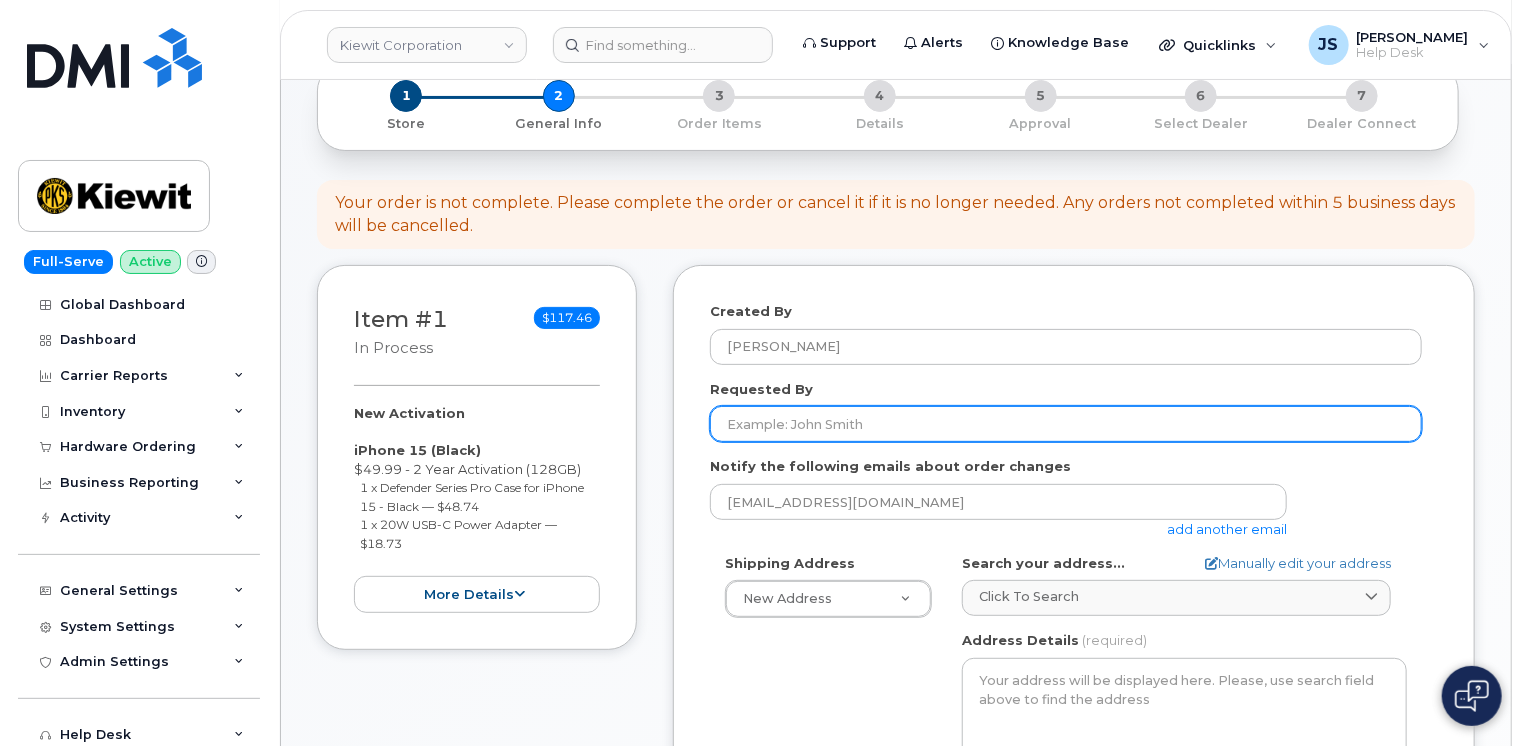 click on "Requested By" at bounding box center (1066, 424) 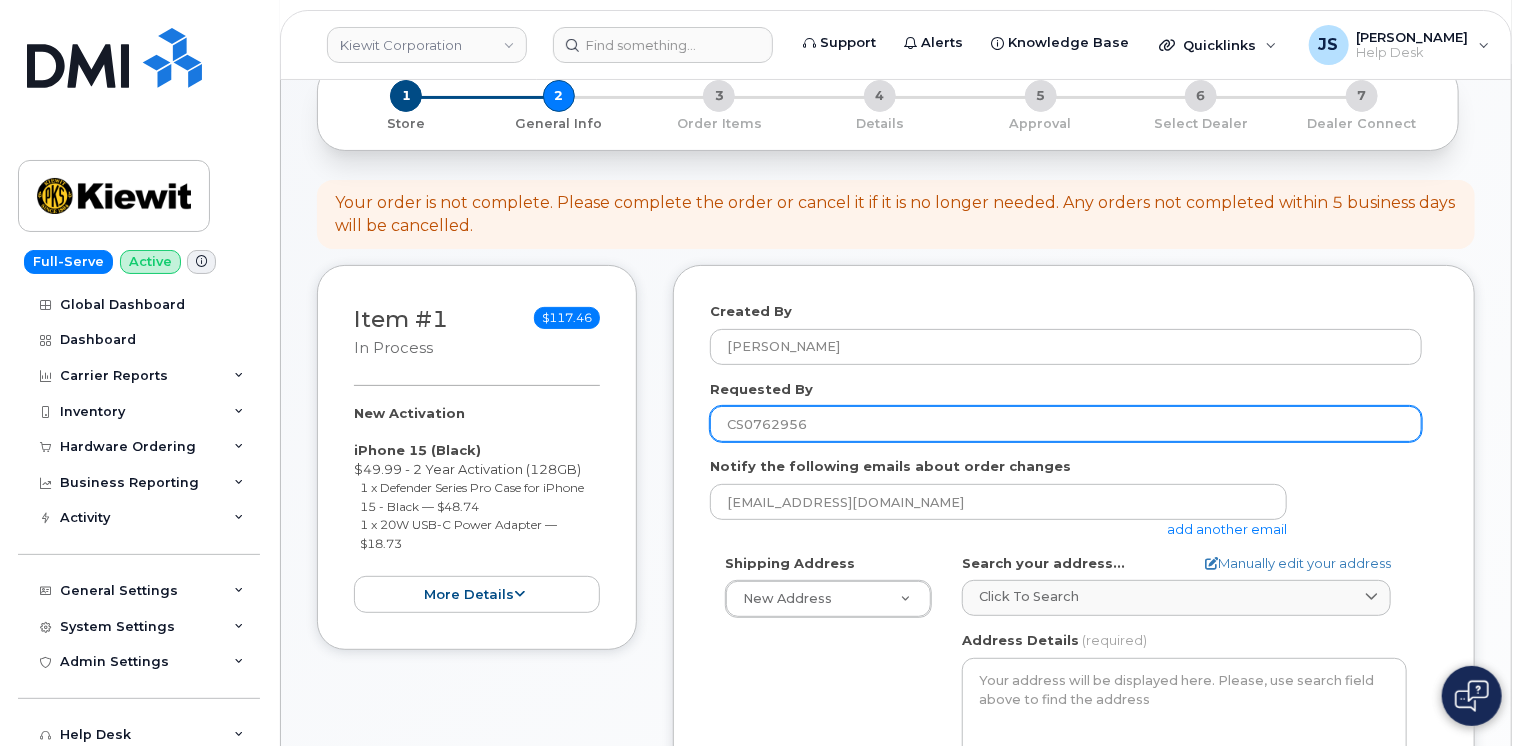 type on "CS0762956" 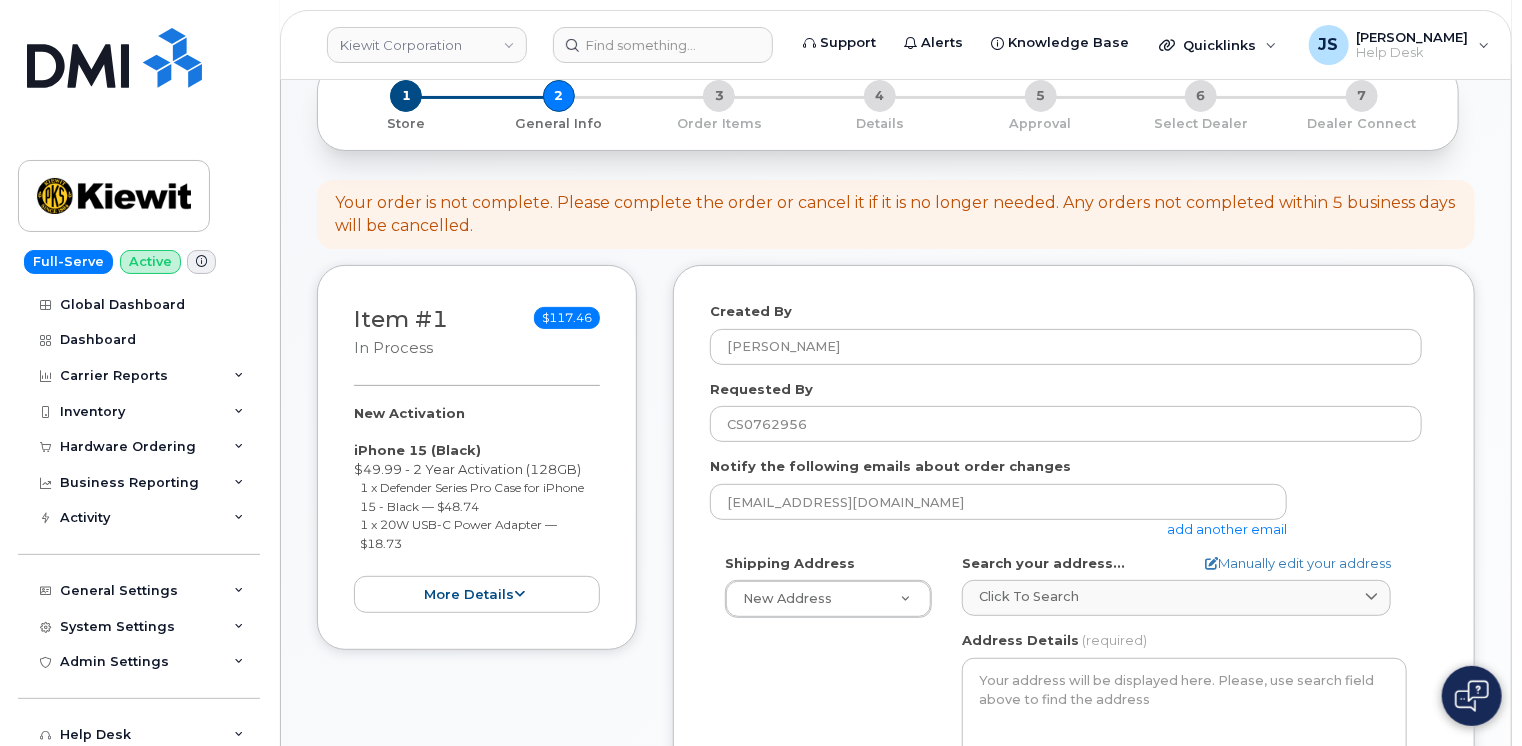click on "add another email" at bounding box center [1227, 529] 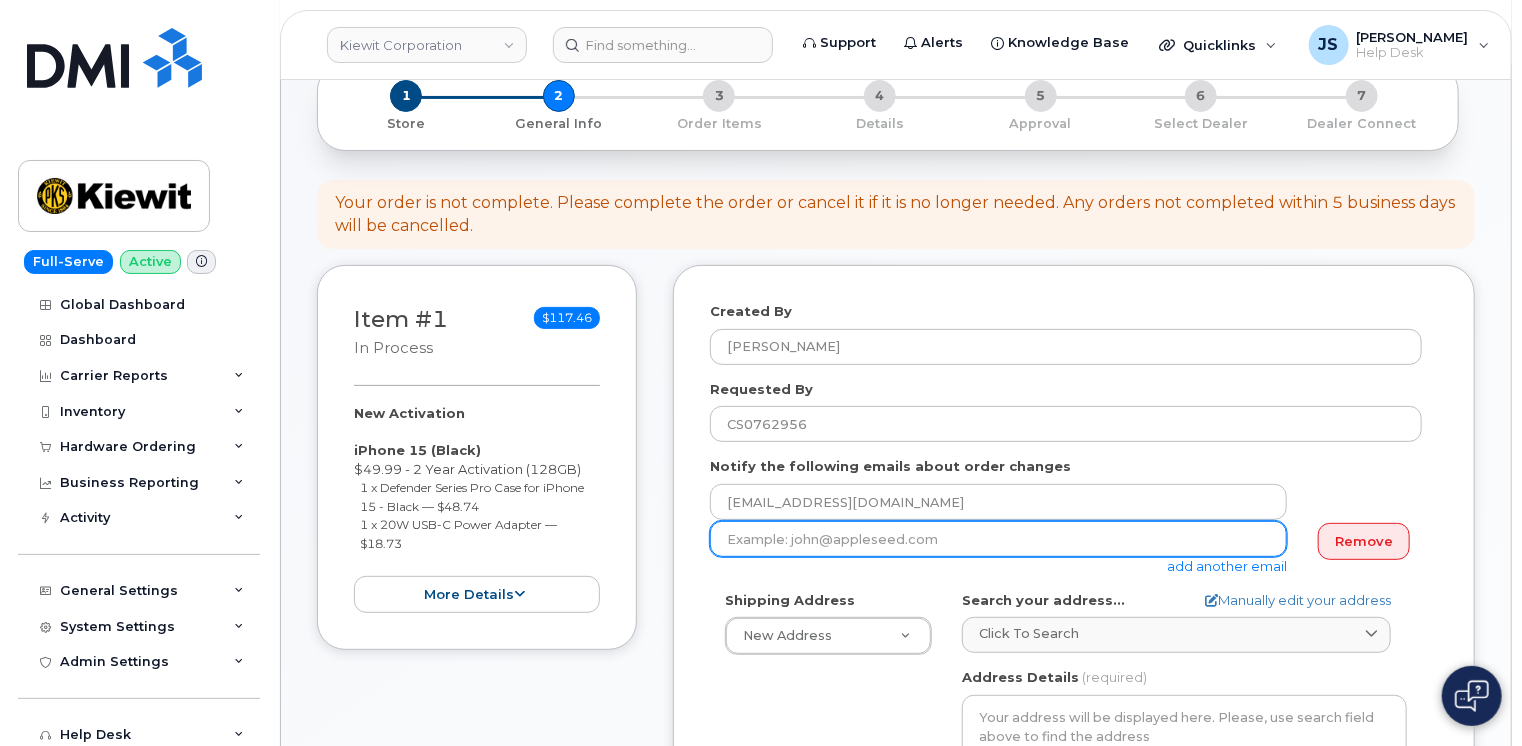 click at bounding box center (998, 539) 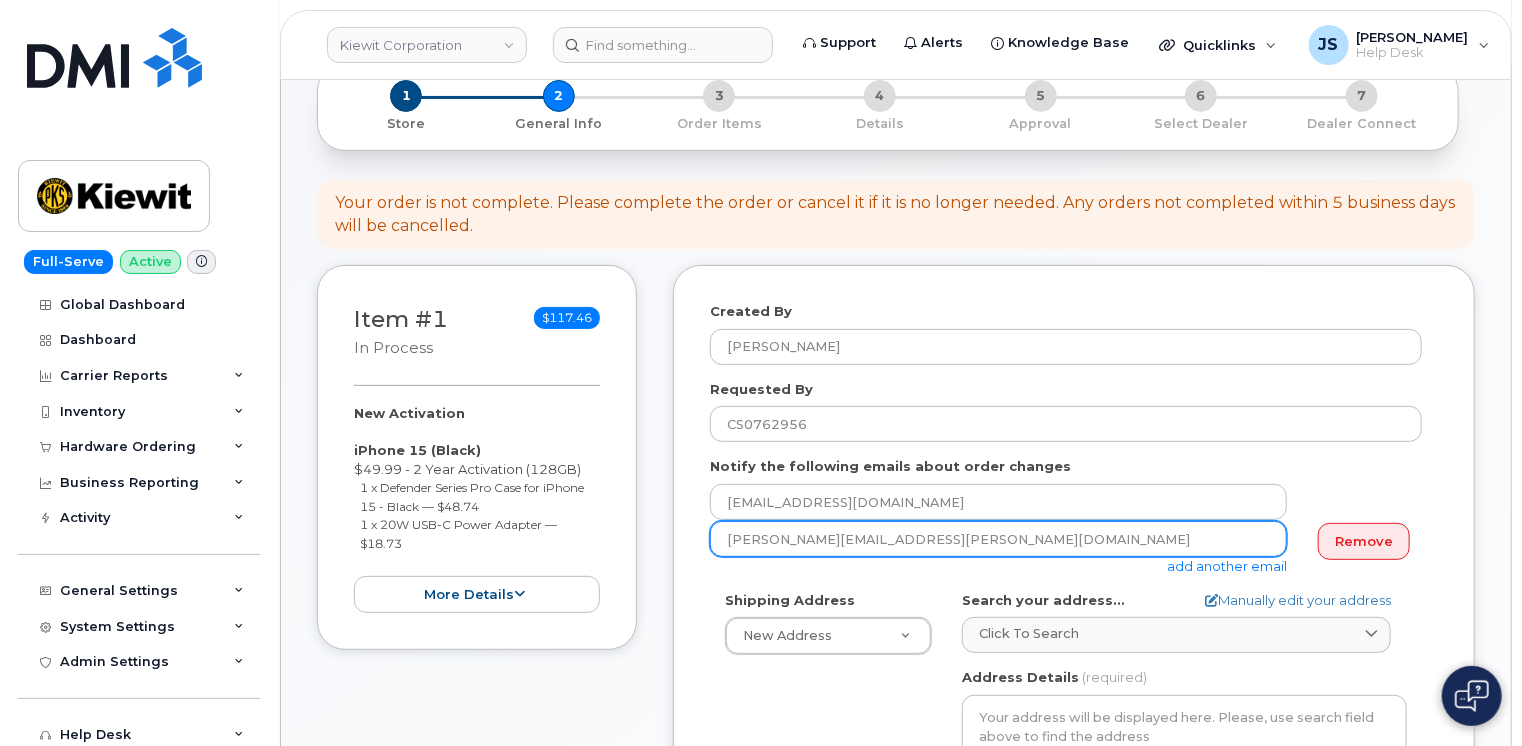 type on "deepansh.agarwal@kiewit.com" 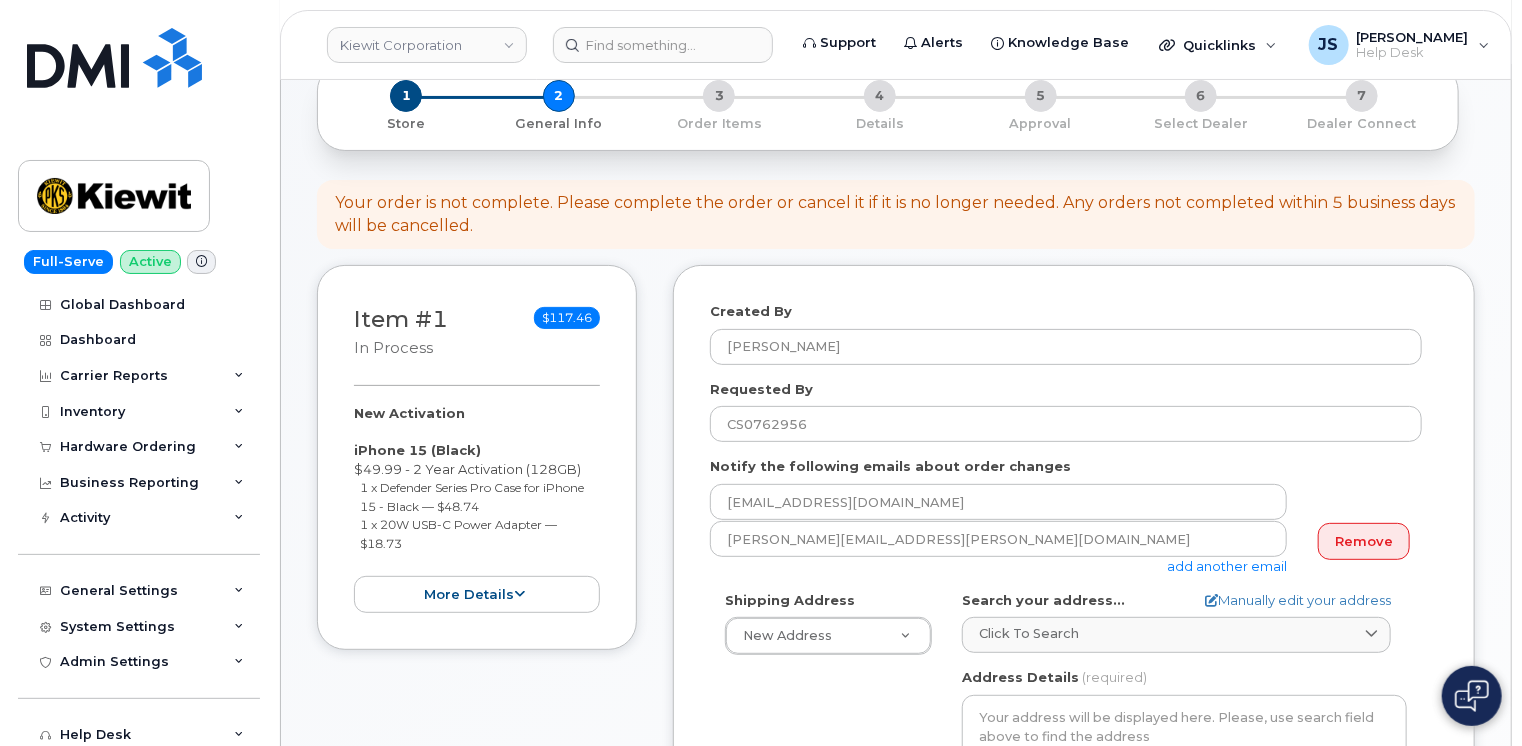 click on "Created By
Jacob Shepherd
Requested By
CS0762956
Notify the following emails about order changes
jdshepherd@dminc.com
deepansh.agarwal@kiewit.com
add another email
Remove
Shipping Address
New Address                                     New Address 11455 US Highway 29 10055 Trainstation Cir 3831 Technology Forest Blvd 50 E Elwood St 10656 Highway 23
AB
Search your address...
Manually edit your address
Click to search No available options
Address Line
(required)
Lookup your address
State
(required)
Alabama
Alaska
American Samoa
Arizona
Arkansas
California
Colorado
Connecticut
Delaware
District of Columbia
Florida
Georgia
Guam
Hawaii
Idaho
Illinois
Indiana
Iowa
Kansas
Kentucky
Louisiana
Maine
Maryland
Massachusetts
Michigan
Minnesota
Mississippi
Missouri
Montana
Nebraska
Nevada
New Hampshire" at bounding box center (1074, 699) 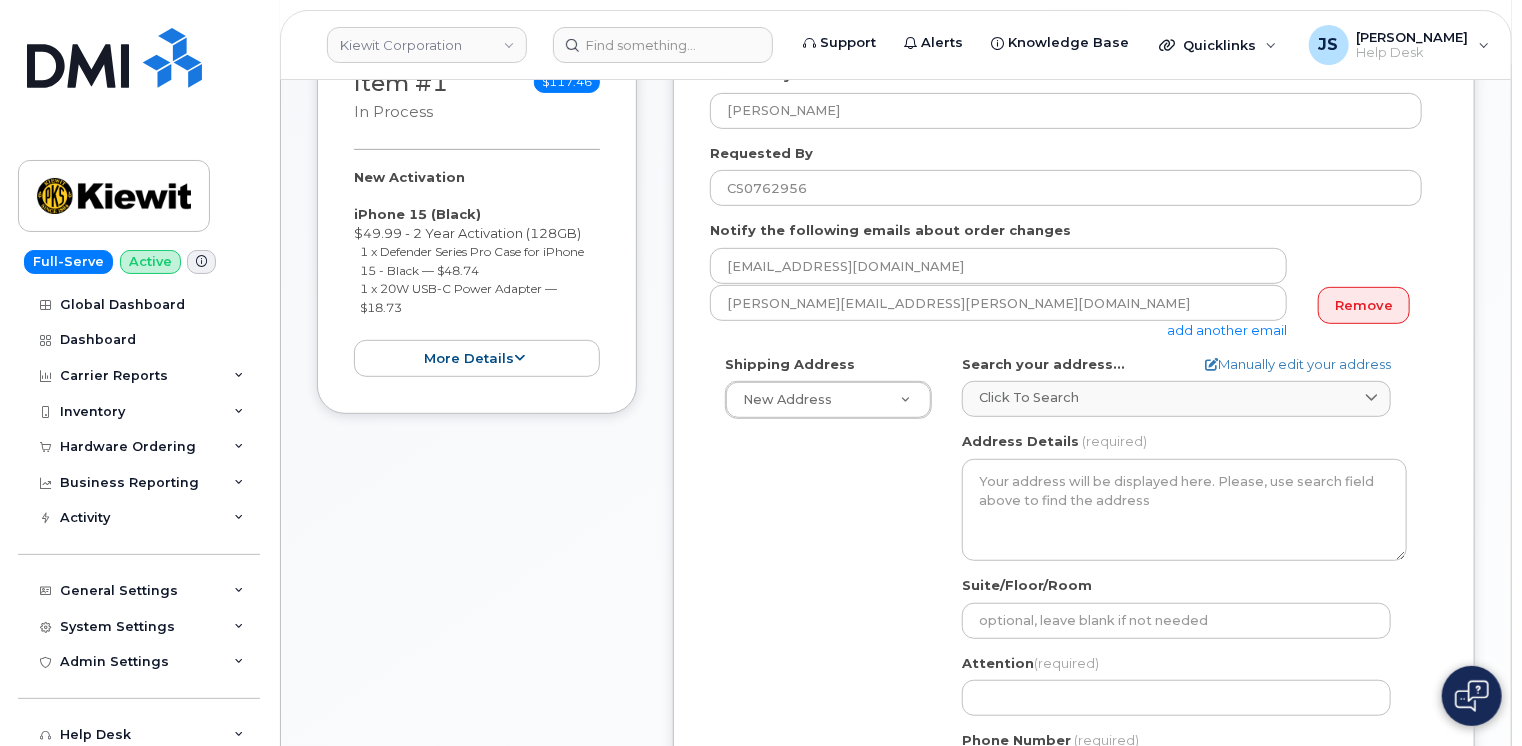 scroll, scrollTop: 480, scrollLeft: 0, axis: vertical 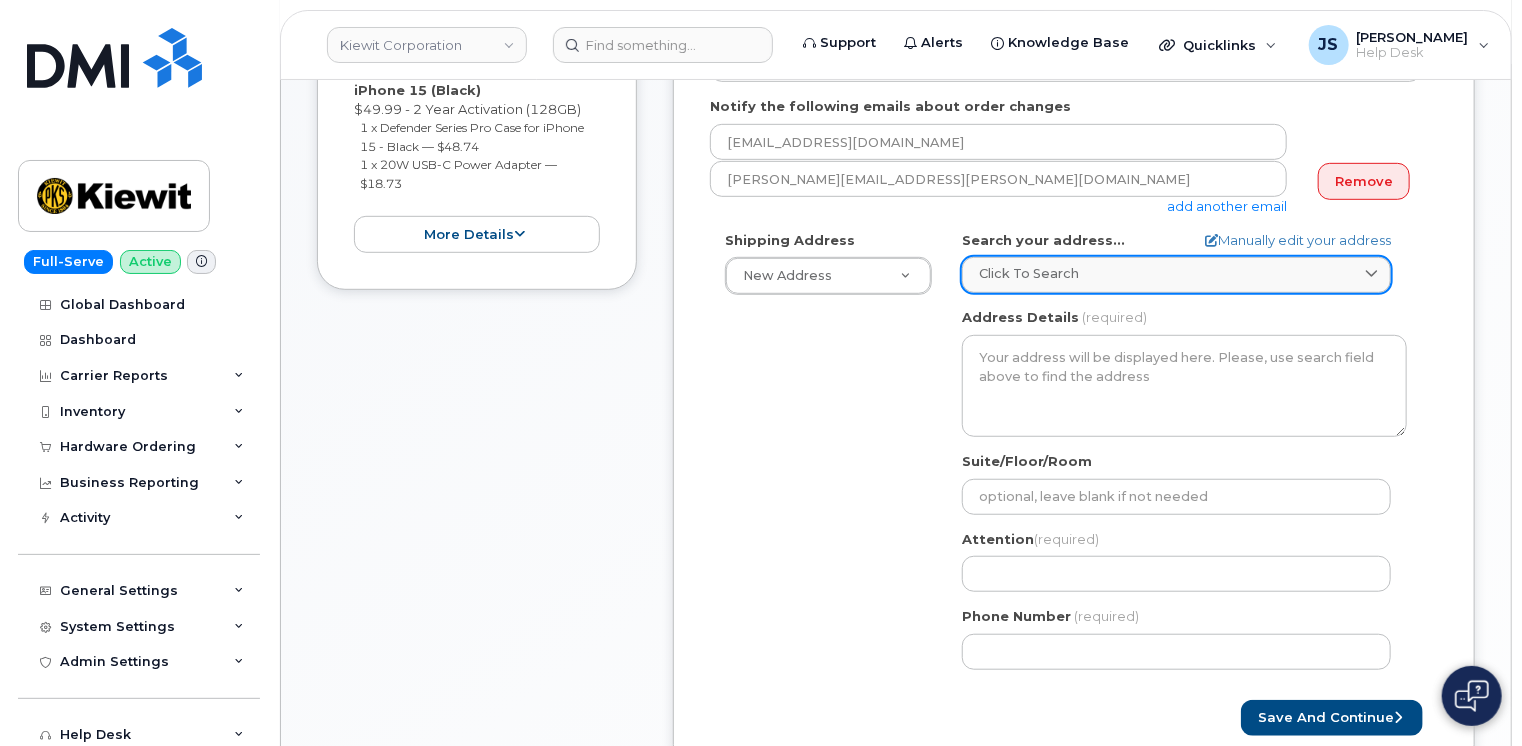 click on "Click to search" at bounding box center [1176, 273] 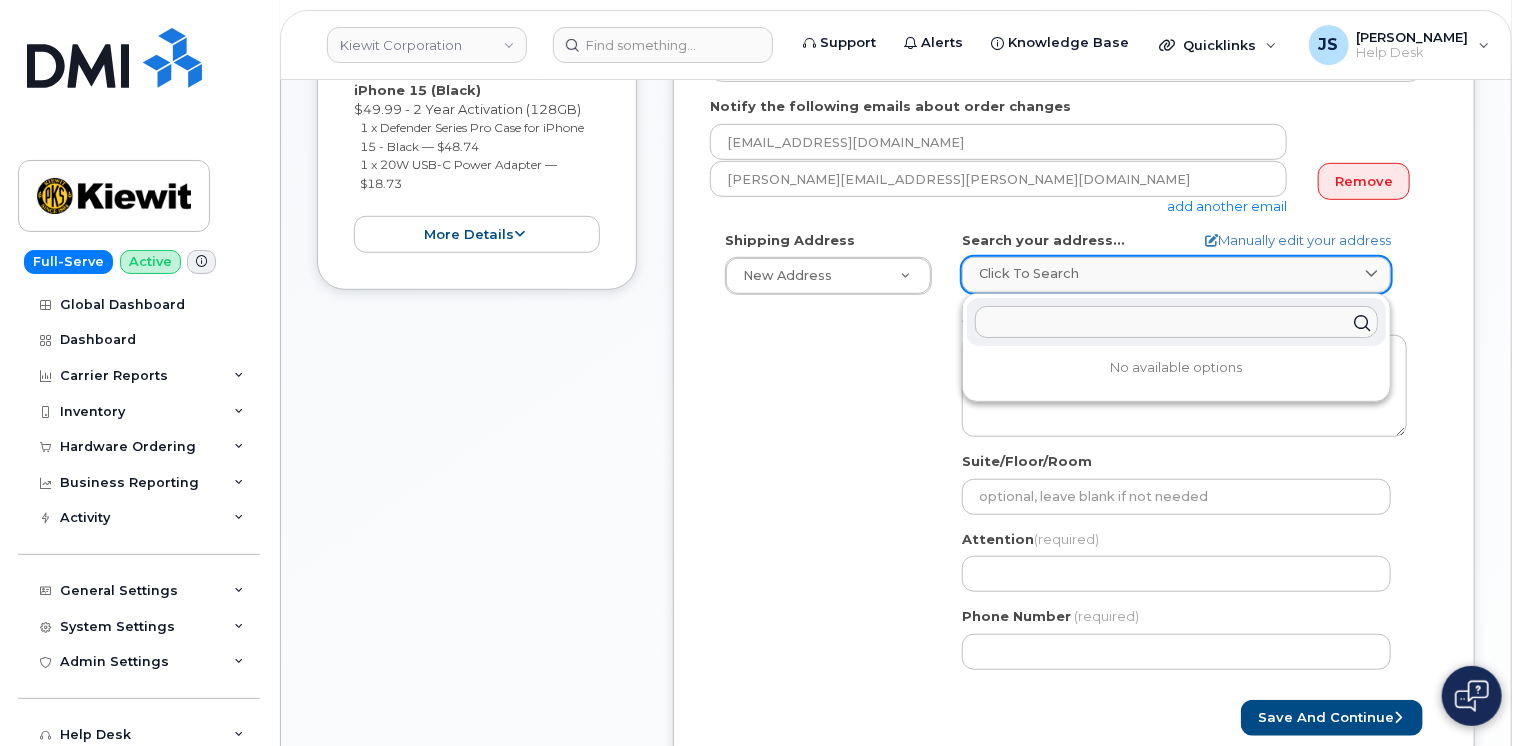 paste on "68951 IN-13, Millersburg, IN 45623" 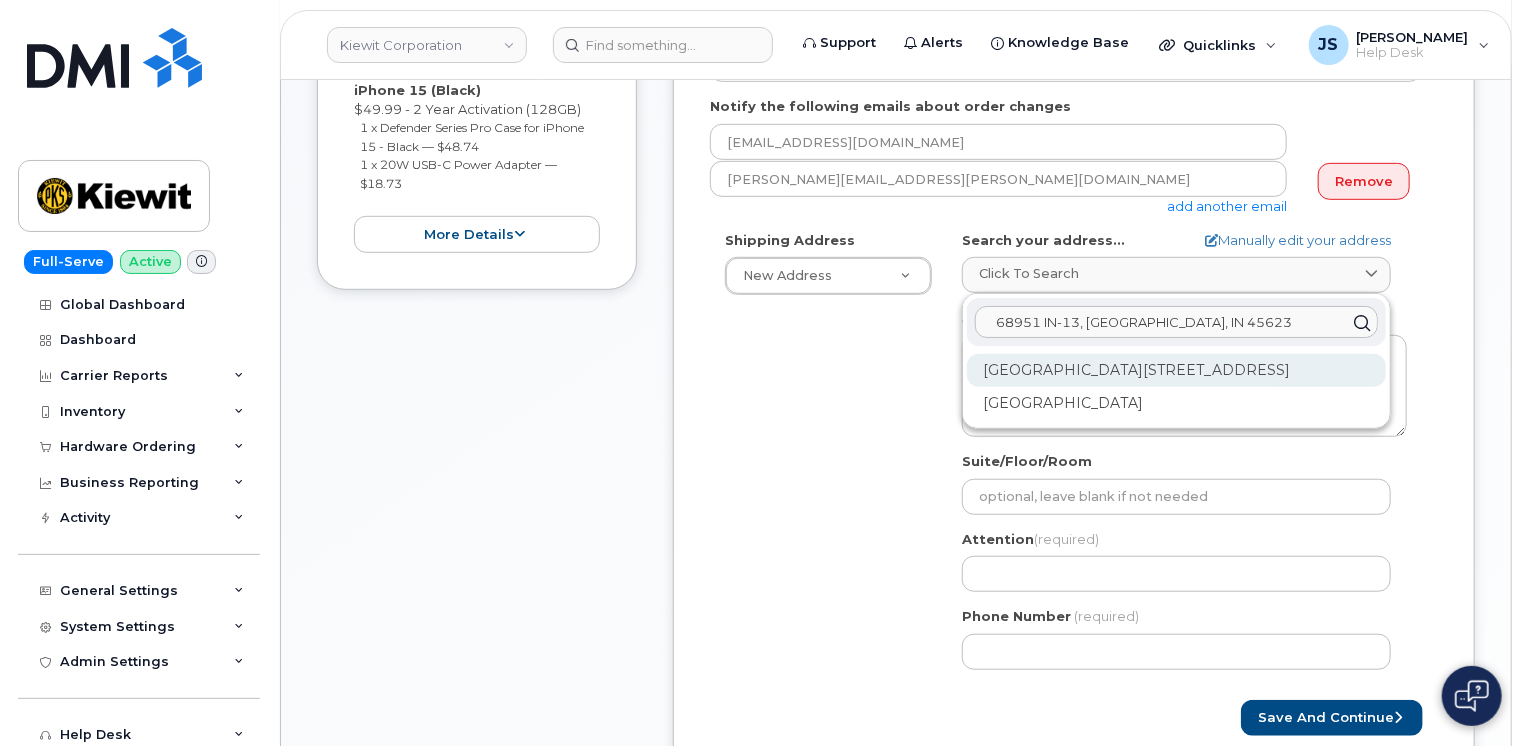 type on "68951 IN-13, Millersburg, IN 45623" 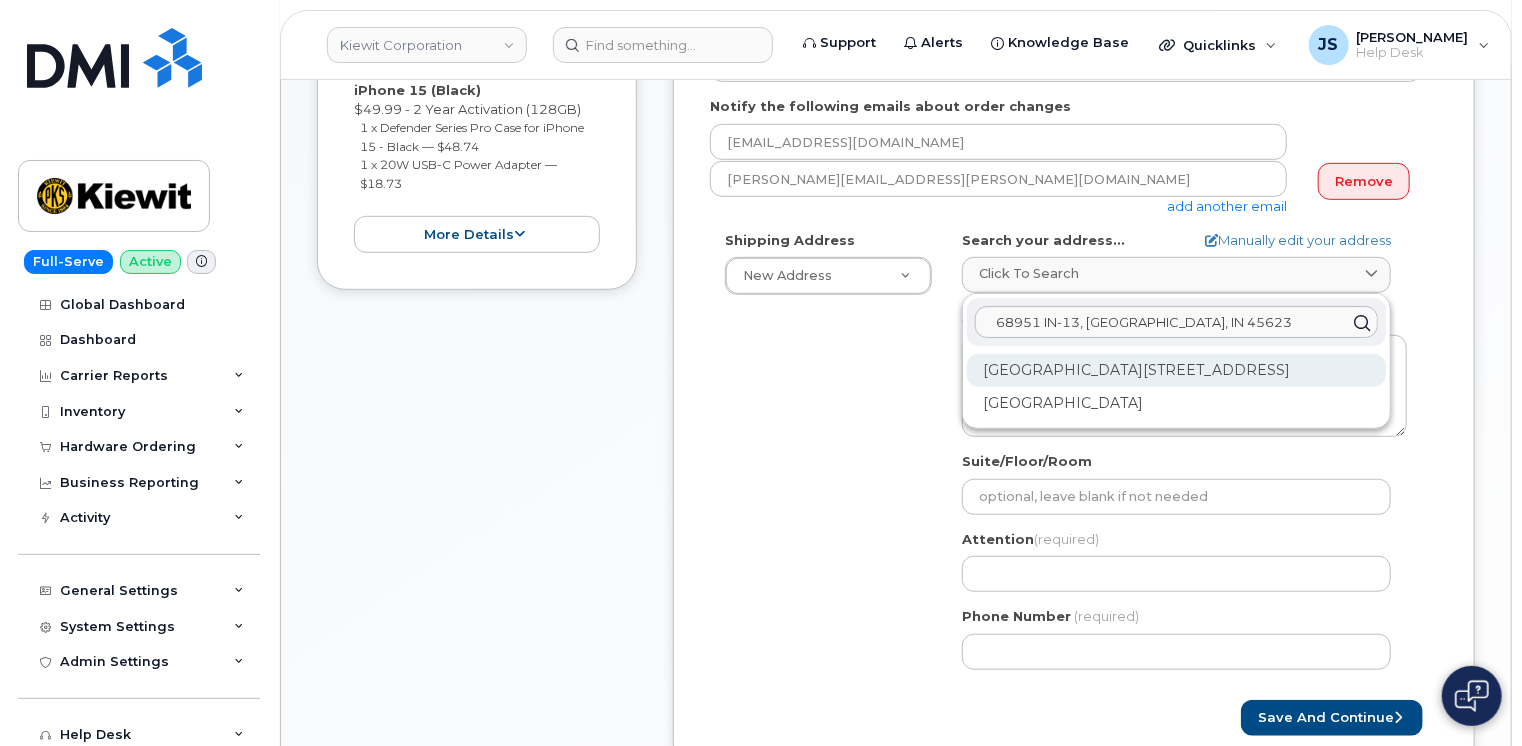 click on "State Road 13 Millersburg IN 46543" 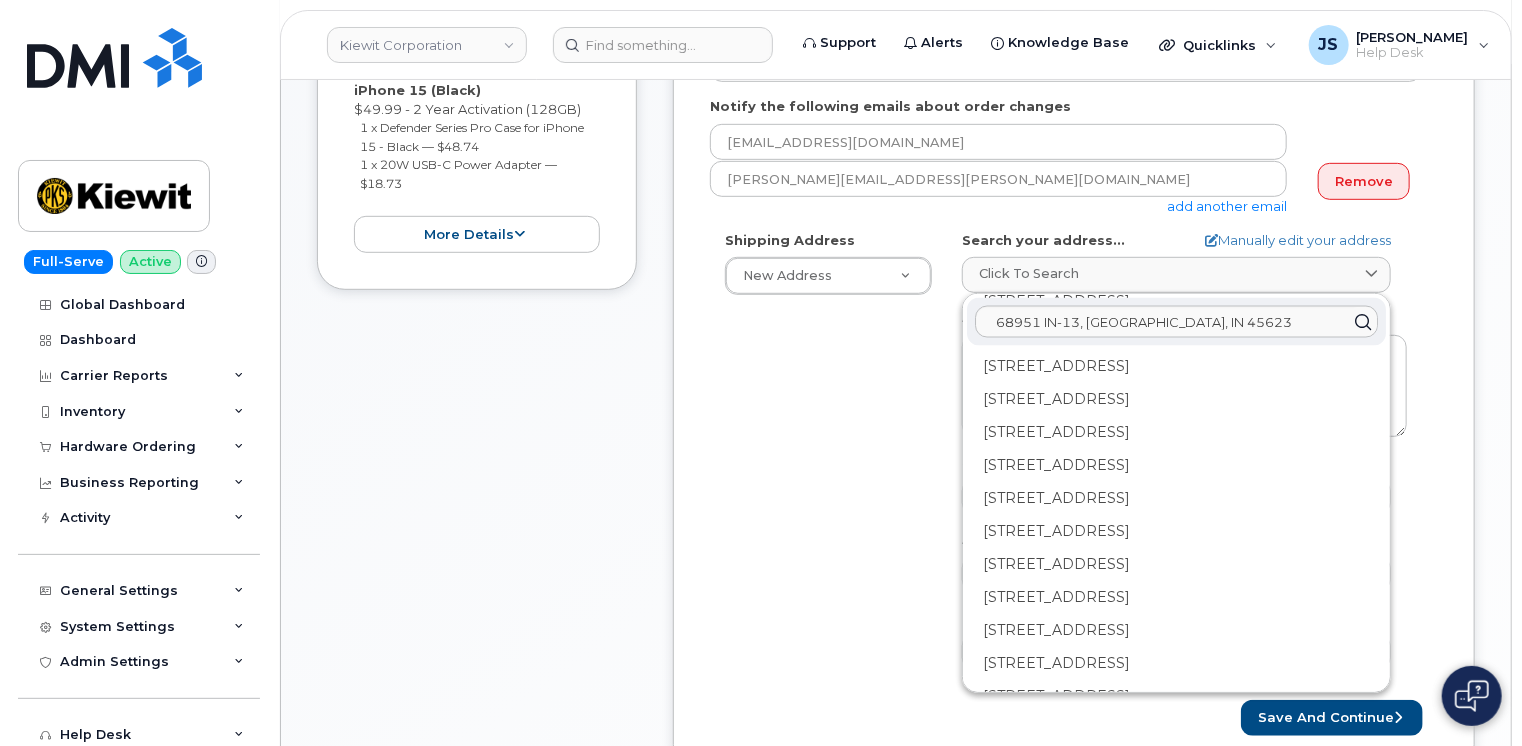 scroll, scrollTop: 1845, scrollLeft: 0, axis: vertical 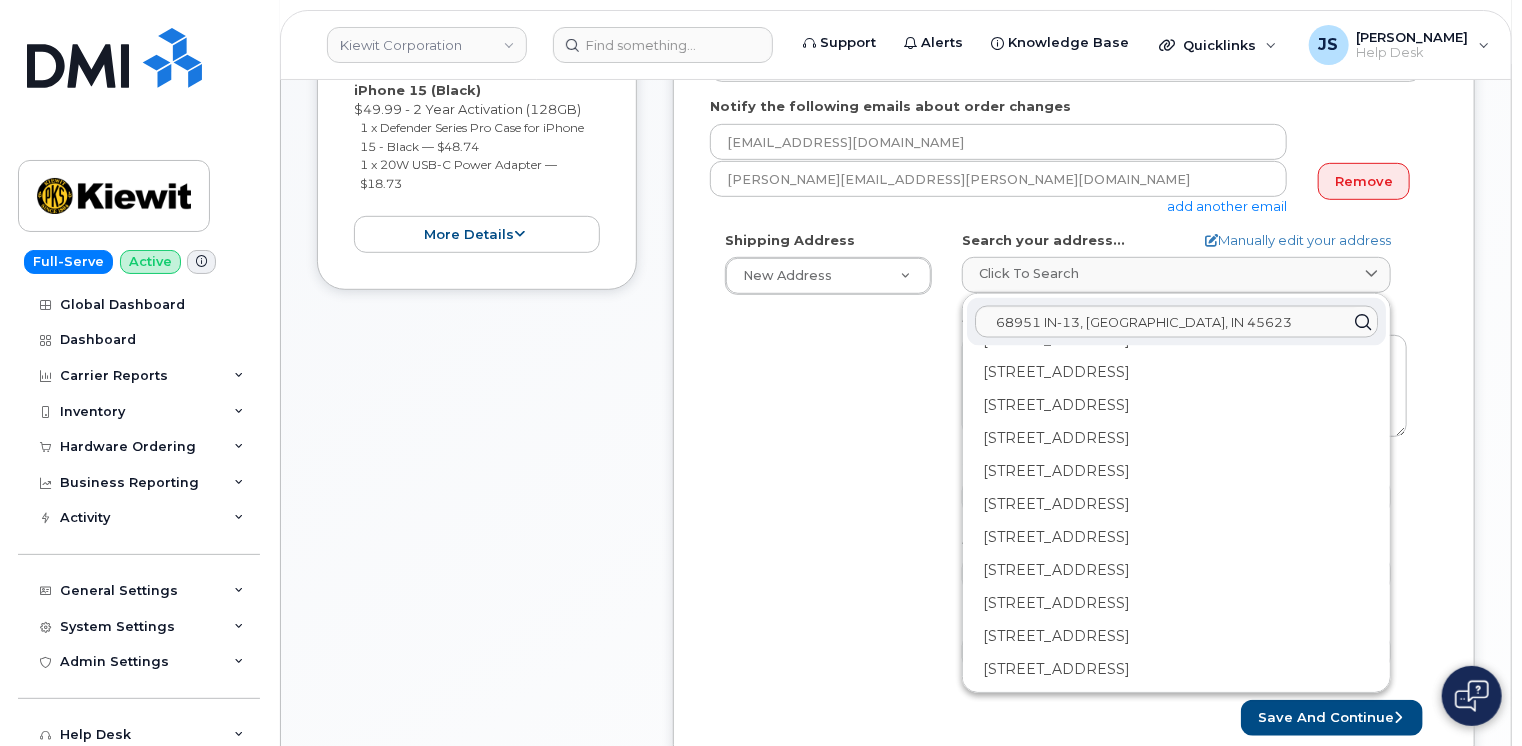 click on "Shipping Address
New Address                                     New Address 11455 US Highway 29 10055 Trainstation Cir 3831 Technology Forest Blvd 50 E Elwood St 10656 Highway 23
AB
Search your address...
Manually edit your address
Click to search 68951 IN-13, Millersburg, IN 45623 11665 State Road 13 Millersburg IN 46543-9481 11733 State Road 13 Millersburg IN 46543-9490 11773 State Road 13 Millersburg IN 46543-9490 11901 State Road 13 Millersburg IN 46543-9494 11924 State Road 13 Millersburg IN 46543-9494 65344 State Road 13 Millersburg IN 46543-8001 65438 State Road 13 Millersburg IN 46543-9734 65480 State Road 13 Millersburg IN 46543-9734 65483 State Road 13 Millersburg IN 46543-9734 65484 State Road 13 Millersburg IN 46543-9734 65485 State Road 13 Millersburg IN 46543-9734 65545 State Road 13 Millersburg IN 46543-9734 65603 State Road 13 Millersburg IN 46543-9734 65661 State Road 13 Millersburg IN 46543-9734 65681 State Road 13 Millersburg IN 46543-9734" at bounding box center [1066, 458] 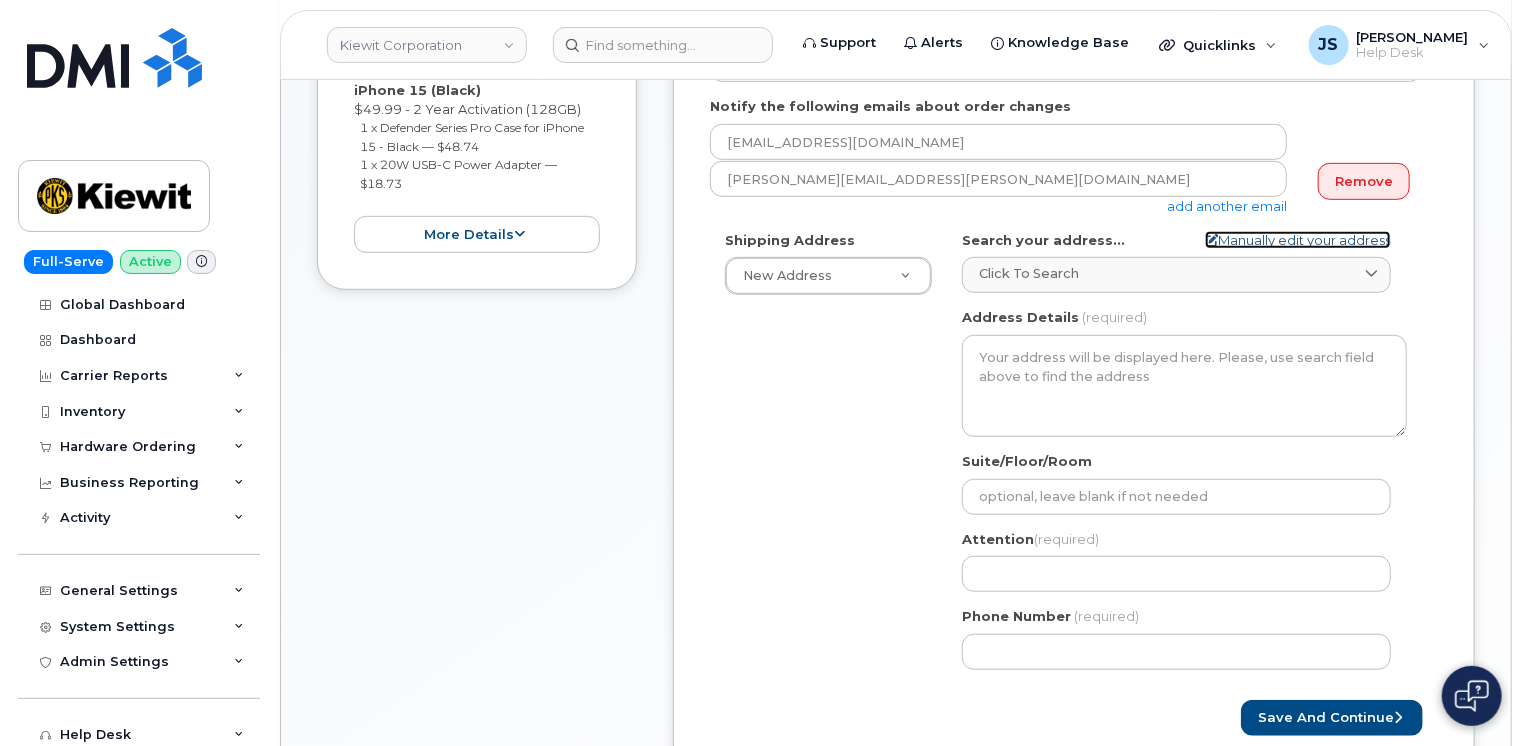 click on "Manually edit your address" at bounding box center (1298, 240) 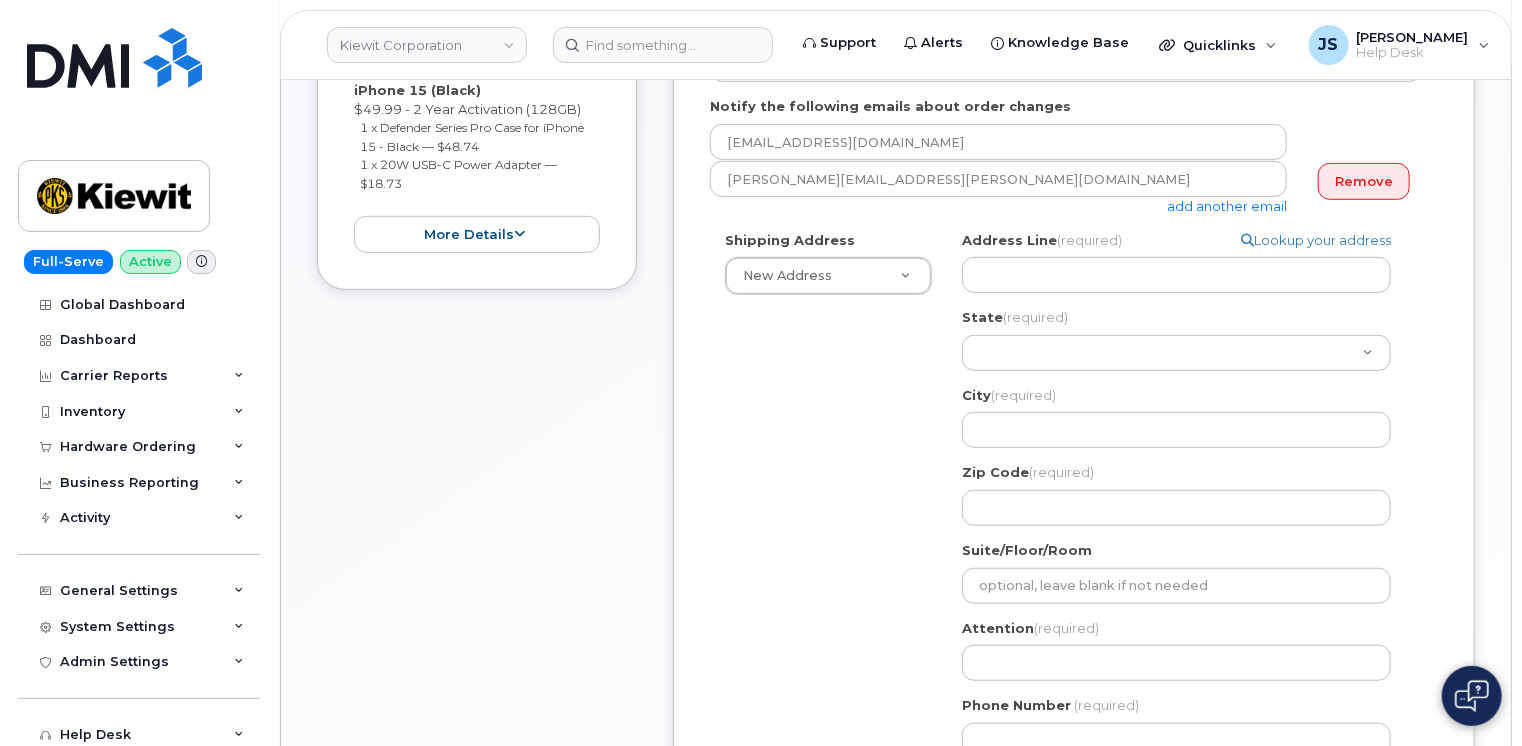 click on "Address Line
(required)
Lookup your address
State
(required)
Alabama
Alaska
American Samoa
Arizona
Arkansas
California
Colorado
Connecticut
Delaware
District of Columbia
Florida
Georgia
Guam
Hawaii
Idaho
Illinois
Indiana
Iowa
Kansas
Kentucky
Louisiana
Maine
Maryland
Massachusetts
Michigan
Minnesota
Mississippi
Missouri
Montana
Nebraska
Nevada
New Hampshire
New Jersey
New Mexico
New York
North Carolina
North Dakota
Ohio
Oklahoma
Oregon
Pennsylvania
Puerto Rico
Rhode Island
South Carolina
South Dakota
Tennessee
Texas
Utah
Vermont
Virginia
Virgin Islands
Washington
West Virginia
Wisconsin
Wyoming
City
(required)
USA
Zip Code
(required)" at bounding box center [1184, 378] 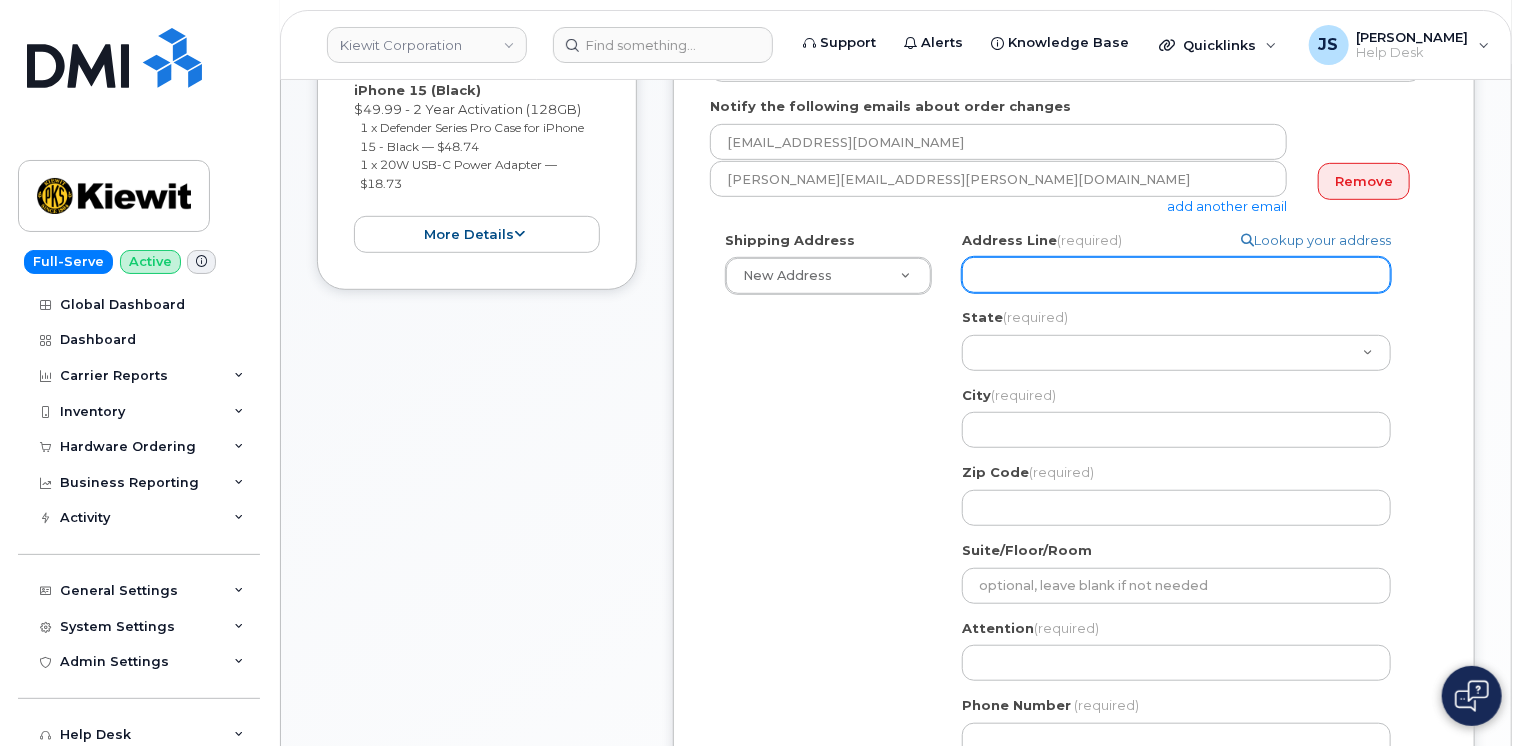 click on "Address Line
(required)" at bounding box center [1176, 275] 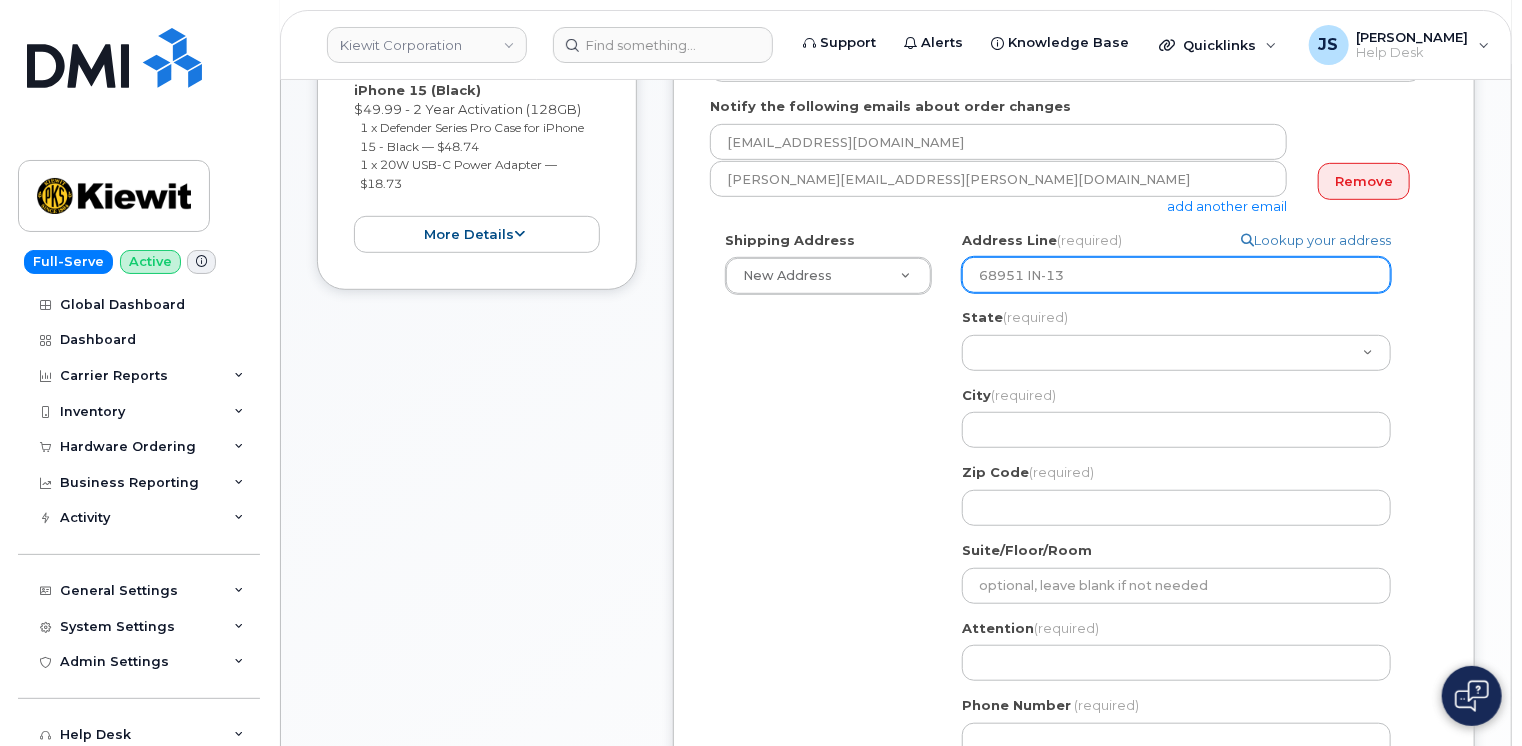 type on "68951 IN-13" 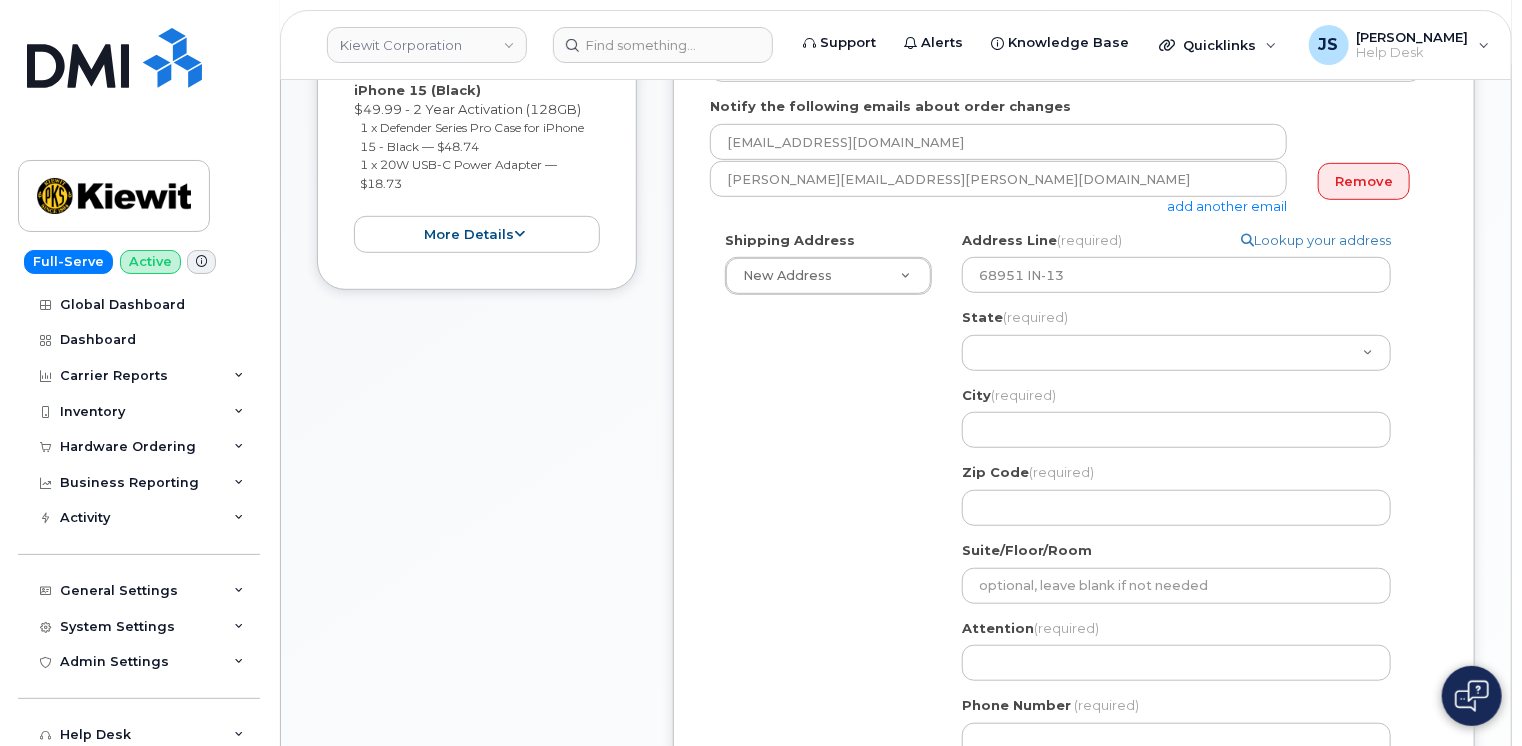 click on "Address Line
(required)
Lookup your address
68951 IN-13
State
(required)
Alabama
Alaska
American Samoa
Arizona
Arkansas
California
Colorado
Connecticut
Delaware
District of Columbia
Florida
Georgia
Guam
Hawaii
Idaho
Illinois
Indiana
Iowa
Kansas
Kentucky
Louisiana
Maine
Maryland
Massachusetts
Michigan
Minnesota
Mississippi
Missouri
Montana
Nebraska
Nevada
New Hampshire
New Jersey
New Mexico
New York
North Carolina
North Dakota
Ohio
Oklahoma
Oregon
Pennsylvania
Puerto Rico
Rhode Island
South Carolina
South Dakota
Tennessee
Texas
Utah
Vermont
Virginia
Virgin Islands
Washington
West Virginia
Wisconsin
Wyoming
City
(required)
68951 IN-13, USA
Zip Code
(required)" at bounding box center (1184, 378) 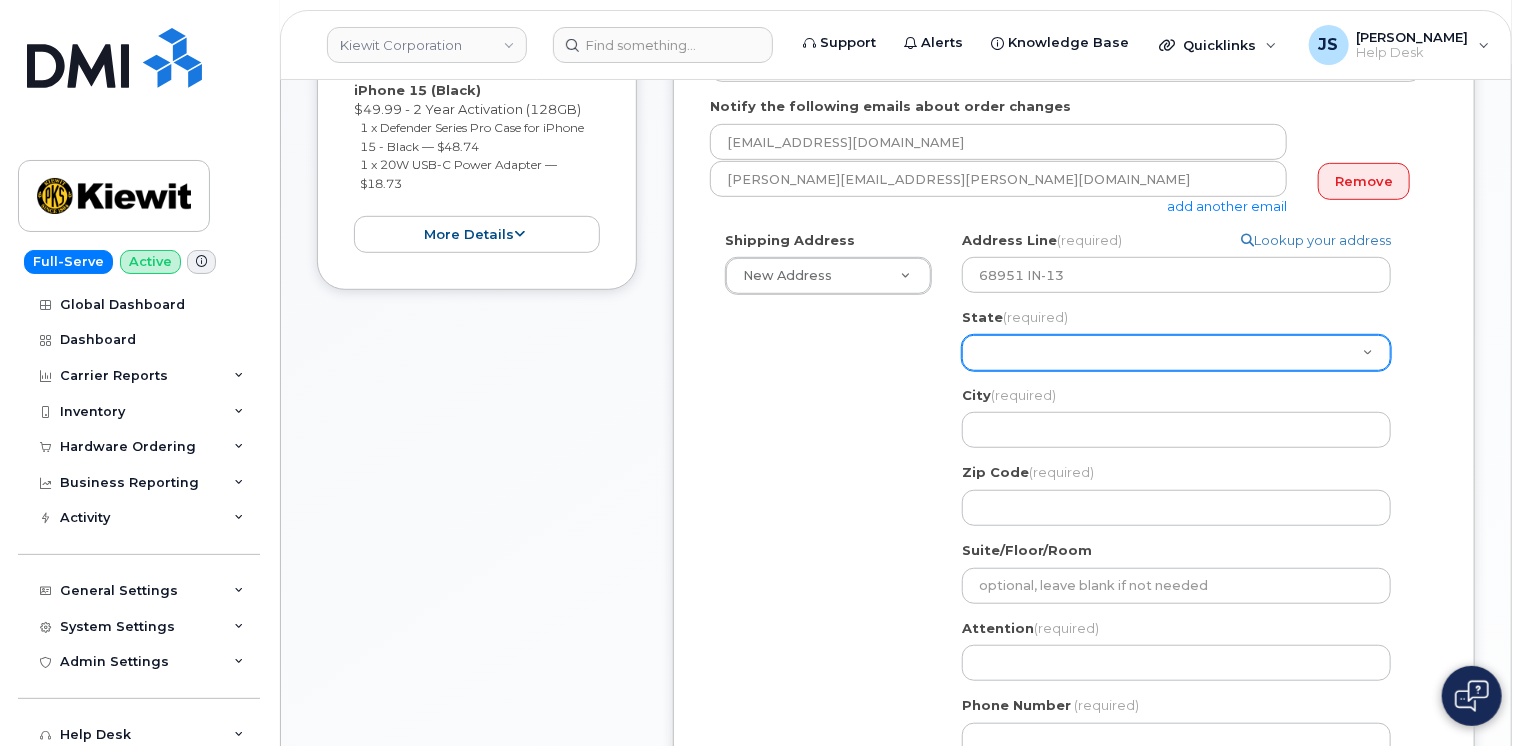 click on "Alabama
Alaska
American Samoa
Arizona
Arkansas
California
Colorado
Connecticut
Delaware
District of Columbia
Florida
Georgia
Guam
Hawaii
Idaho
Illinois
Indiana
Iowa
Kansas
Kentucky
Louisiana
Maine
Maryland
Massachusetts
Michigan
Minnesota
Mississippi
Missouri
Montana
Nebraska
Nevada
New Hampshire
New Jersey
New Mexico
New York
North Carolina
North Dakota
Ohio
Oklahoma
Oregon
Pennsylvania
Puerto Rico
Rhode Island
South Carolina
South Dakota
Tennessee
Texas
Utah
Vermont
Virginia
Virgin Islands
Washington
West Virginia
Wisconsin
Wyoming" at bounding box center (1176, 353) 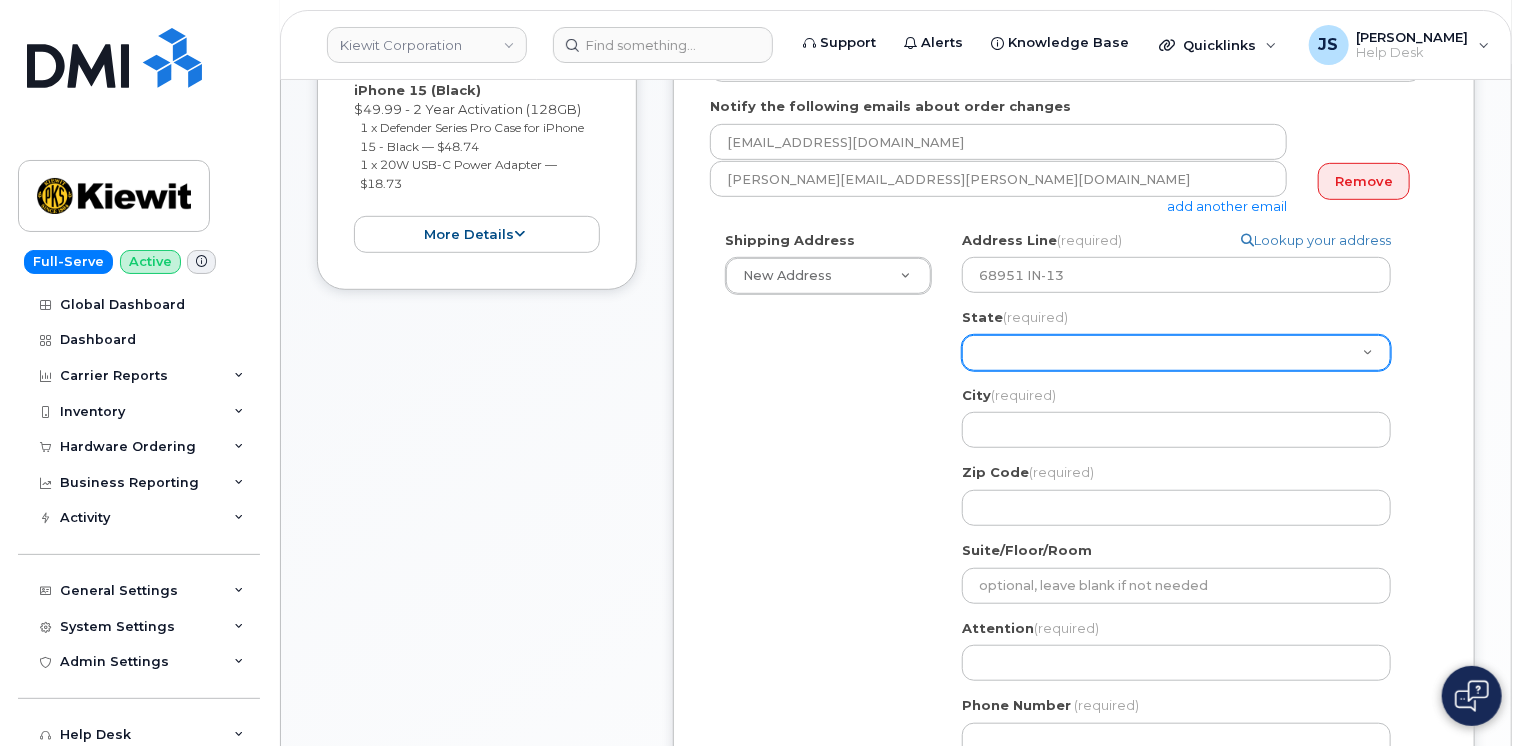 select on "IN" 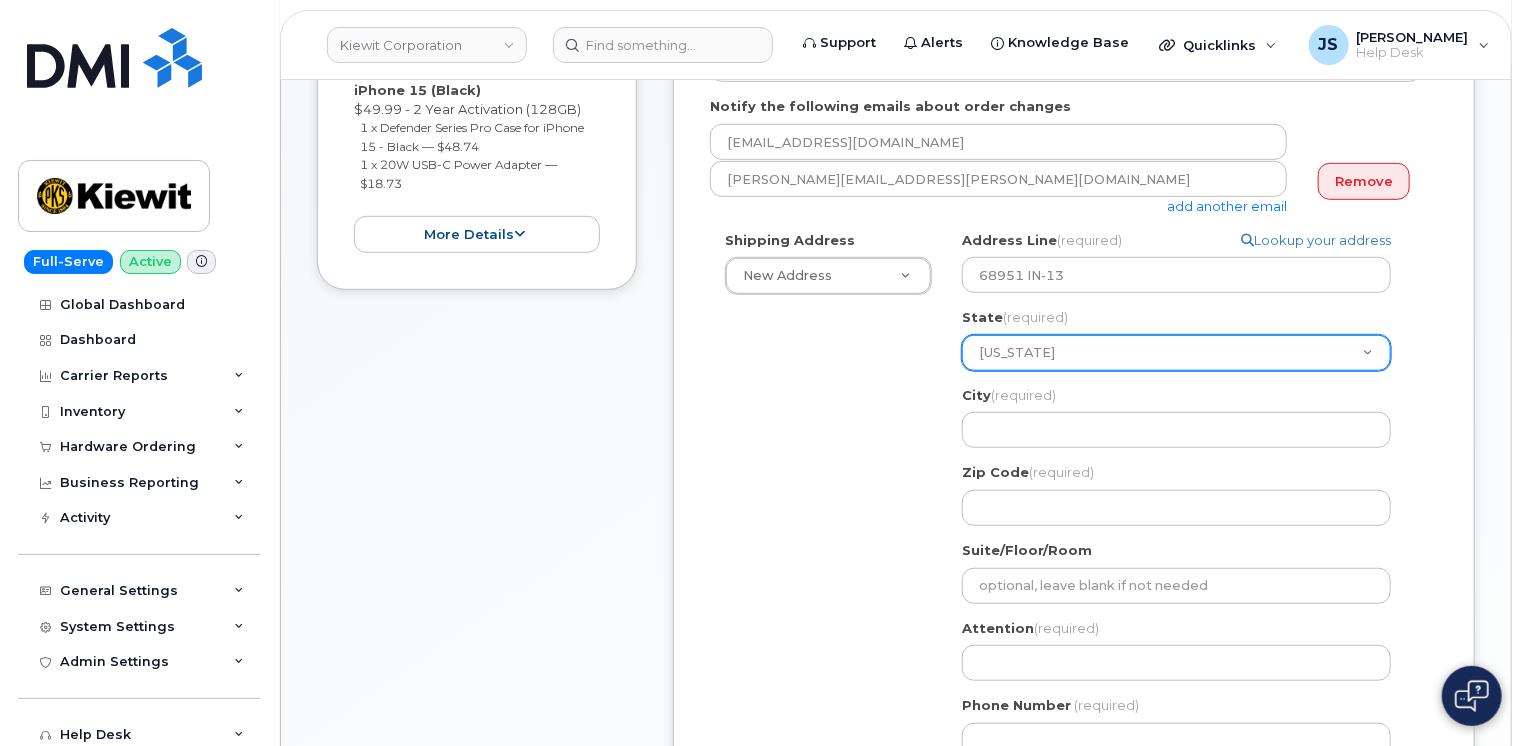 click on "Alabama
Alaska
American Samoa
Arizona
Arkansas
California
Colorado
Connecticut
Delaware
District of Columbia
Florida
Georgia
Guam
Hawaii
Idaho
Illinois
Indiana
Iowa
Kansas
Kentucky
Louisiana
Maine
Maryland
Massachusetts
Michigan
Minnesota
Mississippi
Missouri
Montana
Nebraska
Nevada
New Hampshire
New Jersey
New Mexico
New York
North Carolina
North Dakota
Ohio
Oklahoma
Oregon
Pennsylvania
Puerto Rico
Rhode Island
South Carolina
South Dakota
Tennessee
Texas
Utah
Vermont
Virginia
Virgin Islands
Washington
West Virginia
Wisconsin
Wyoming" at bounding box center (1176, 353) 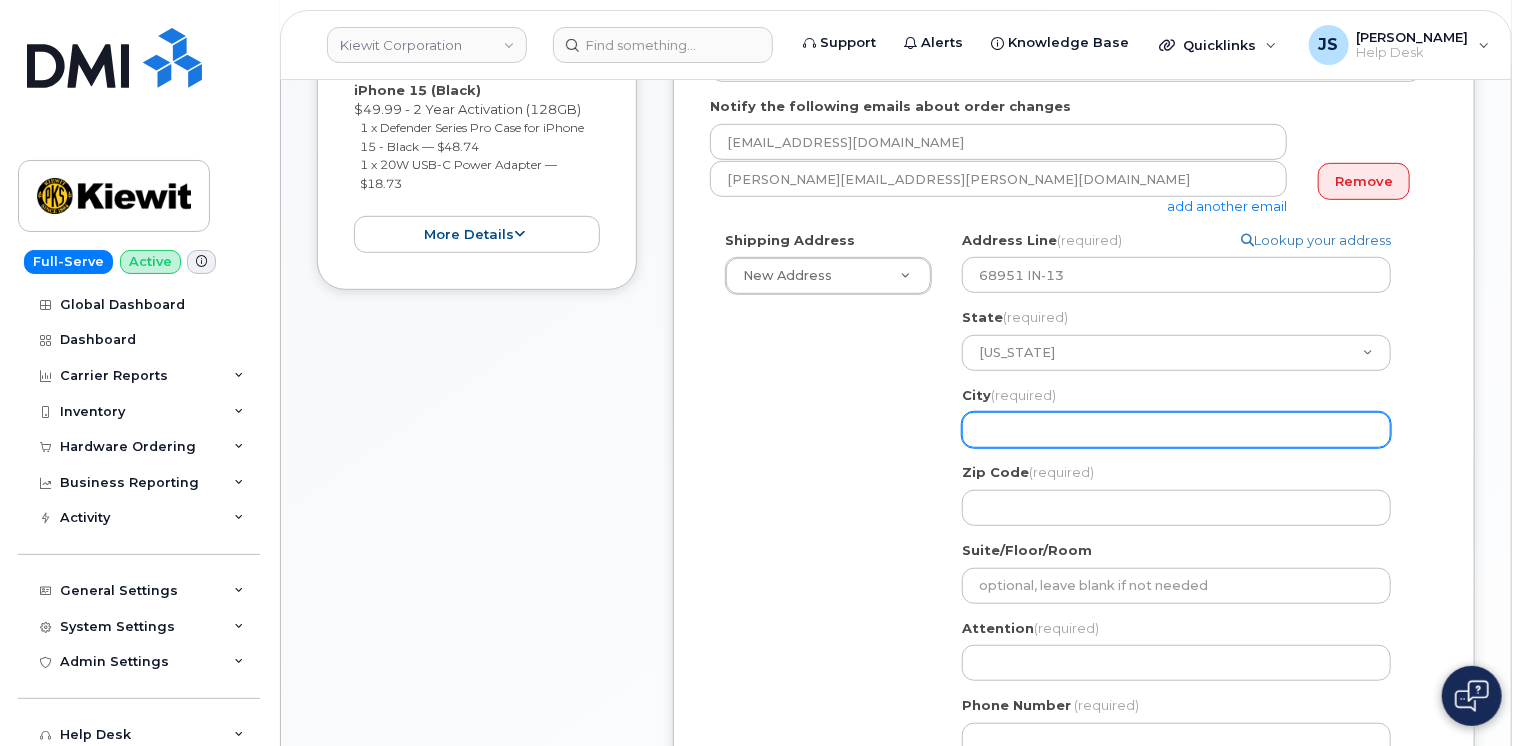 click on "City
(required)" at bounding box center (1176, 430) 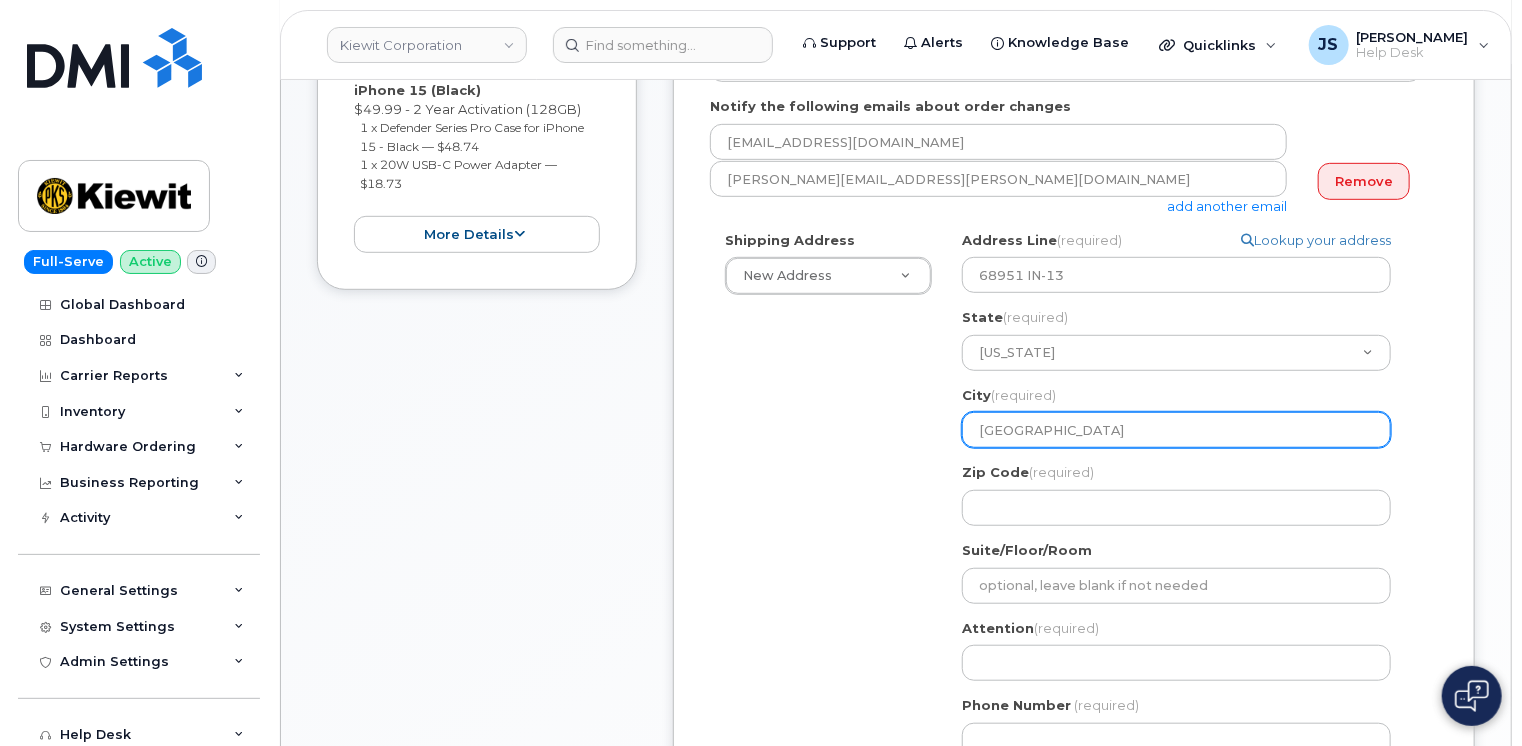 type on "Millersburg" 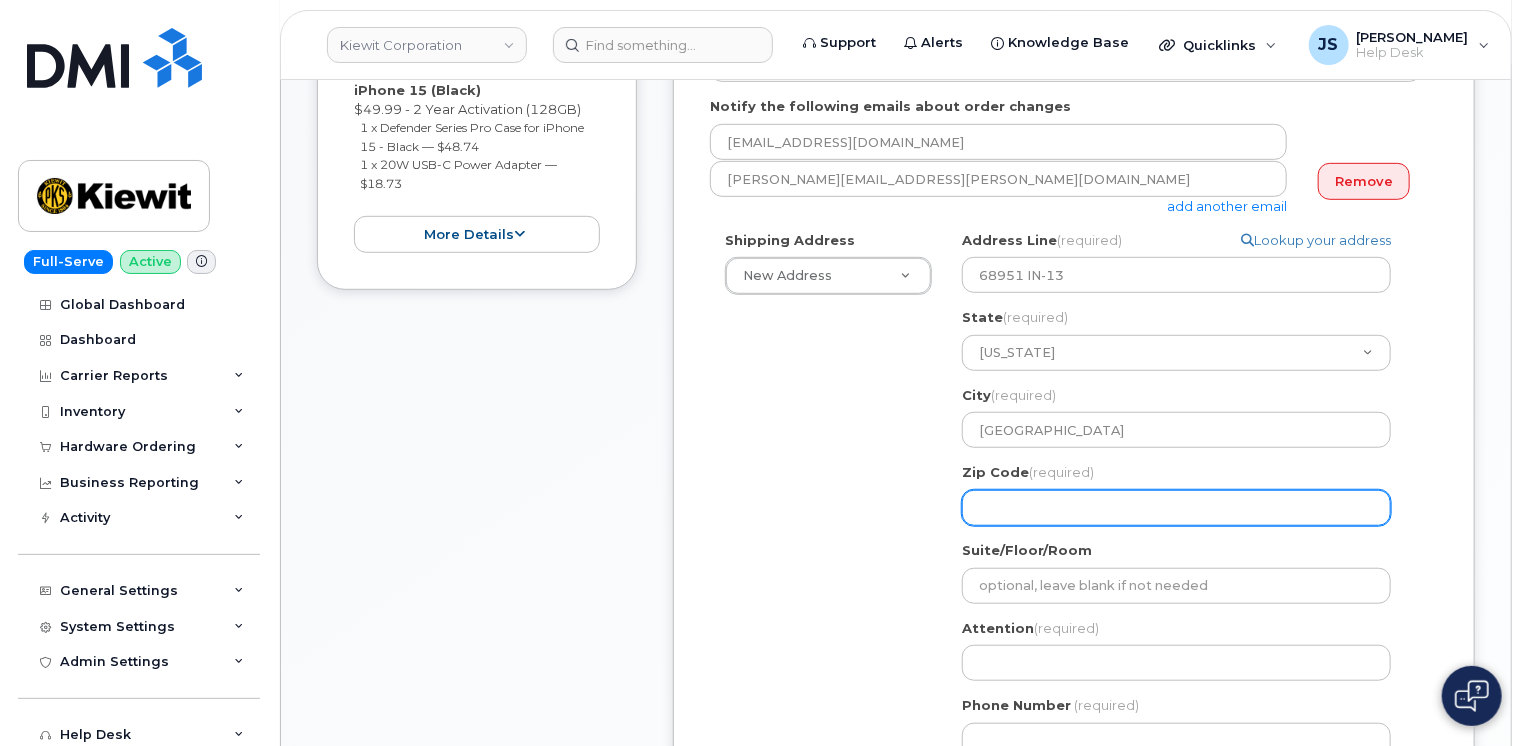 click on "Zip Code
(required)" at bounding box center (1176, 508) 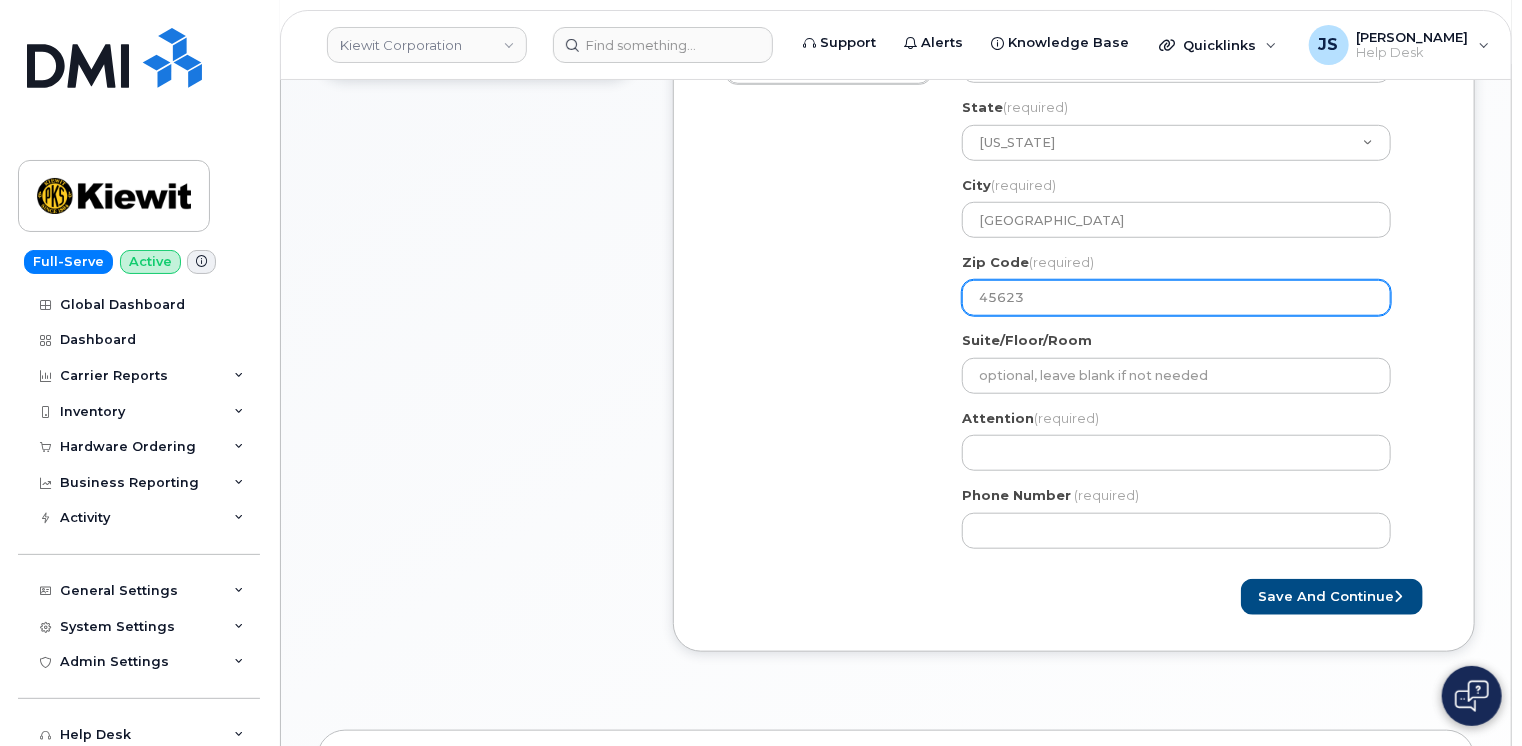 scroll, scrollTop: 708, scrollLeft: 0, axis: vertical 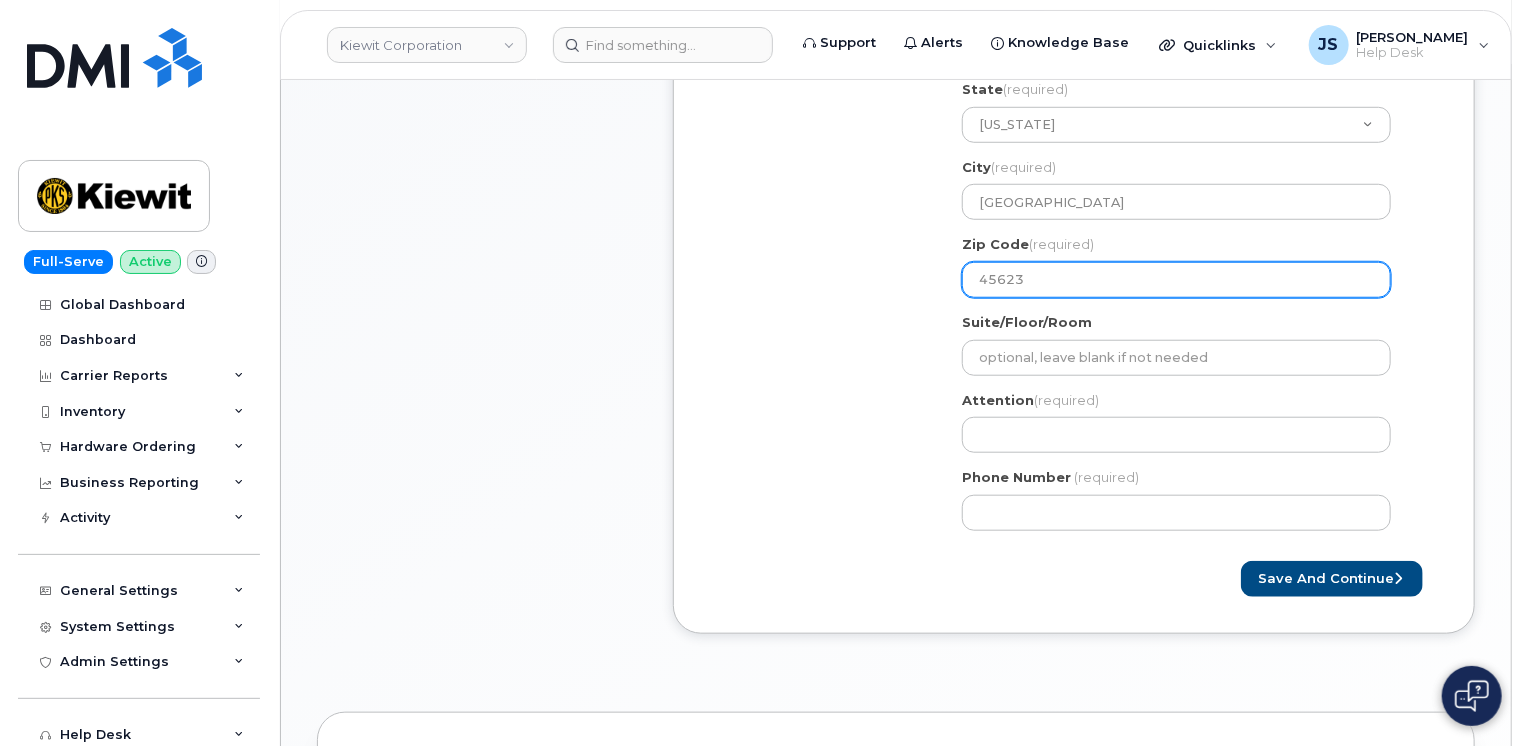 type on "45623" 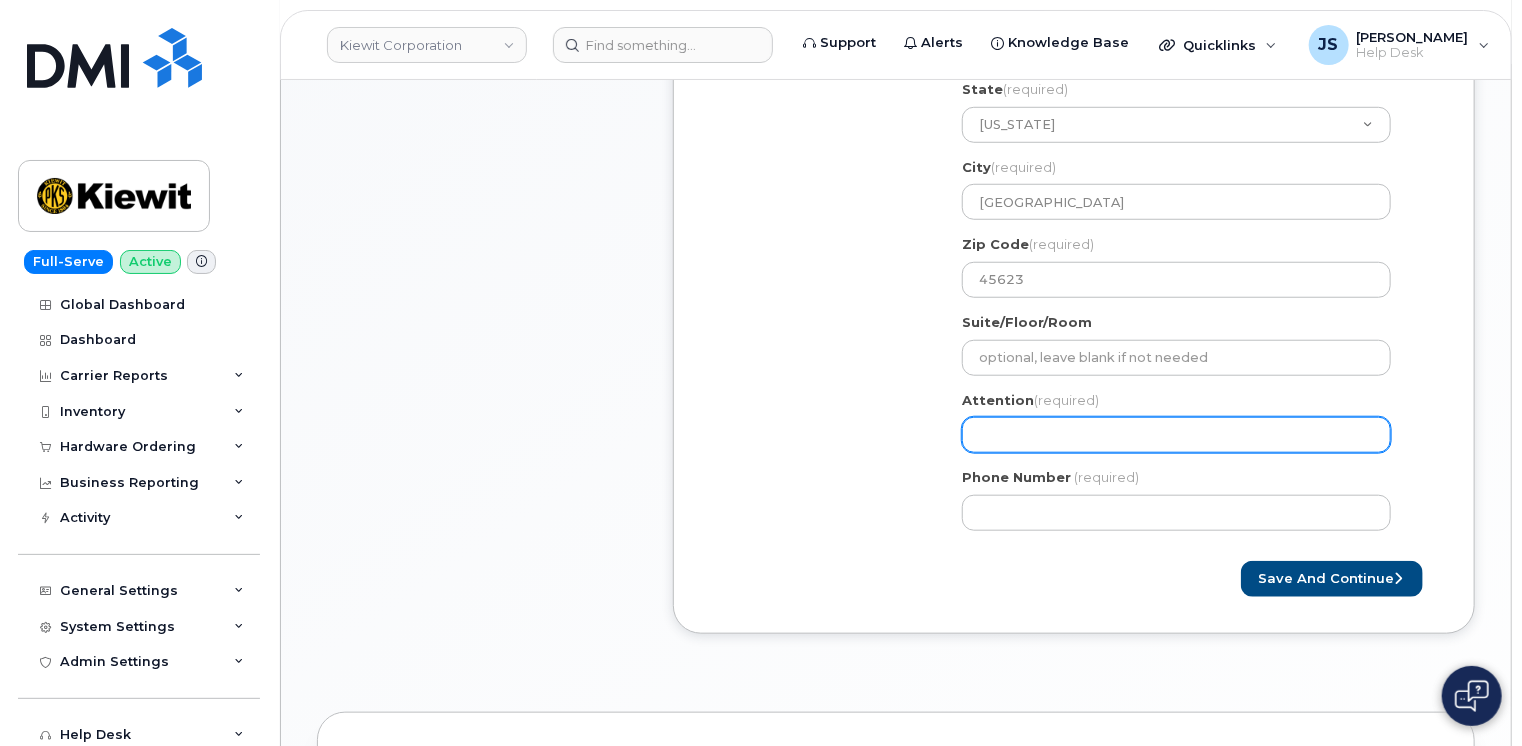 click on "Attention
(required)" at bounding box center (1176, 435) 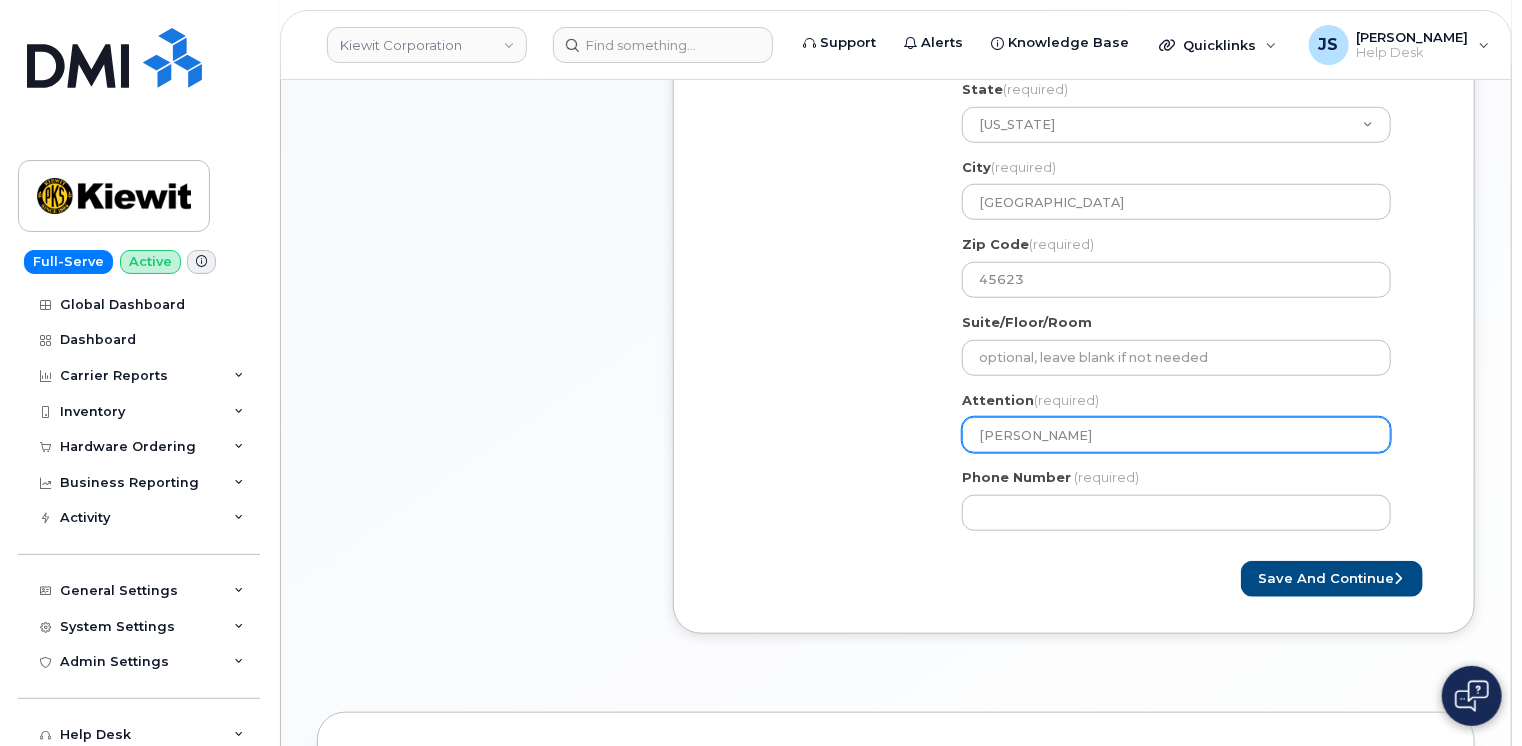 type on "[PERSON_NAME]" 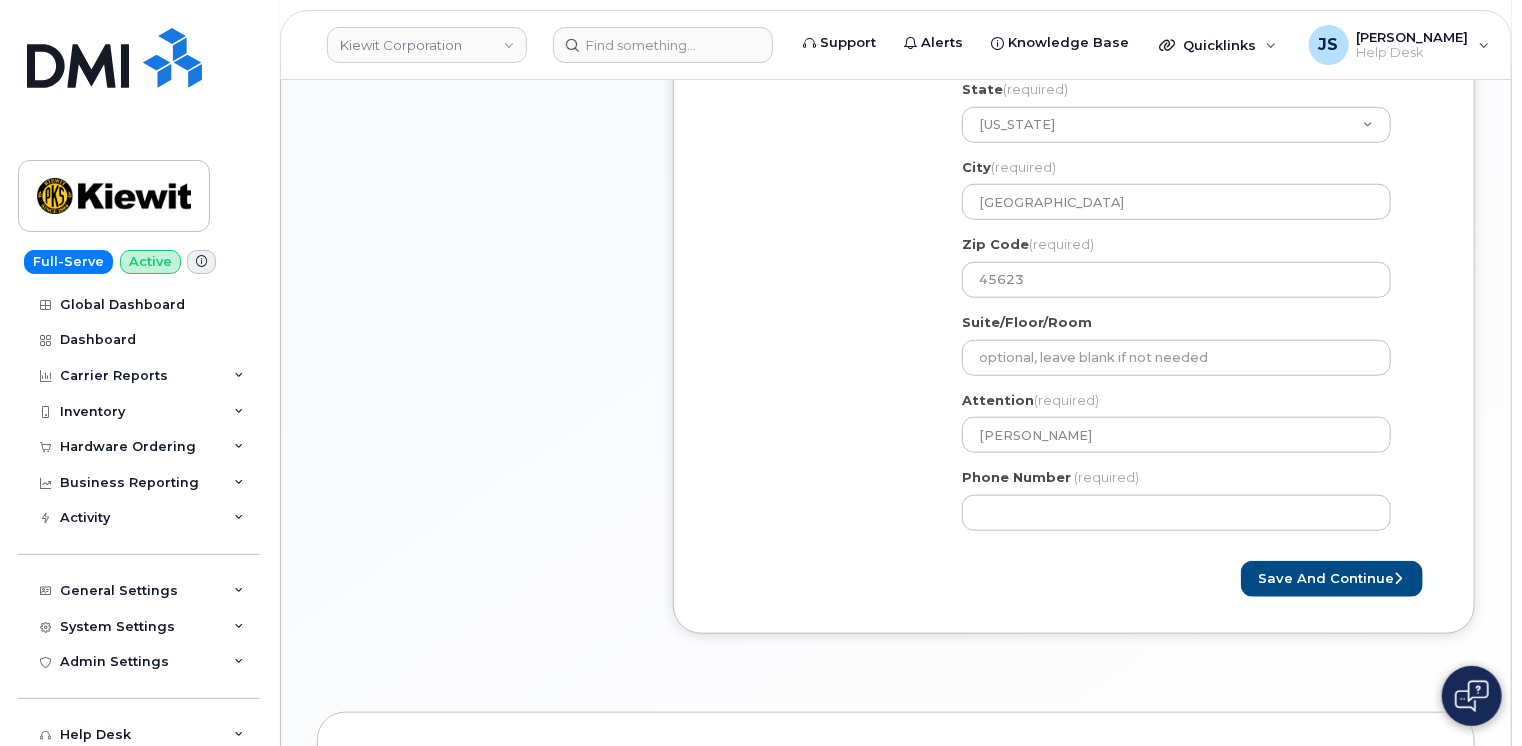 click on "Shipping Address
New Address                                     New Address 11455 US Highway 29 10055 Trainstation Cir 3831 Technology Forest Blvd 50 E Elwood St 10656 Highway 23
IN
Millersburg
Search your address...
Manually edit your address
Click to search 68951 IN-13, Millersburg, IN 45623 11665 State Road 13 Millersburg IN 46543-9481 11733 State Road 13 Millersburg IN 46543-9490 11773 State Road 13 Millersburg IN 46543-9490 11901 State Road 13 Millersburg IN 46543-9494 11924 State Road 13 Millersburg IN 46543-9494 65344 State Road 13 Millersburg IN 46543-8001 65438 State Road 13 Millersburg IN 46543-9734 65480 State Road 13 Millersburg IN 46543-9734 65483 State Road 13 Millersburg IN 46543-9734 65484 State Road 13 Millersburg IN 46543-9734 65485 State Road 13 Millersburg IN 46543-9734 65545 State Road 13 Millersburg IN 46543-9734 65603 State Road 13 Millersburg IN 46543-9734 65661 State Road 13 Millersburg IN 46543-9734
Address Line
(required)" at bounding box center [1066, 274] 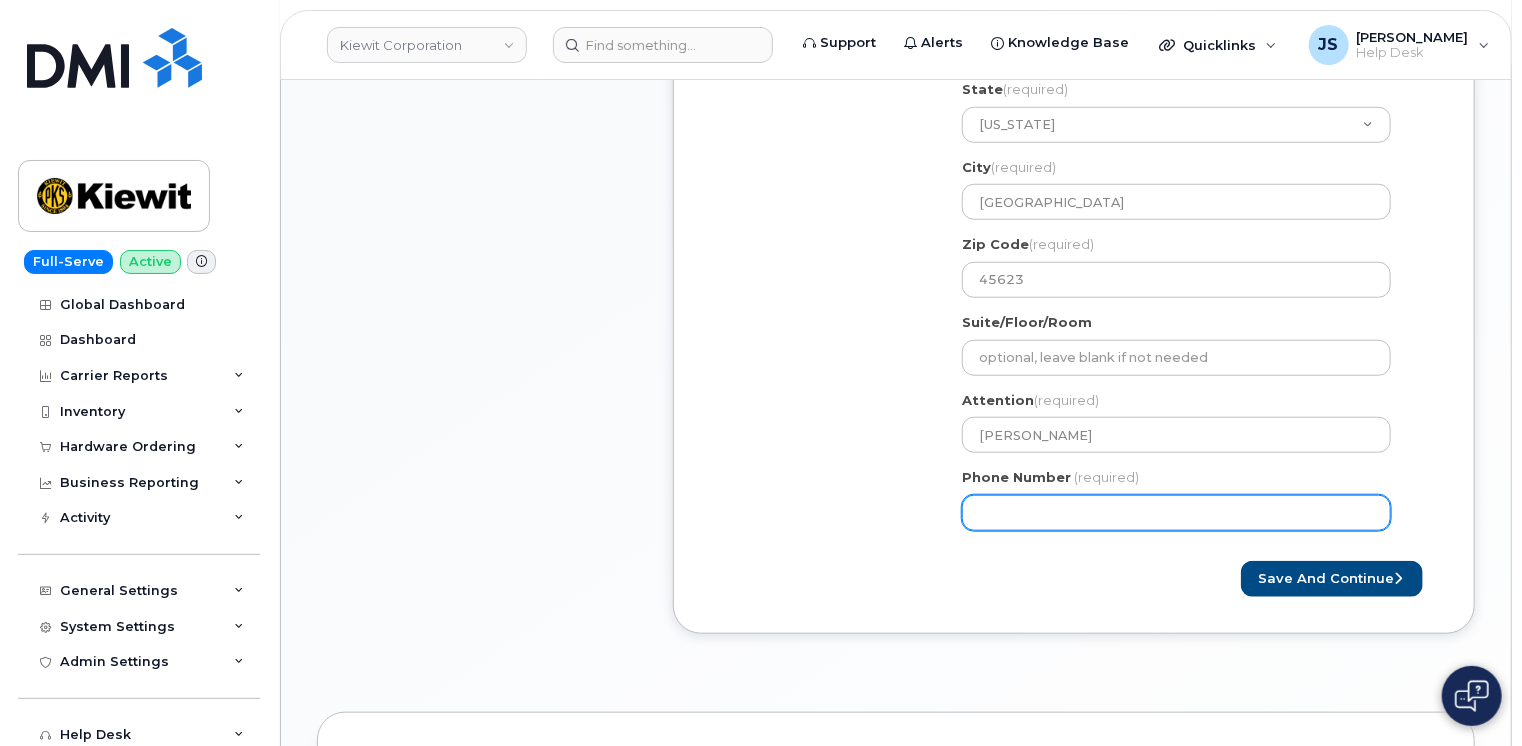 click on "Phone Number" at bounding box center [1176, 513] 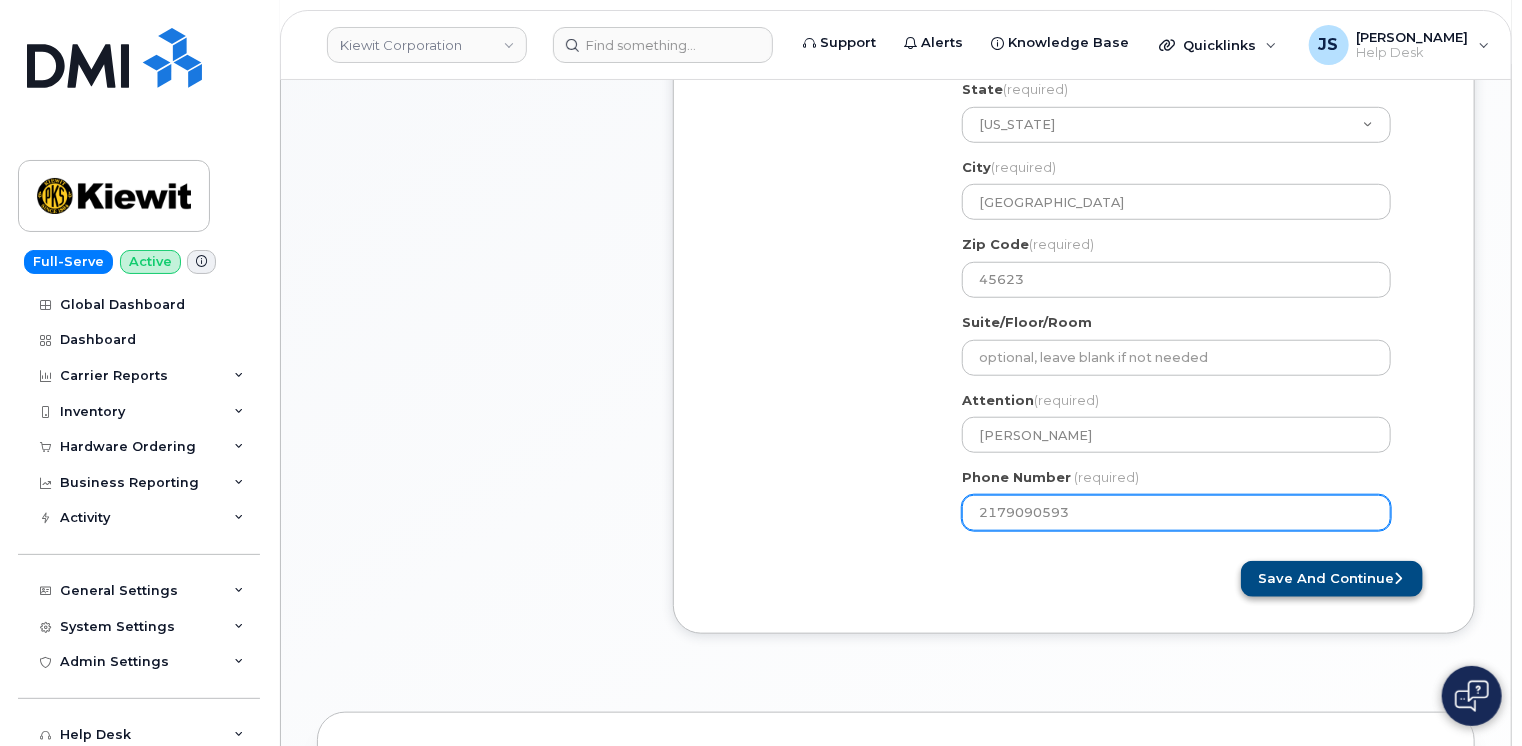 type on "2179090593" 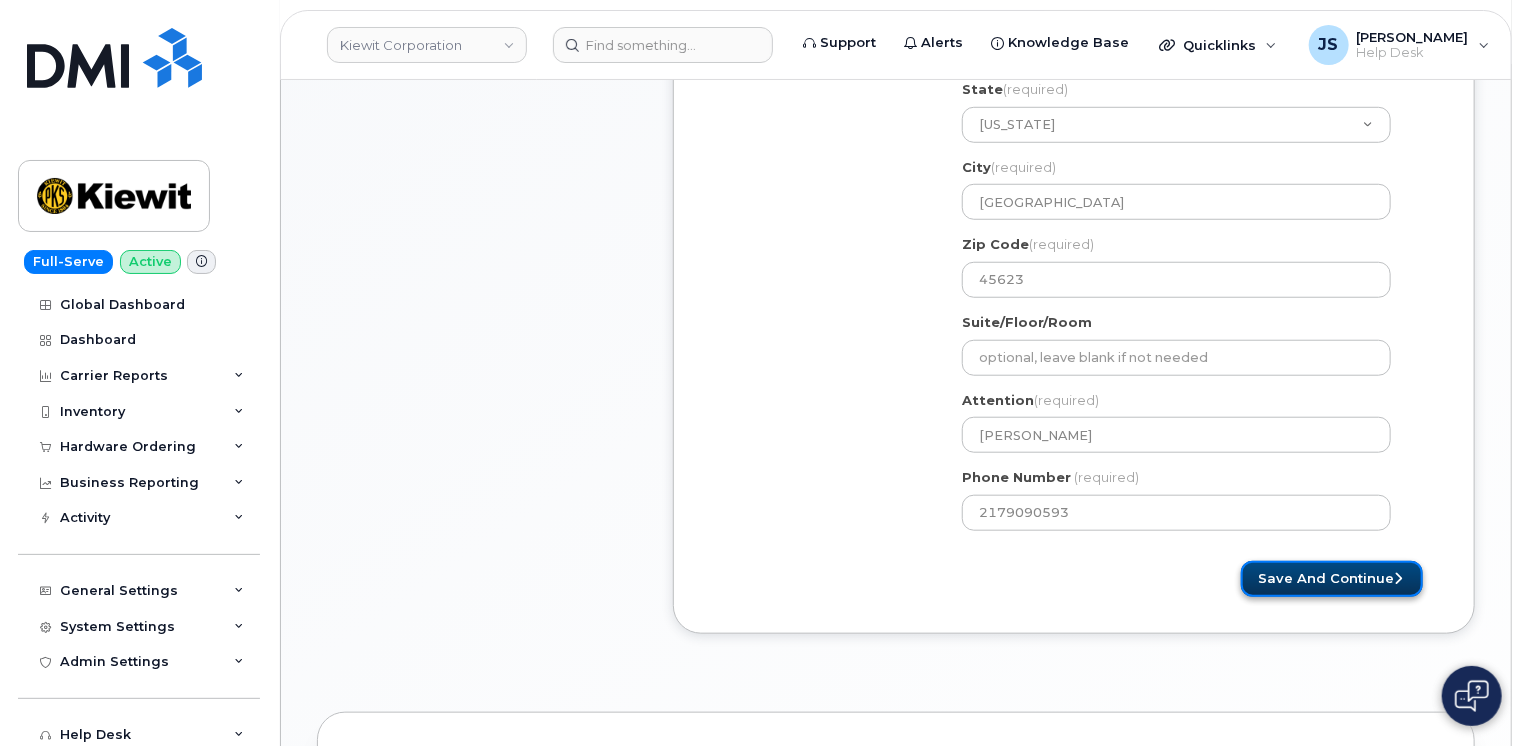 click on "Save and Continue" at bounding box center [1332, 579] 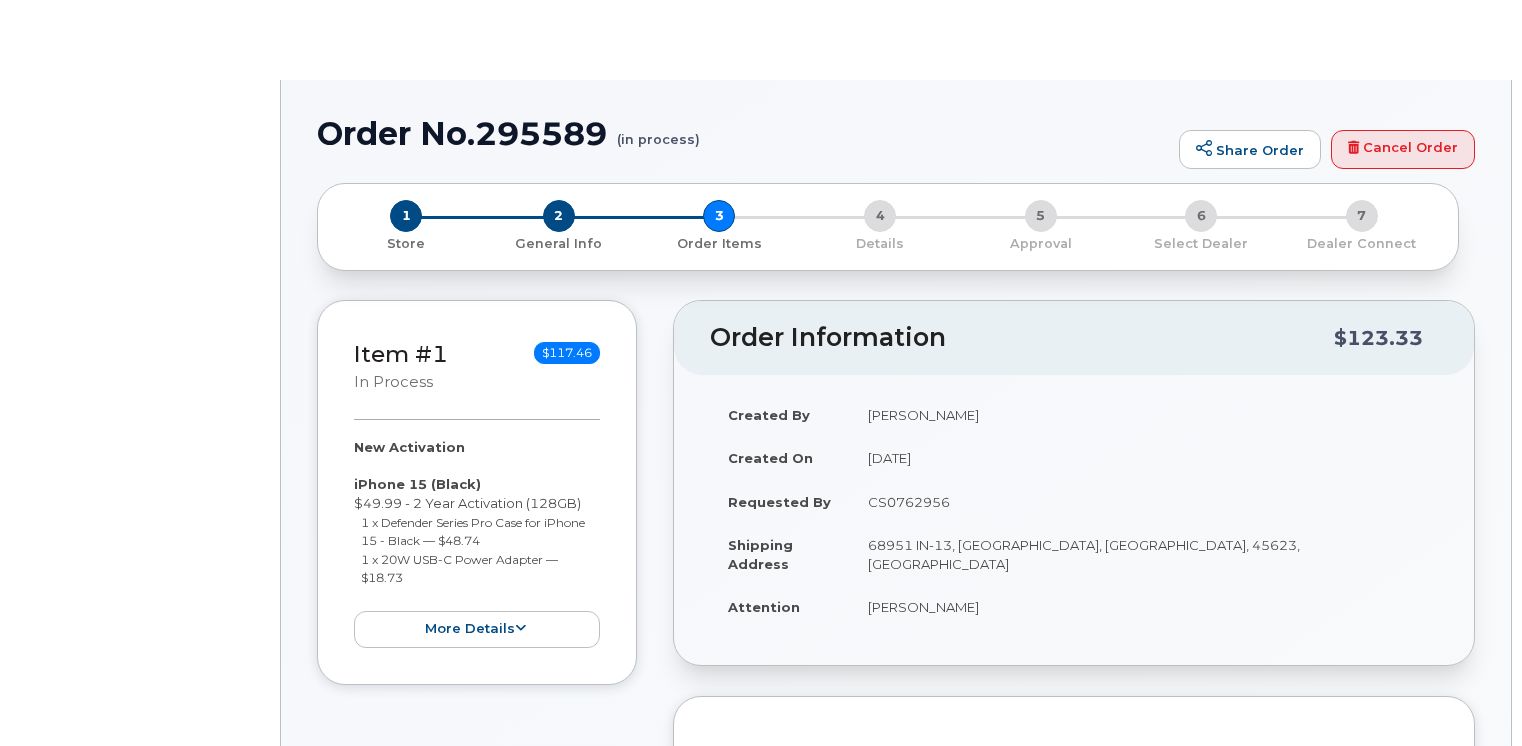 scroll, scrollTop: 0, scrollLeft: 0, axis: both 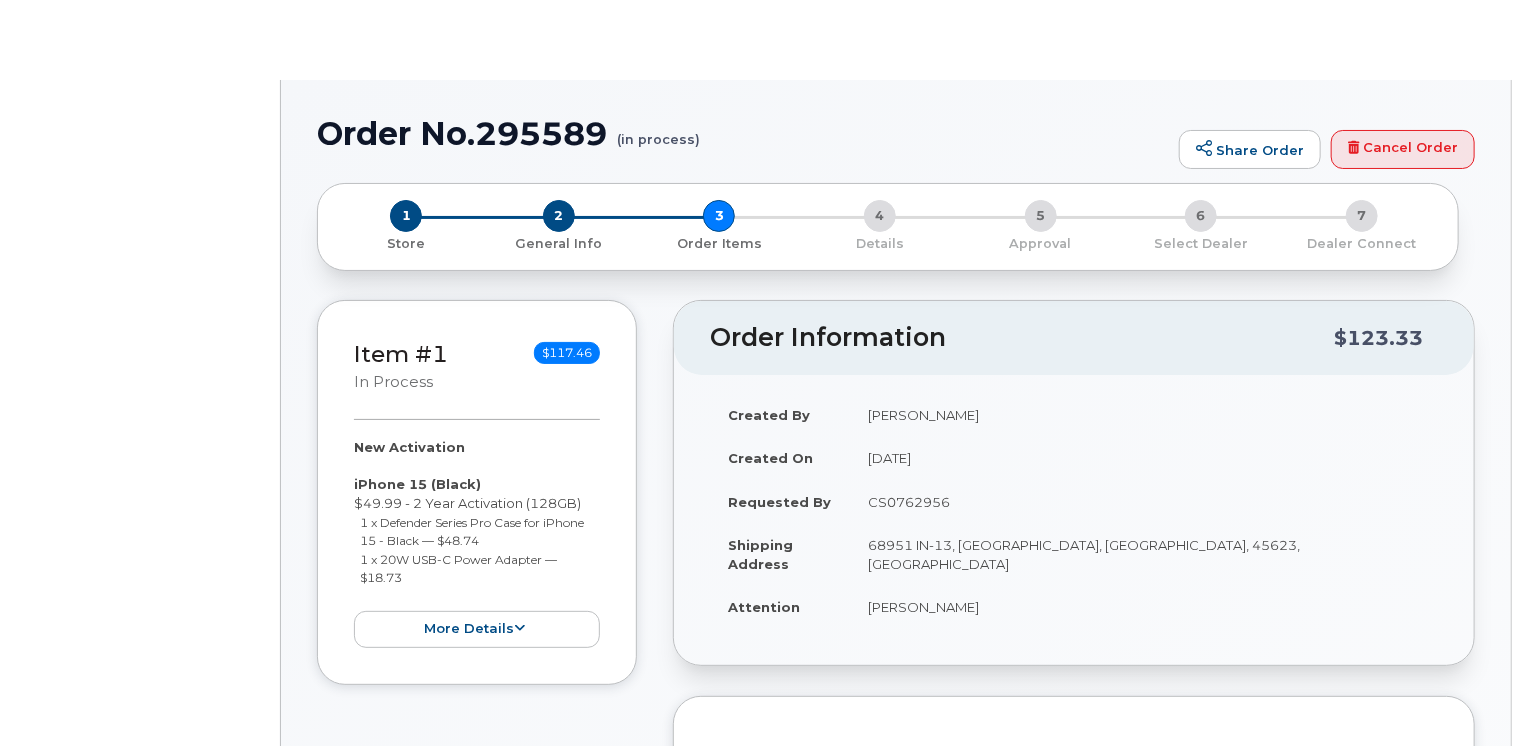 radio on "true" 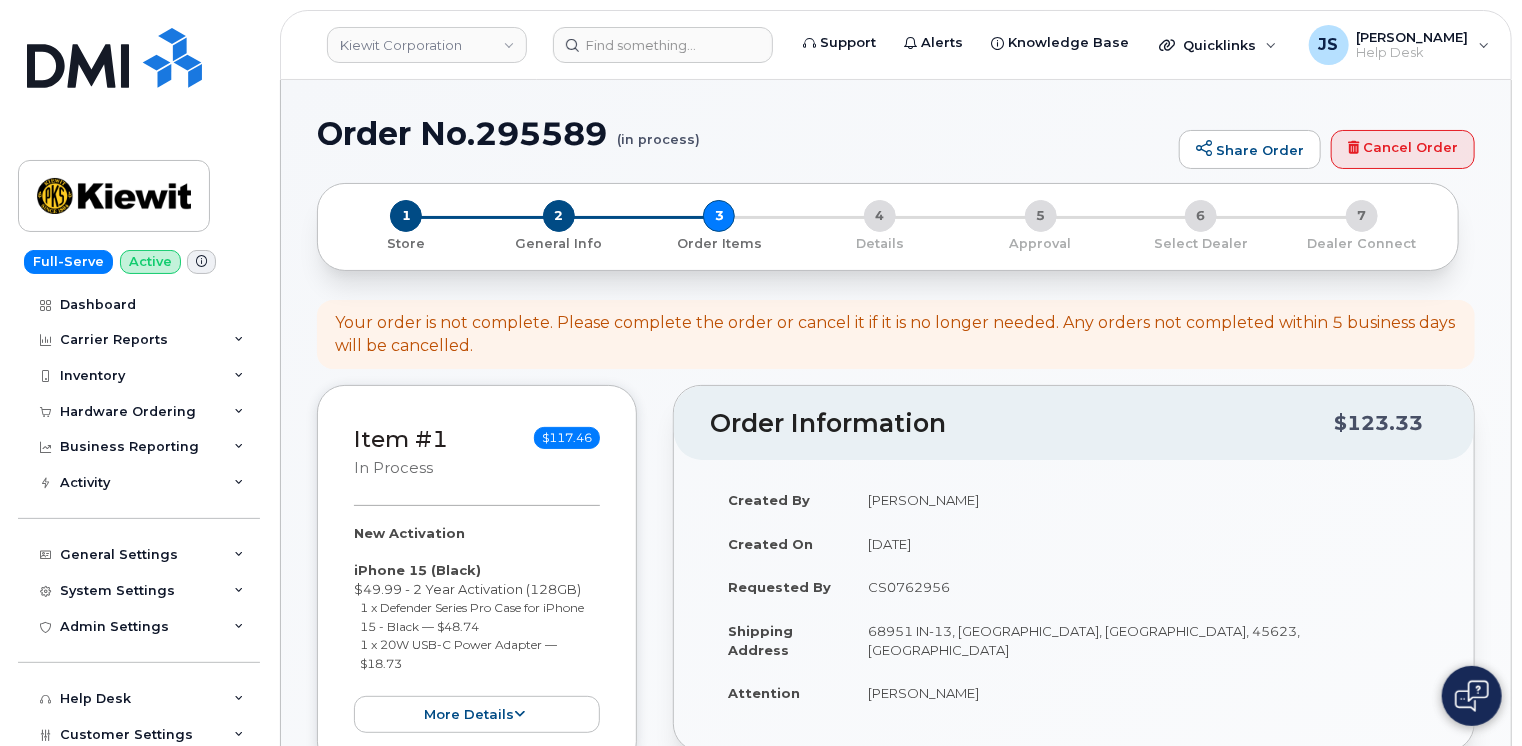 click on "Item #1
in process
$117.46
New Activation
iPhone 15
(Black)
$49.99 - 2 Year Activation (128GB)
1 x Defender Series Pro Case for iPhone 15 - Black
—
$48.74
1 x 20W USB-C Power Adapter
—
$18.73
more details
Request
New Activation
Employee
Carrier Base
Verizon Wireless
Requested Device
iPhone 15
Term Details
2 Year Activation (128GB)
Requested Accessories
Defender Series Pro Case for iPhone 15 - Black x 1
— $48.74
20W USB-C Power Adapter x 1
— $18.73
Accounting Codes
…
Estimated Device Cost
$49.99
Estimated Shipping Charge
$0.00
Estimated Total
(Device & Accessories)
$117.46
Shipping Address
68951 IN-13, [GEOGRAPHIC_DATA], [GEOGRAPHIC_DATA], 45623, [GEOGRAPHIC_DATA], Attention: [PERSON_NAME]
collapse
Order Information
$123.33
Created By" at bounding box center [896, 1319] 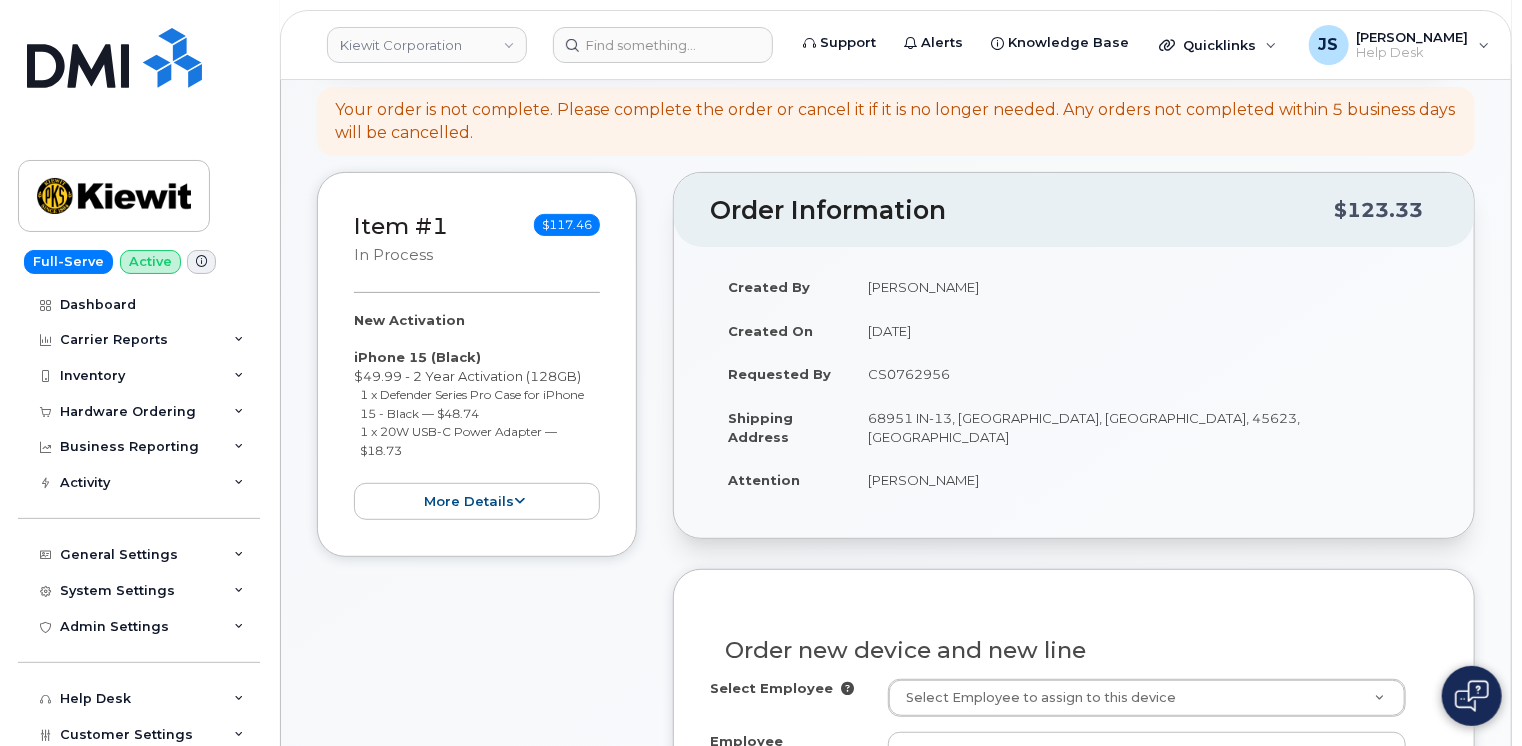 scroll, scrollTop: 480, scrollLeft: 0, axis: vertical 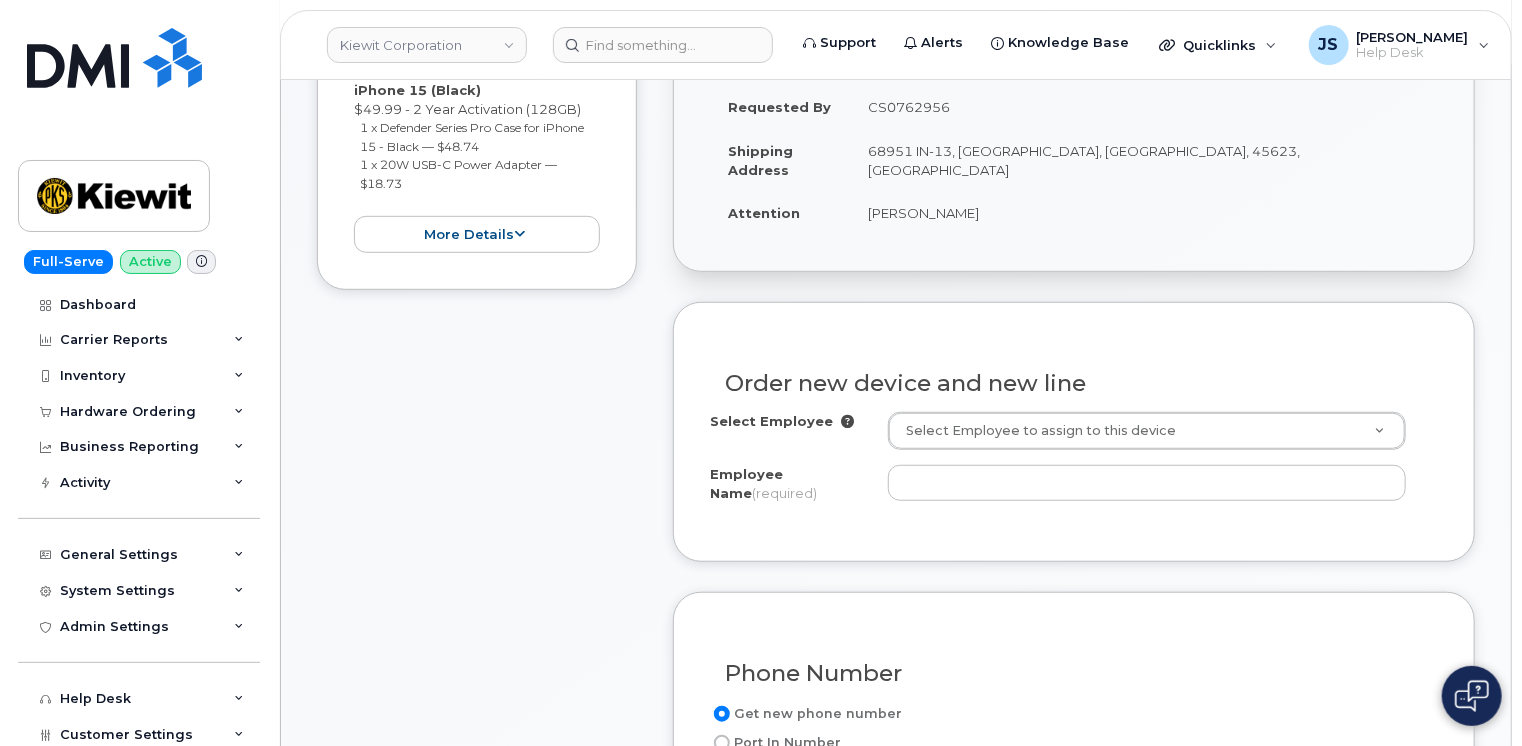 click on "Select Employee
Select Employee to assign to this device
Employee Name
(required)" at bounding box center (1074, 461) 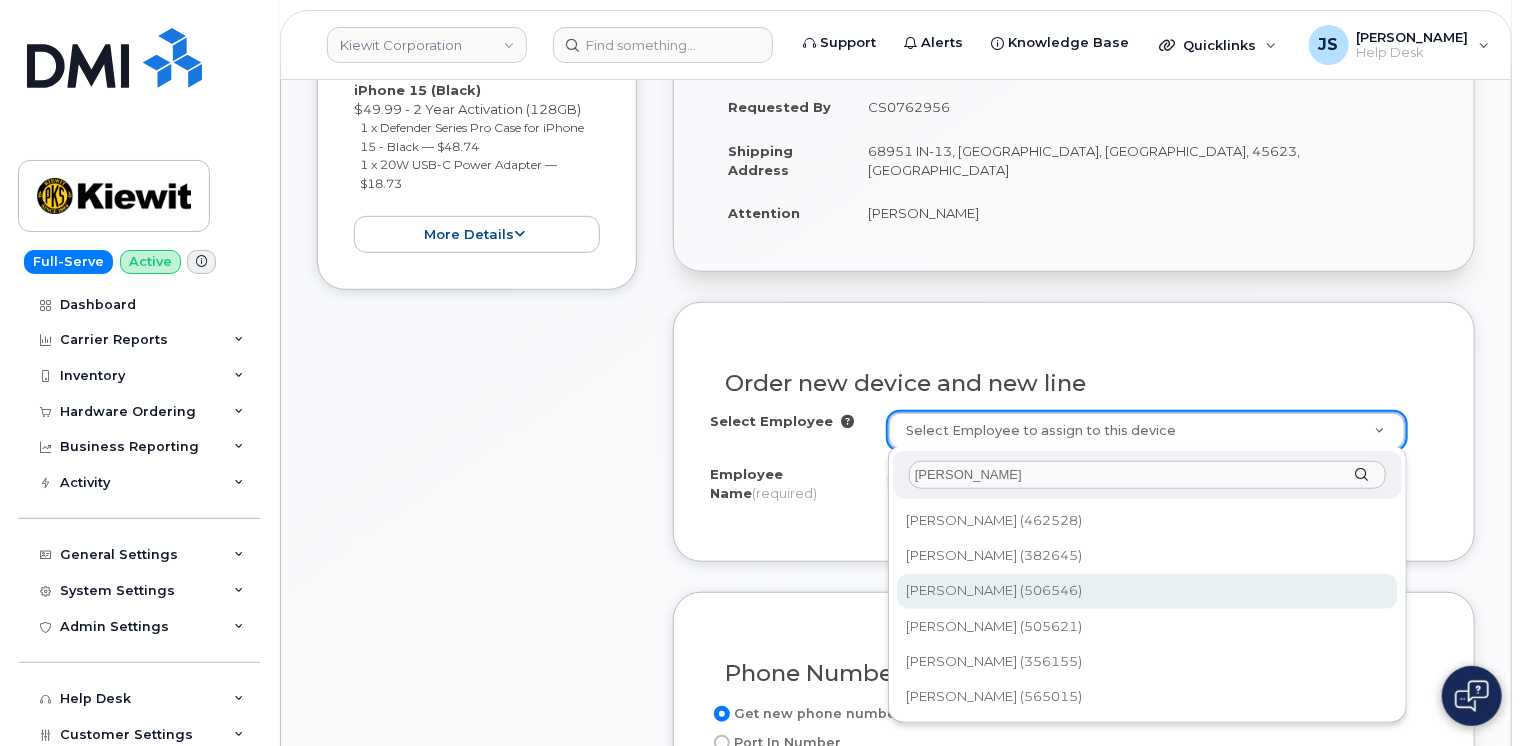 type on "Levi w" 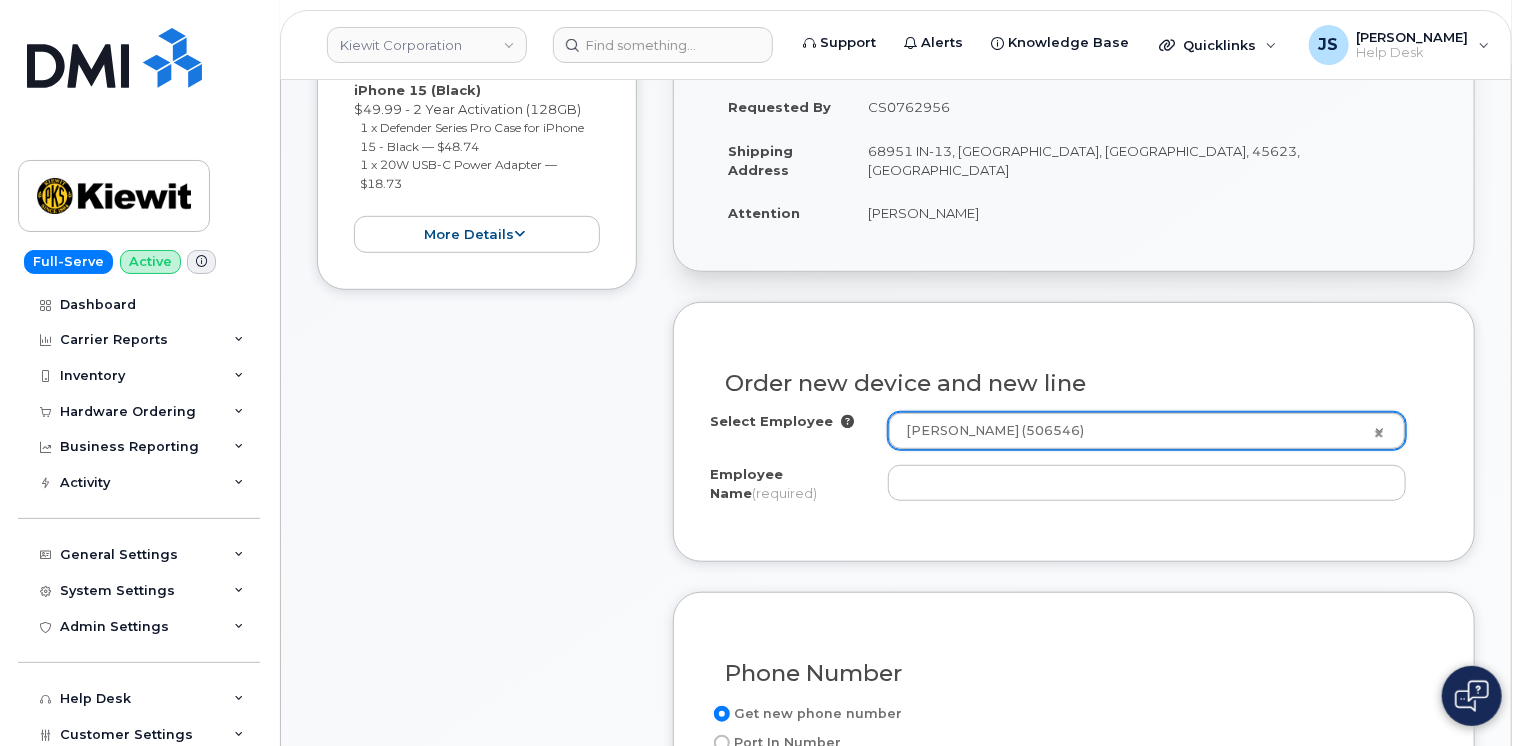type on "[PERSON_NAME]" 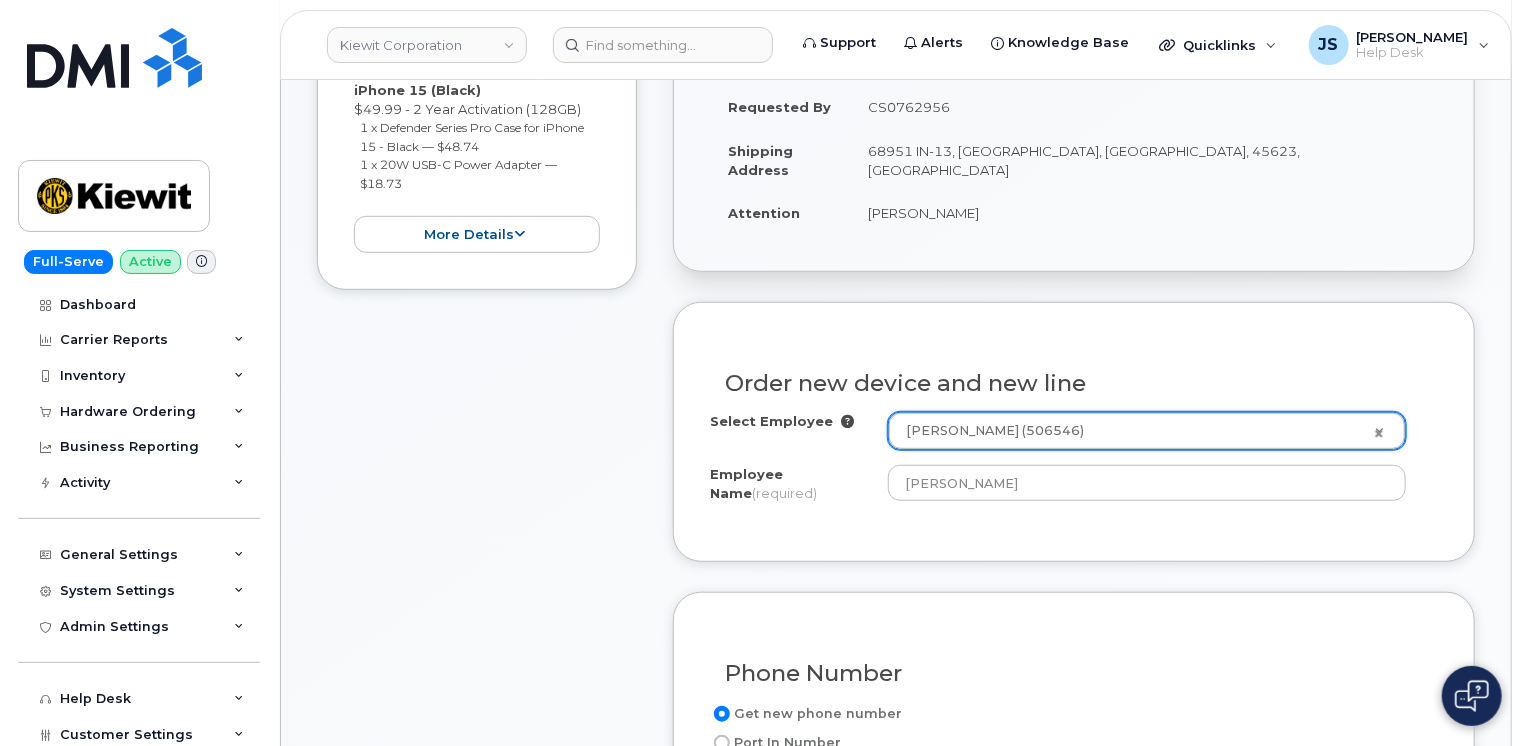 click on "Item #1
in process
$117.46
New Activation
iPhone 15
(Black)
$49.99 - 2 Year Activation (128GB)
1 x Defender Series Pro Case for iPhone 15 - Black
—
$48.74
1 x 20W USB-C Power Adapter
—
$18.73
more details
Request
New Activation
Employee
Carrier Base
Verizon Wireless
Requested Device
iPhone 15
Term Details
2 Year Activation (128GB)
Requested Accessories
Defender Series Pro Case for iPhone 15 - Black x 1
— $48.74
20W USB-C Power Adapter x 1
— $18.73
Accounting Codes
…
Estimated Device Cost
$49.99
Estimated Shipping Charge
$0.00
Estimated Total
(Device & Accessories)
$117.46
Shipping Address
68951 IN-13, Millersburg, IN, 45623, USA, Attention: Levi Whidden
collapse
Order Information
$123.33
Created By" at bounding box center [896, 839] 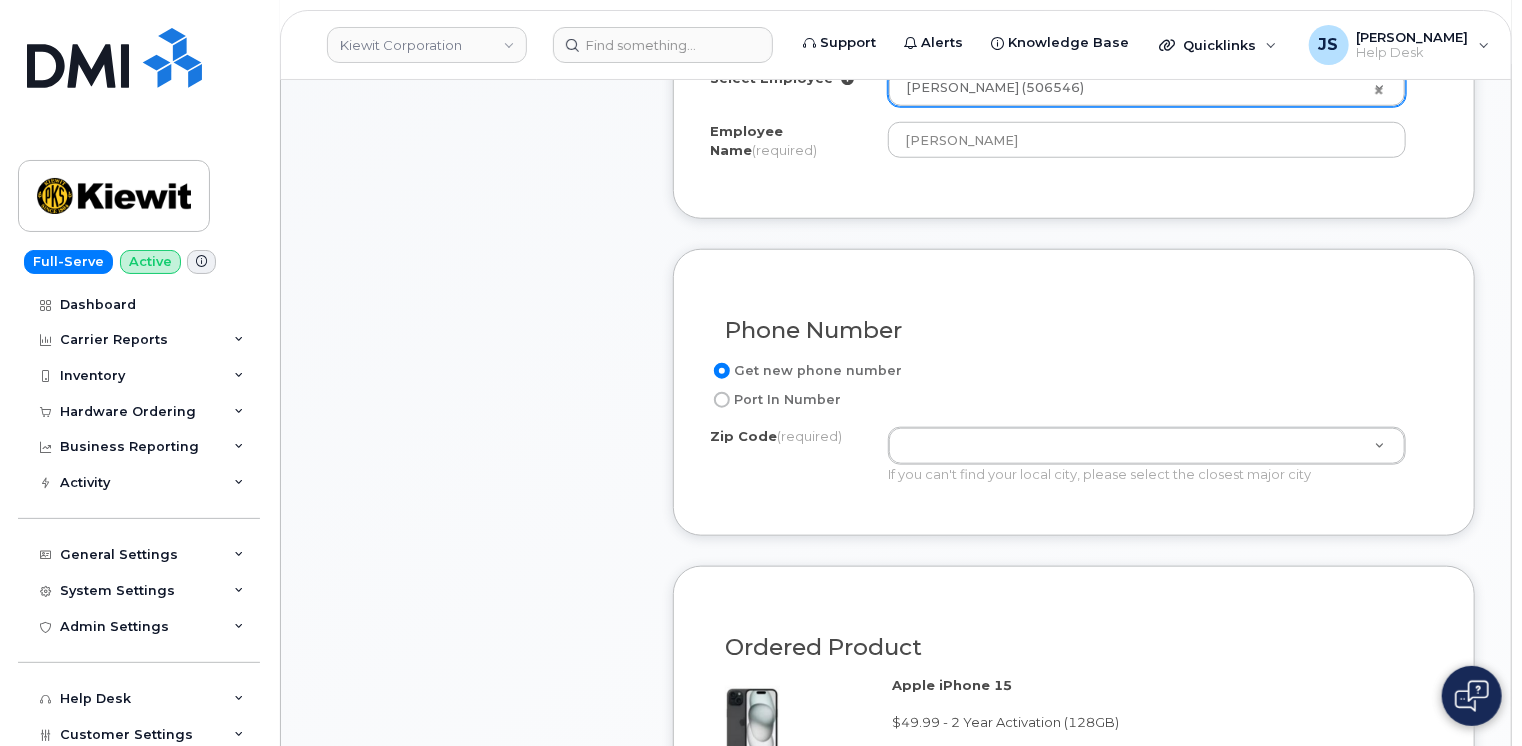 scroll, scrollTop: 880, scrollLeft: 0, axis: vertical 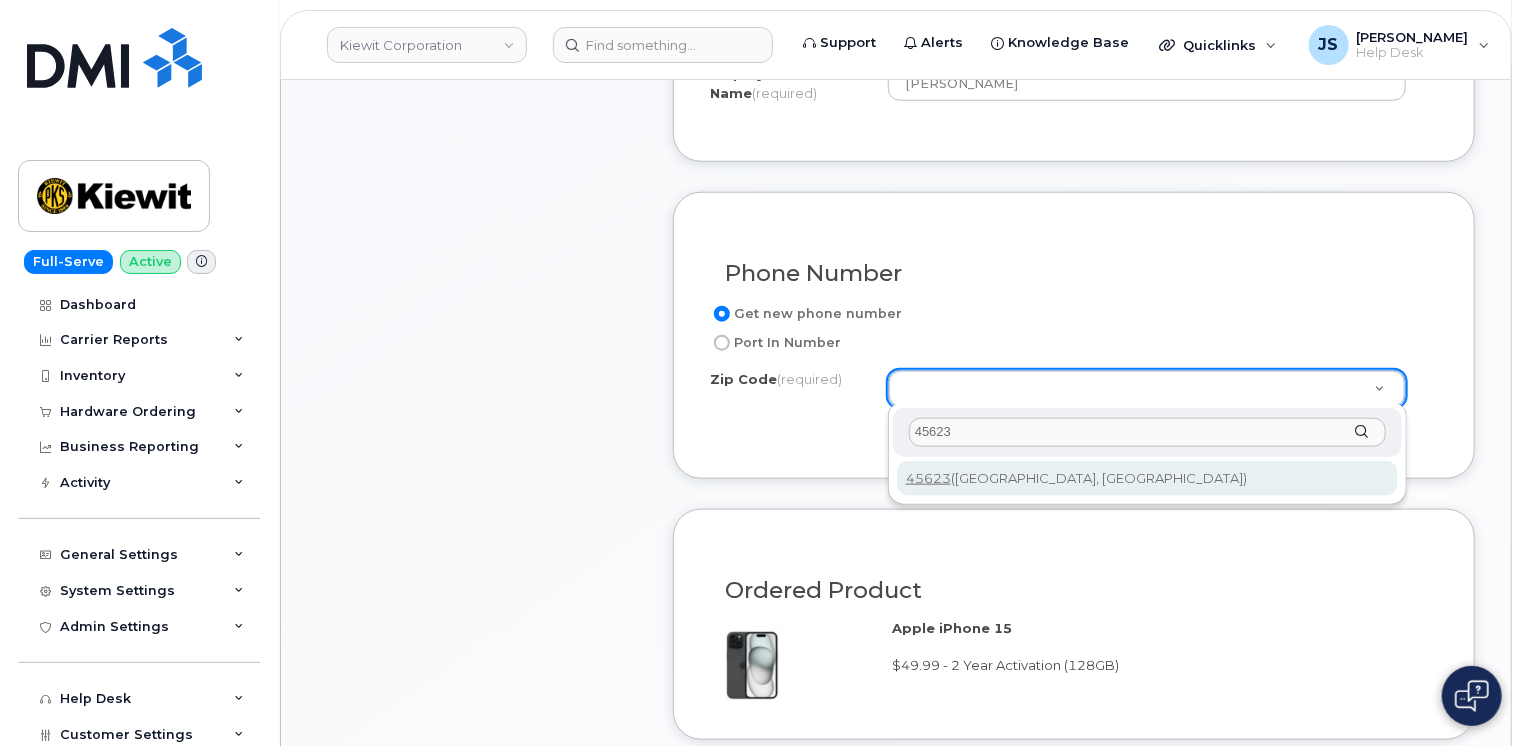 type on "45623" 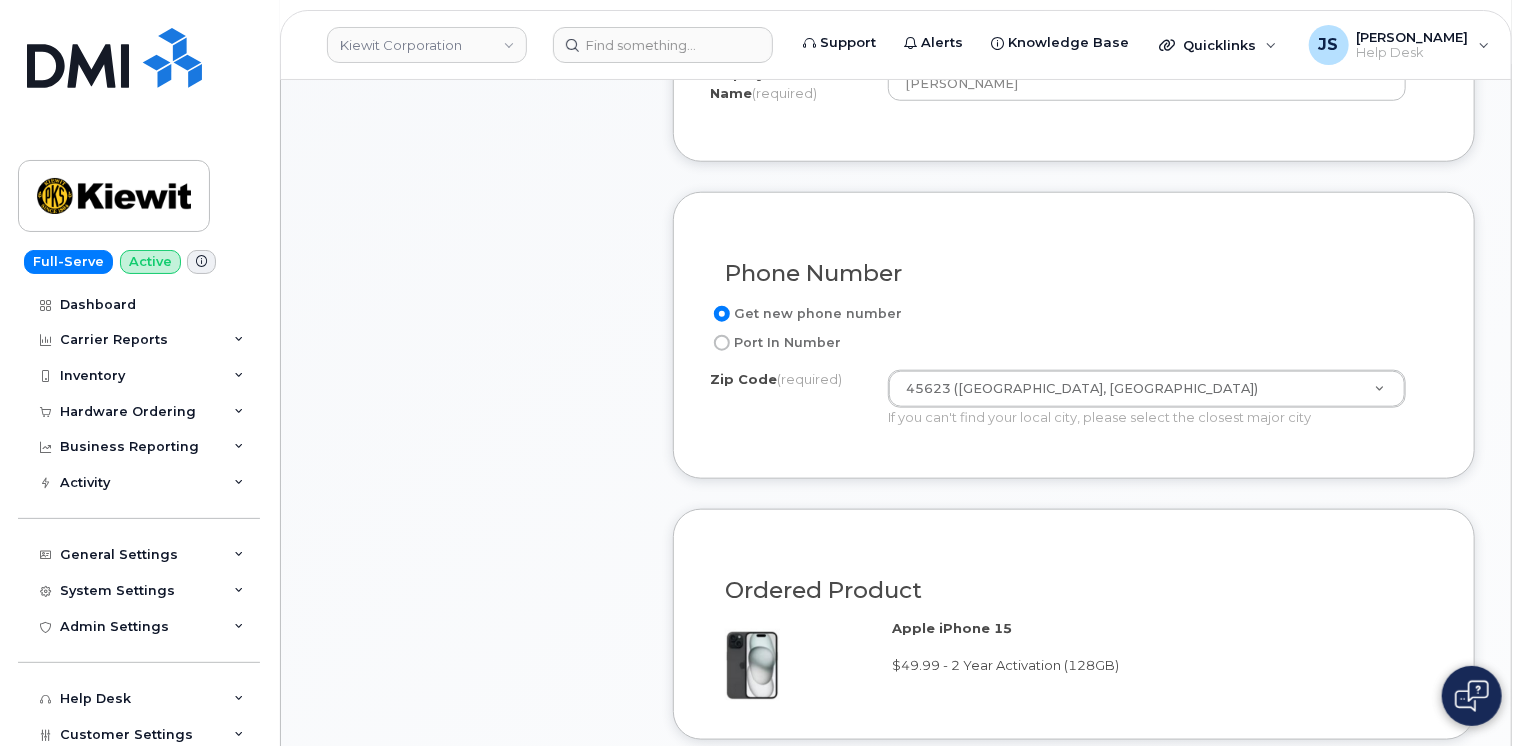 click on "Item #1
in process
$117.46
New Activation
iPhone 15
(Black)
$49.99 - 2 Year Activation (128GB)
1 x Defender Series Pro Case for iPhone 15 - Black
—
$48.74
1 x 20W USB-C Power Adapter
—
$18.73
more details
Request
New Activation
Employee
Carrier Base
Verizon Wireless
Requested Device
iPhone 15
Term Details
2 Year Activation (128GB)
Requested Accessories
Defender Series Pro Case for iPhone 15 - Black x 1
— $48.74
20W USB-C Power Adapter x 1
— $18.73
Accounting Codes
…
Estimated Device Cost
$49.99
Estimated Shipping Charge
$0.00
Estimated Total
(Device & Accessories)
$117.46
Shipping Address
68951 IN-13, Millersburg, IN, 45623, USA, Attention: Levi Whidden
collapse
Order Information
$123.33
Created By" at bounding box center [896, 439] 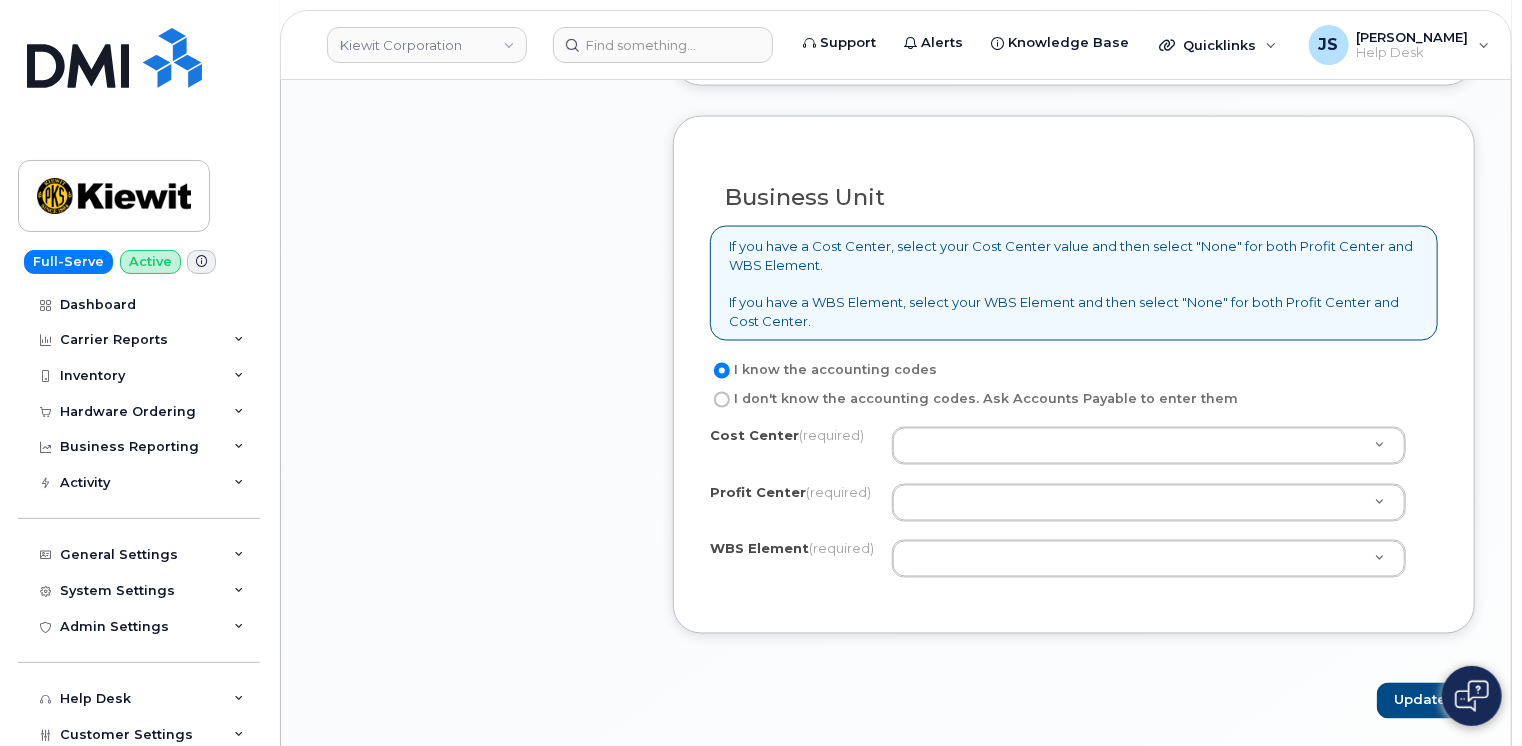 scroll, scrollTop: 1600, scrollLeft: 0, axis: vertical 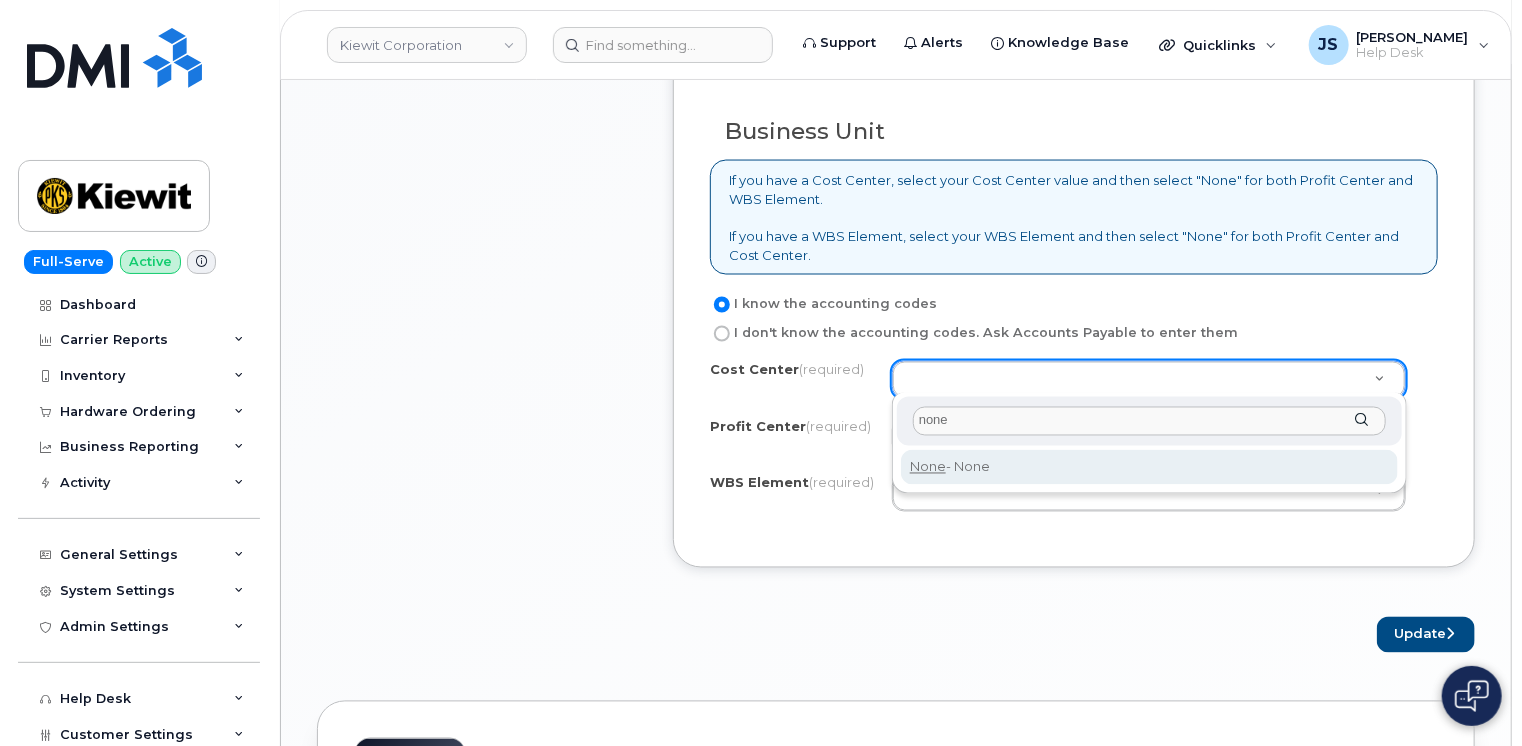 type on "none" 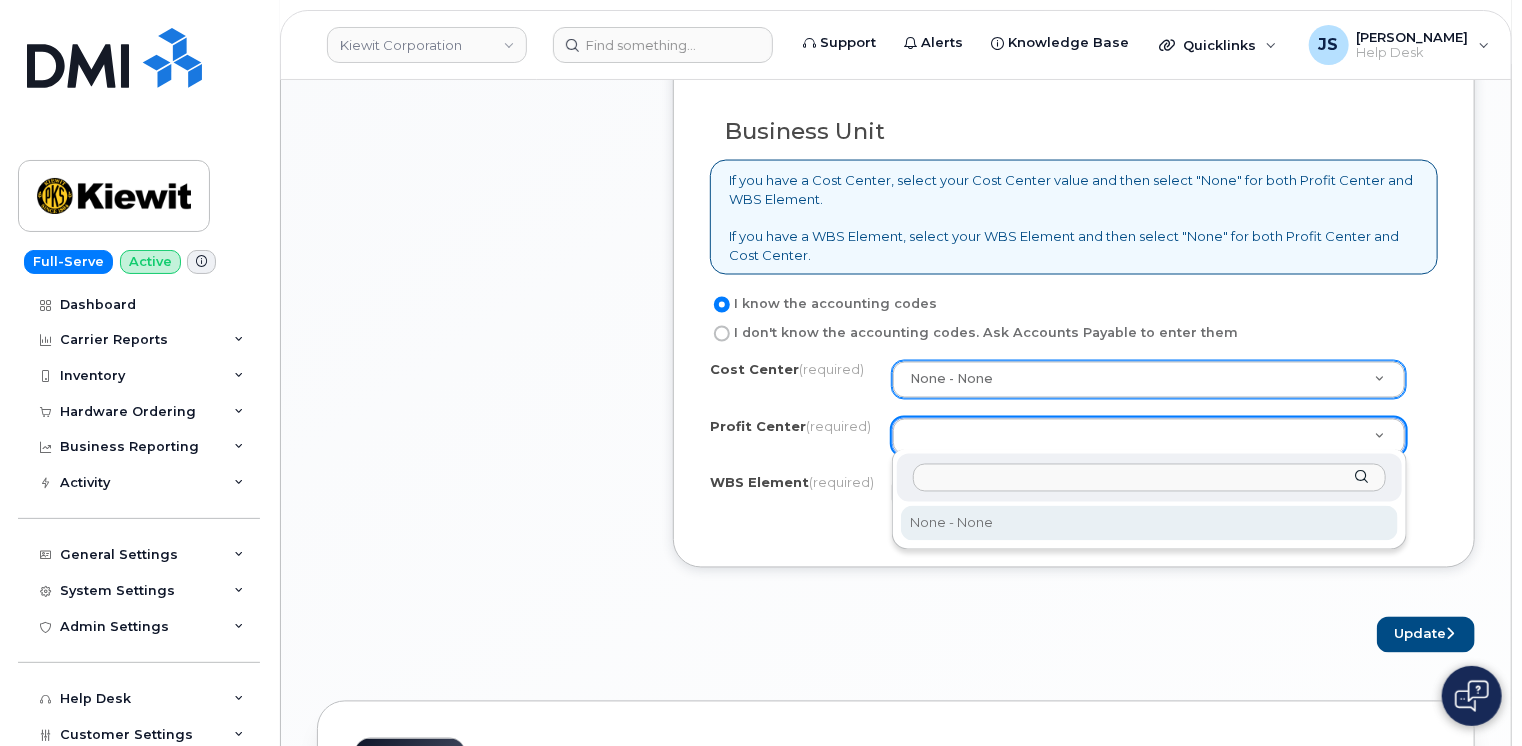 select on "None" 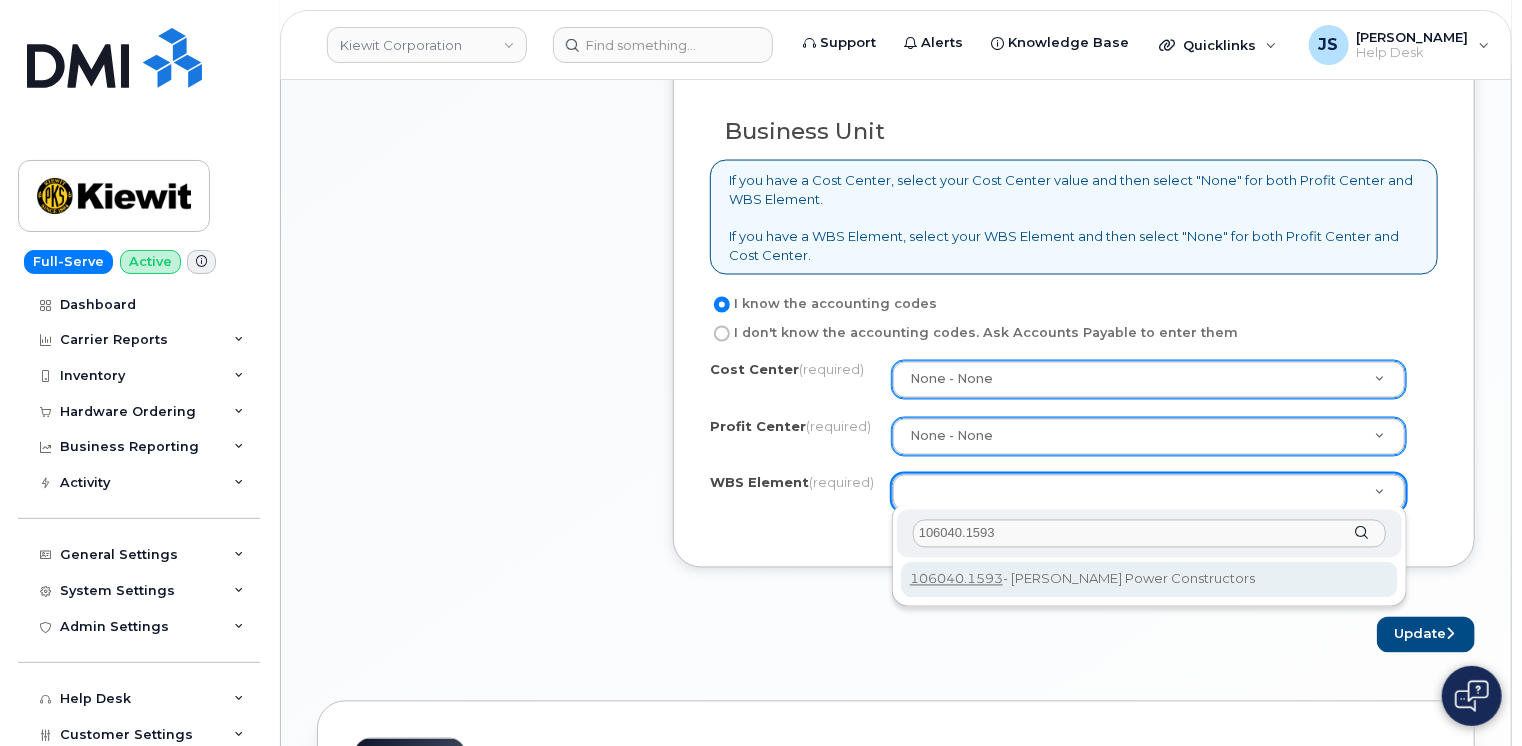 type on "106040.1593" 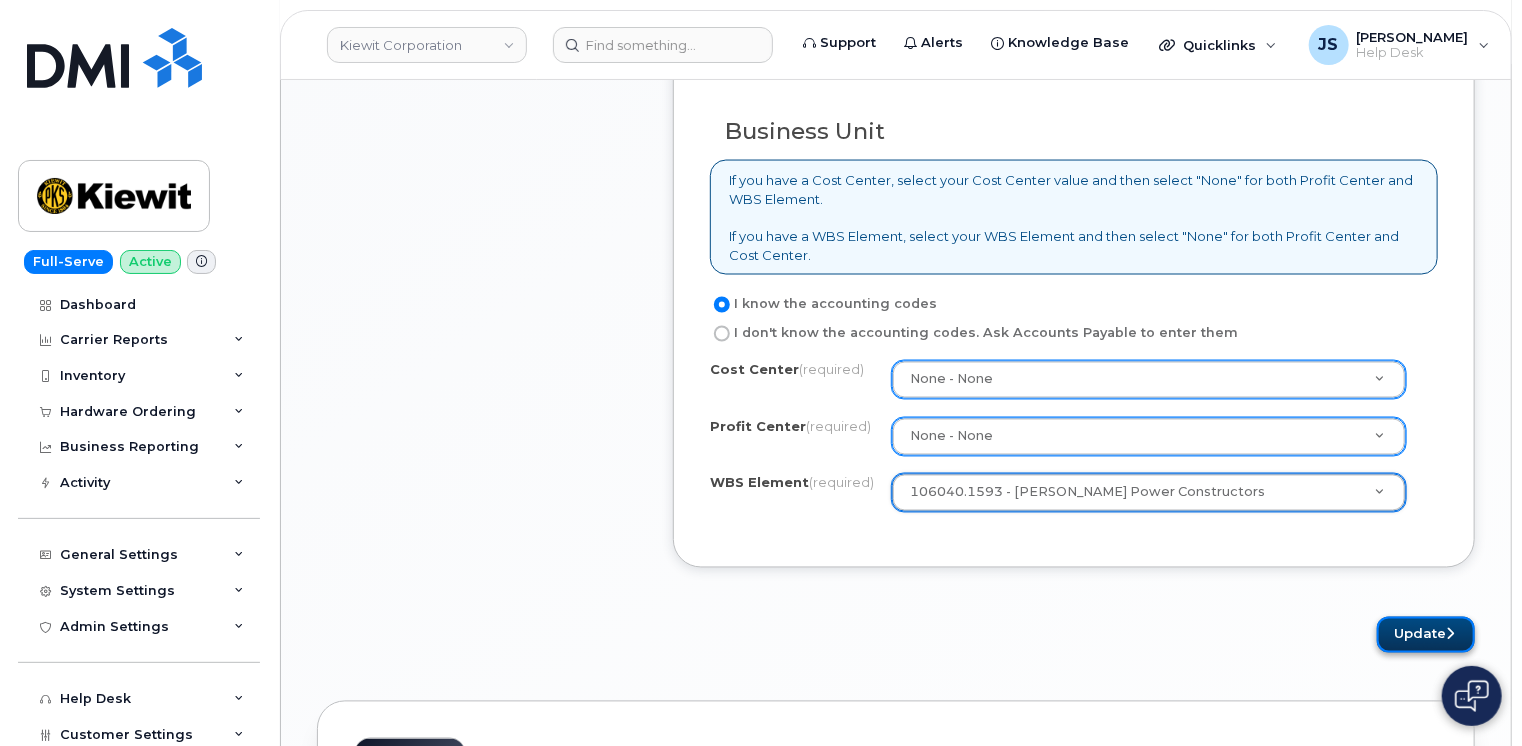 click on "Update" at bounding box center [1426, 635] 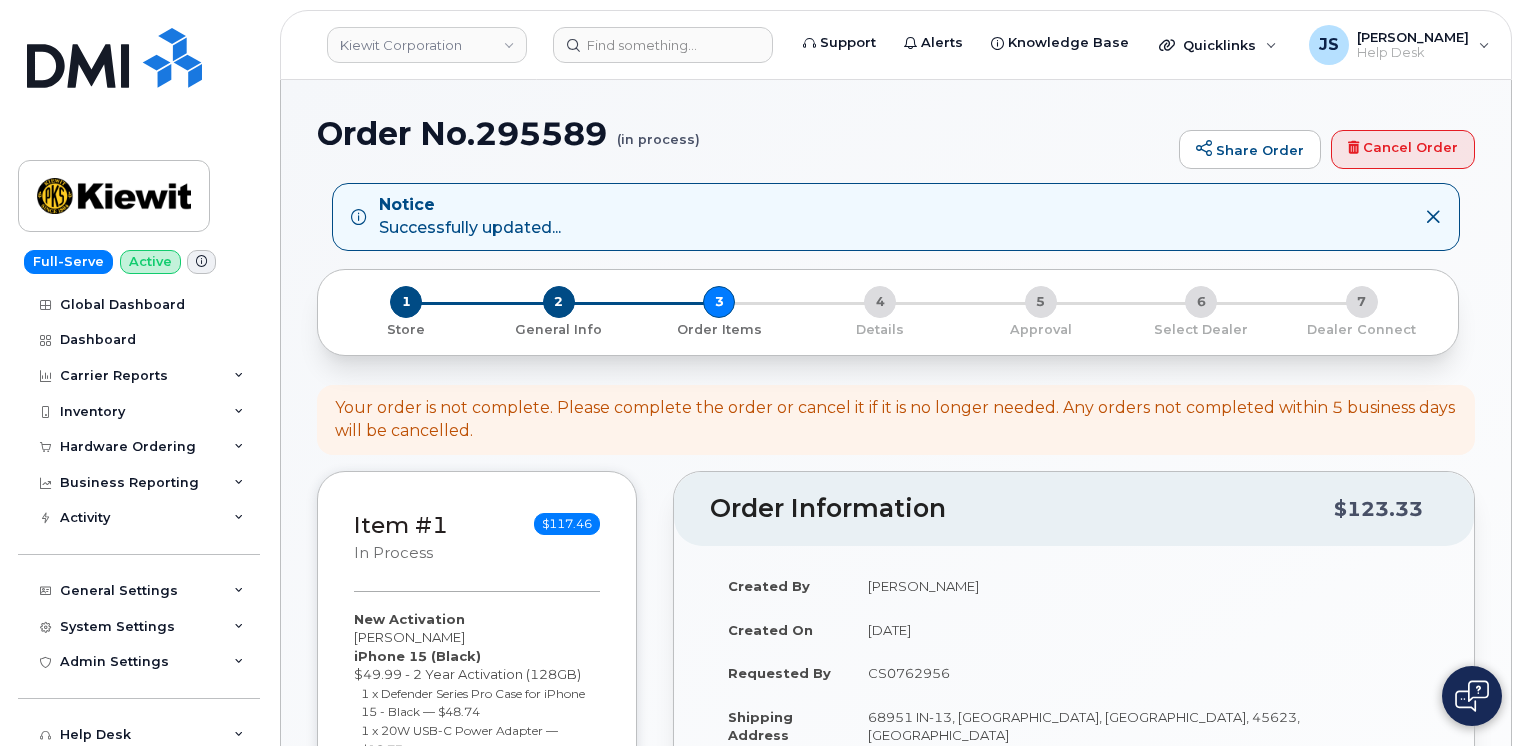 scroll, scrollTop: 0, scrollLeft: 0, axis: both 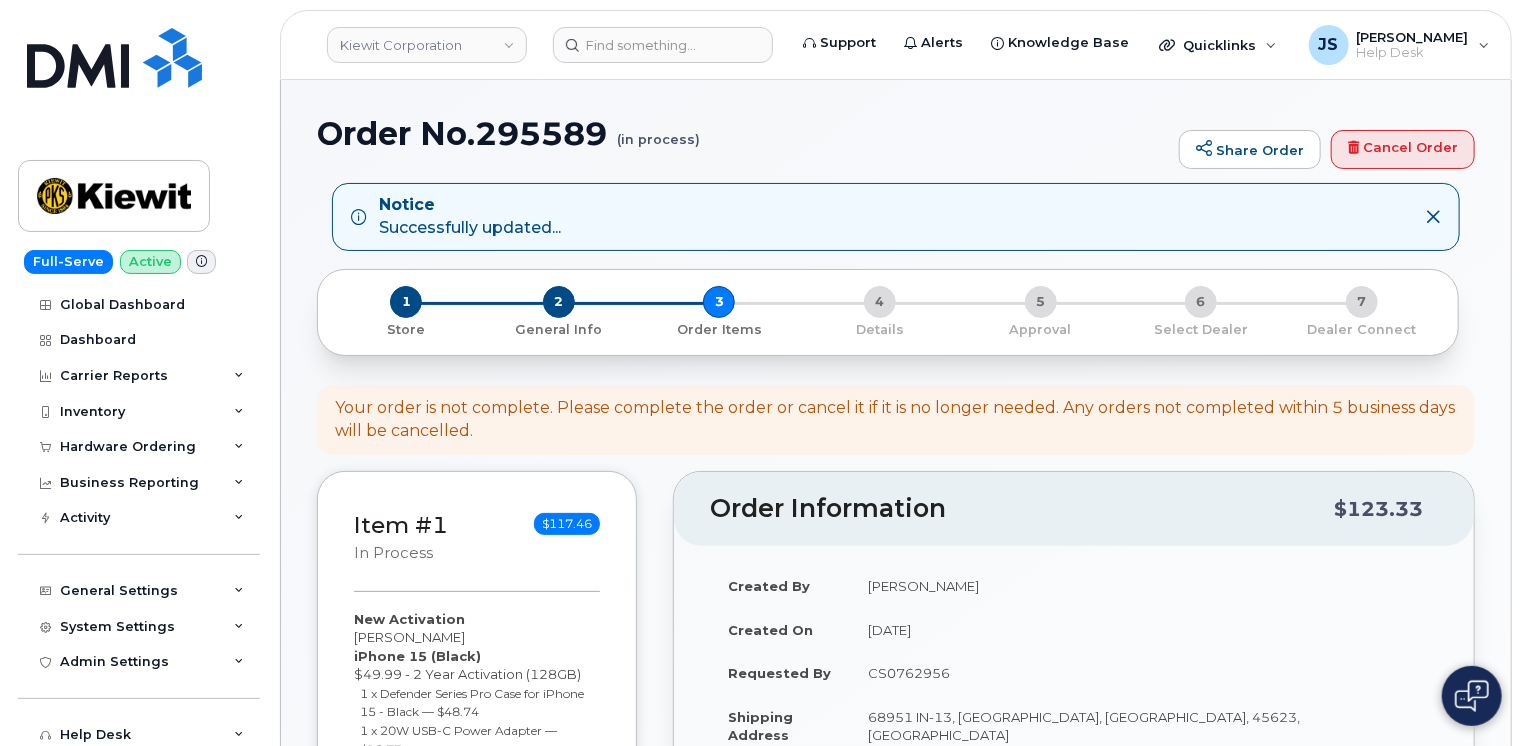 click on "Item #1
in process
$117.46
New Activation
Levi Whidden
iPhone 15
(Black)
$49.99 - 2 Year Activation (128GB)
1 x Defender Series Pro Case for iPhone 15 - Black
—
$48.74
1 x 20W USB-C Power Adapter
—
$18.73
more details
Request
New Activation
Employee
Levi Whidden
Carrier Base
Verizon Wireless
Requested Device
iPhone 15
Term Details
2 Year Activation (128GB)
Requested Accessories
Defender Series Pro Case for iPhone 15 - Black x 1
— $48.74
20W USB-C Power Adapter x 1
— $18.73
Accounting Codes
Cost Center: None
Profit Center: None
WBS Element: 106040.1593
Estimated Device Cost
$49.99
Estimated Shipping Charge
$0.00
Estimated Total
(Device & Accessories)
$117.46
Shipping Address
68951 IN-13, Millersburg, IN, 45623, USA, Attention: Levi Whidden
collapse" at bounding box center [896, 920] 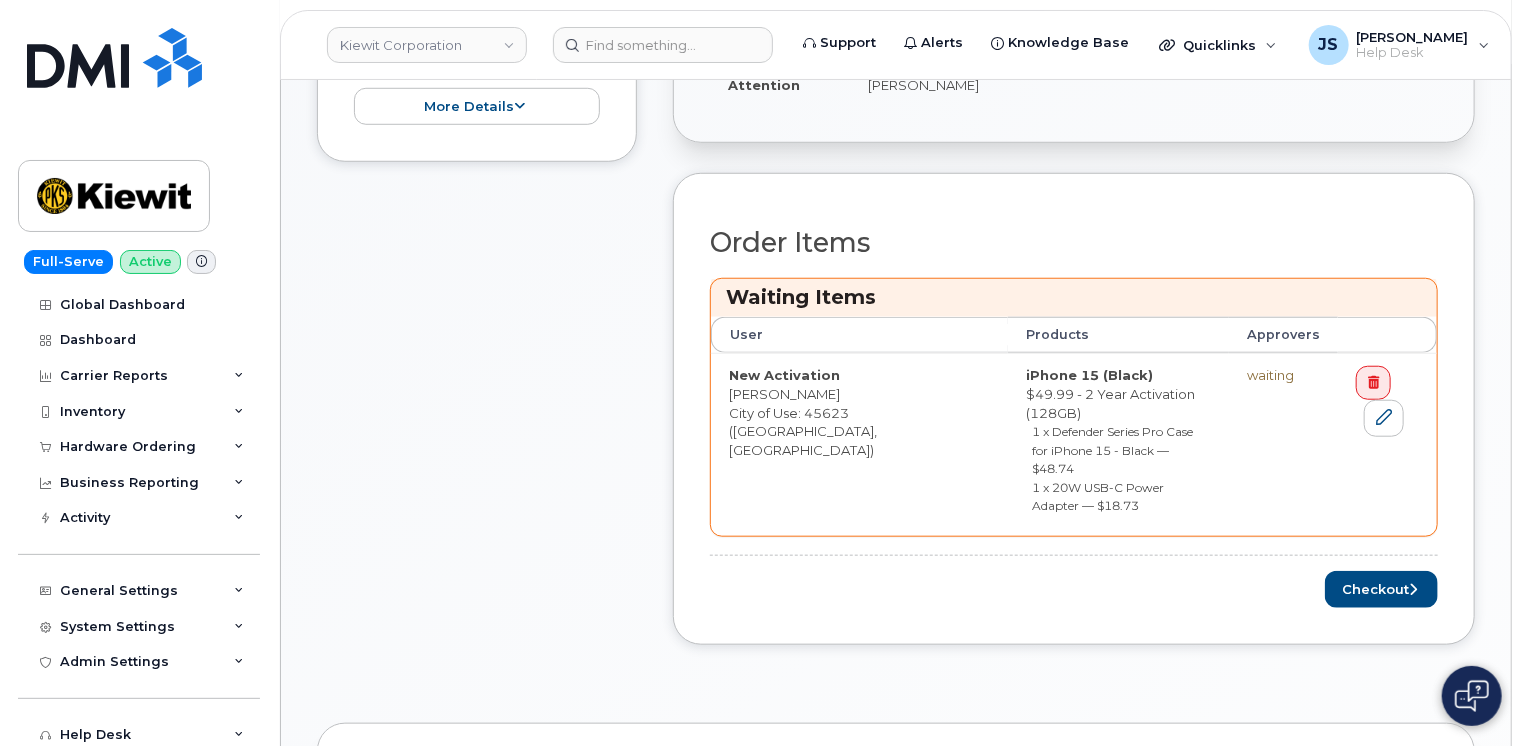 scroll, scrollTop: 720, scrollLeft: 0, axis: vertical 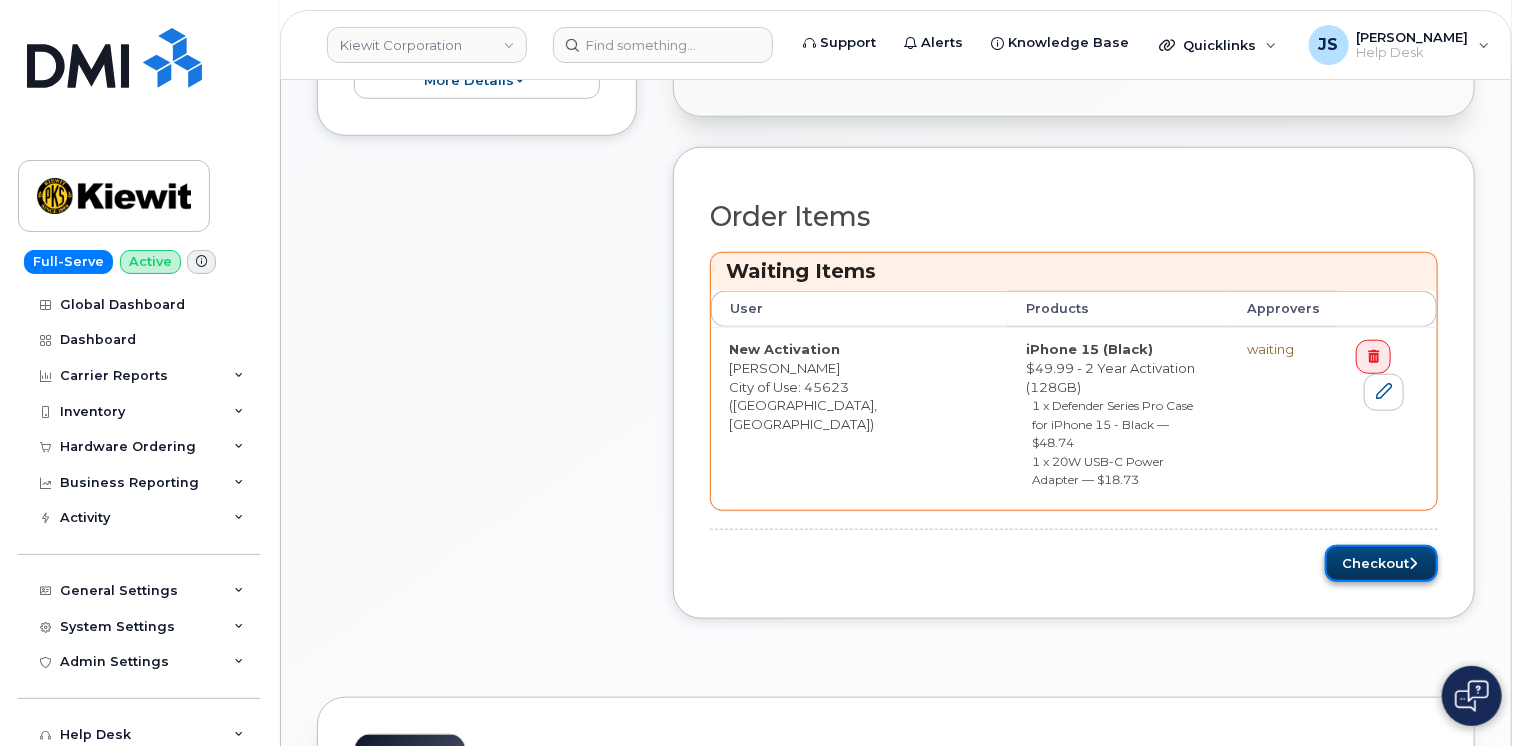 click on "Checkout" at bounding box center [1381, 563] 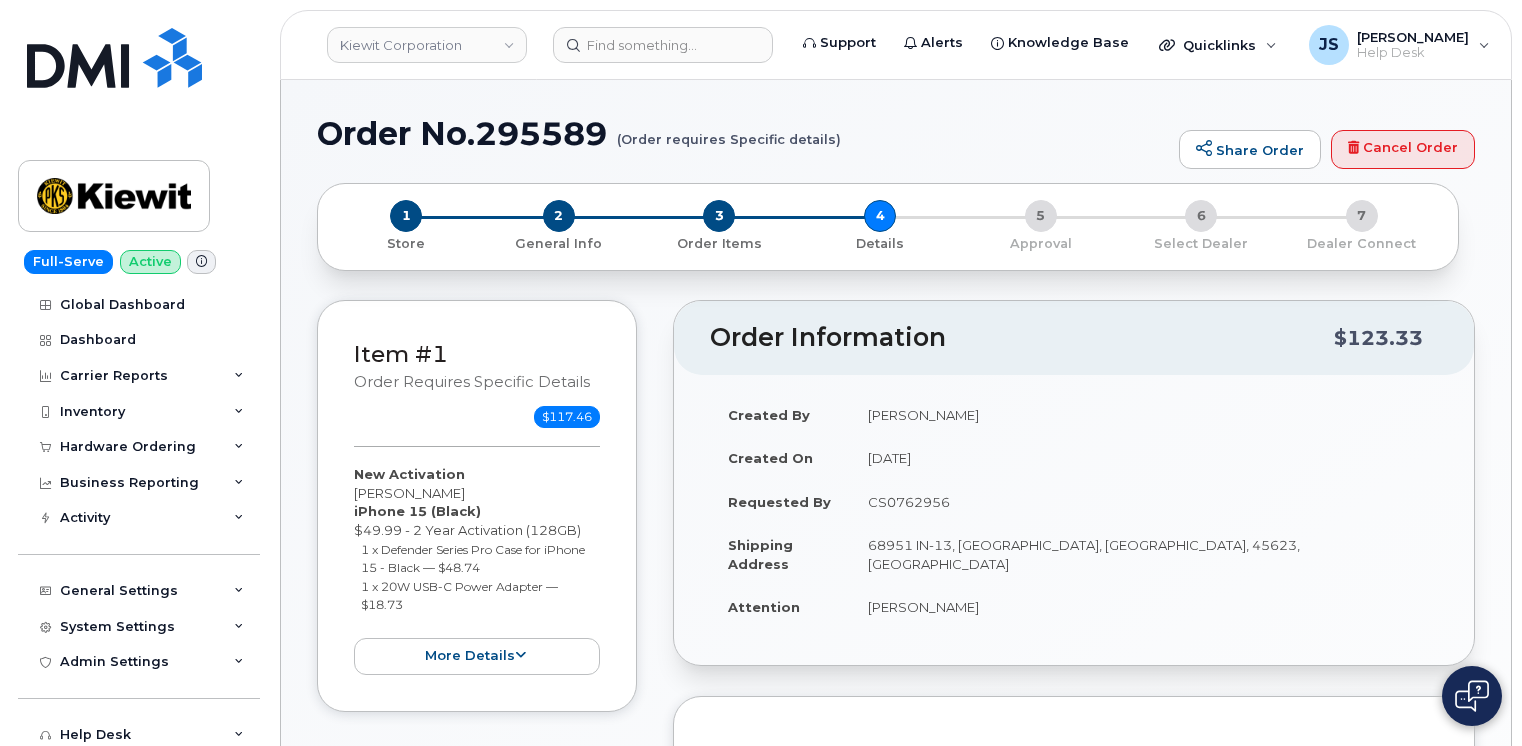 scroll, scrollTop: 0, scrollLeft: 0, axis: both 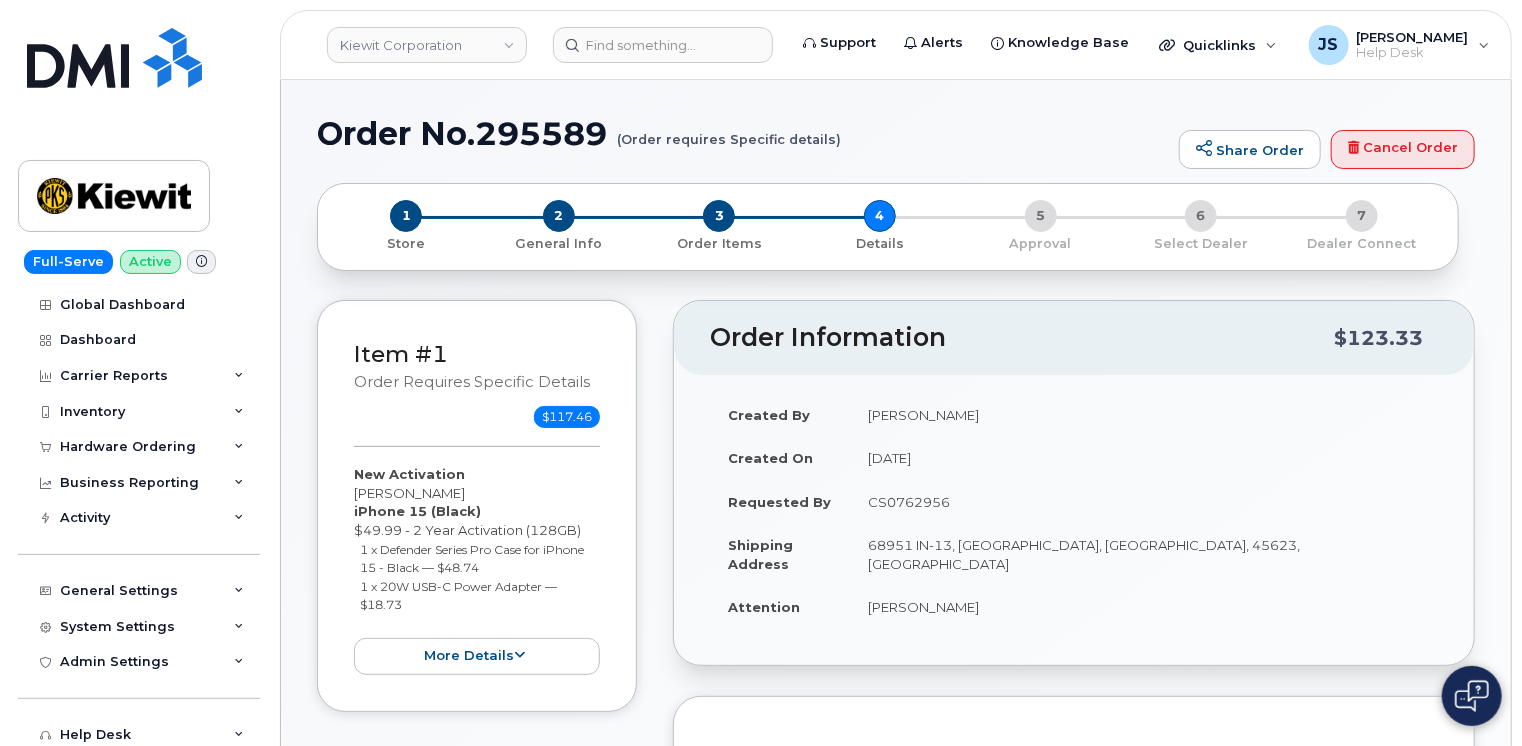 click on "Item #1
Order requires Specific details
$117.46
New Activation
[PERSON_NAME]
iPhone 15
(Black)
$49.99 - 2 Year Activation (128GB)
1 x Defender Series Pro Case for iPhone 15 - Black
—
$48.74
1 x 20W USB-C Power Adapter
—
$18.73
more details
Request
New Activation
Employee
[PERSON_NAME]
Carrier Base
Verizon Wireless
Requested Device
iPhone 15
Term Details
2 Year Activation (128GB)
Requested Accessories
Defender Series Pro Case for iPhone 15 - Black x 1
— $48.74
20W USB-C Power Adapter x 1
— $18.73
Accounting Codes
Cost Center: None
Profit Center: None
WBS Element: 106040.1593
Estimated Device Cost
$49.99
Estimated Shipping Charge
$0.00
Estimated Total
(Device & Accessories)
$117.46
Shipping Address
68951 IN-13, [GEOGRAPHIC_DATA], [GEOGRAPHIC_DATA], 45623, [GEOGRAPHIC_DATA], Attention: [PERSON_NAME]" at bounding box center (896, 772) 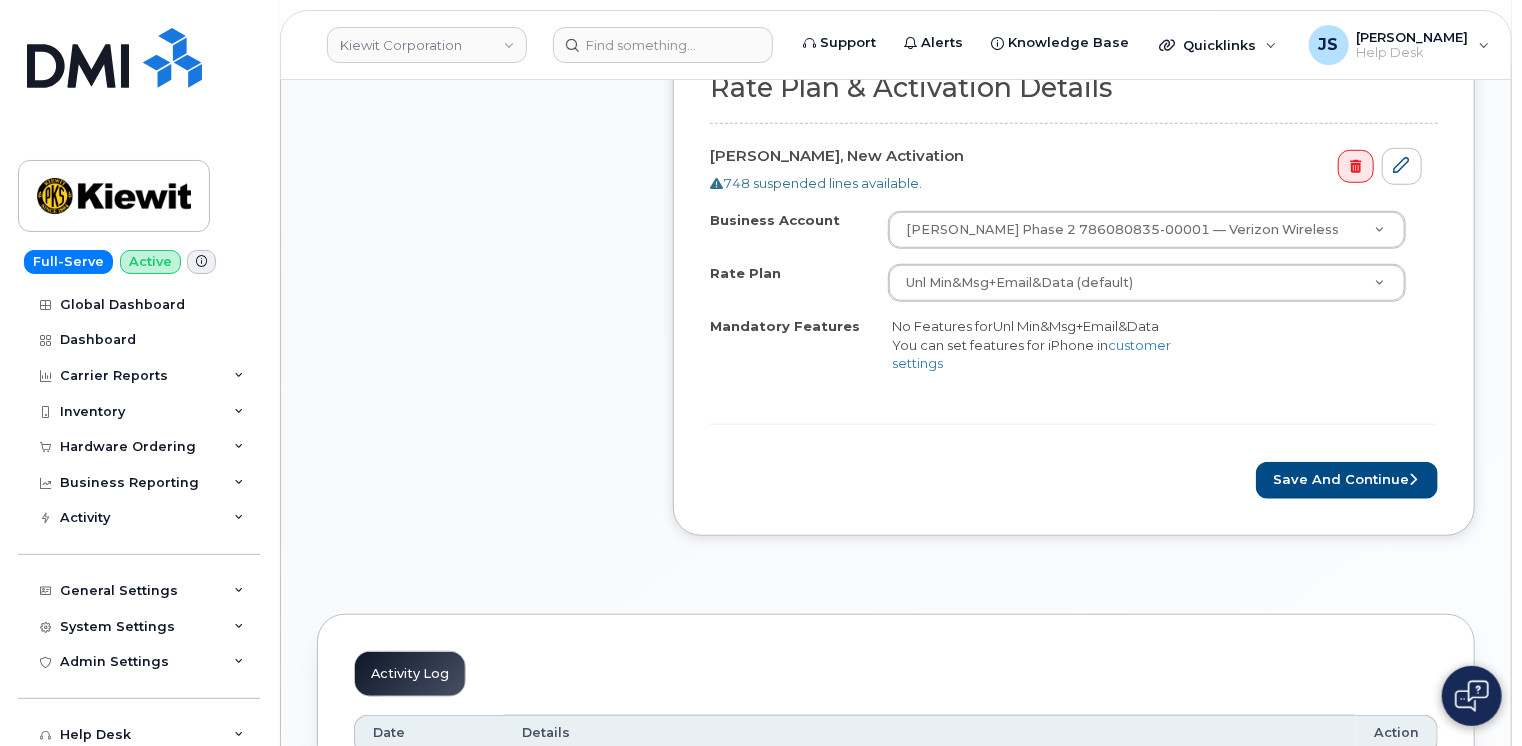 scroll, scrollTop: 680, scrollLeft: 0, axis: vertical 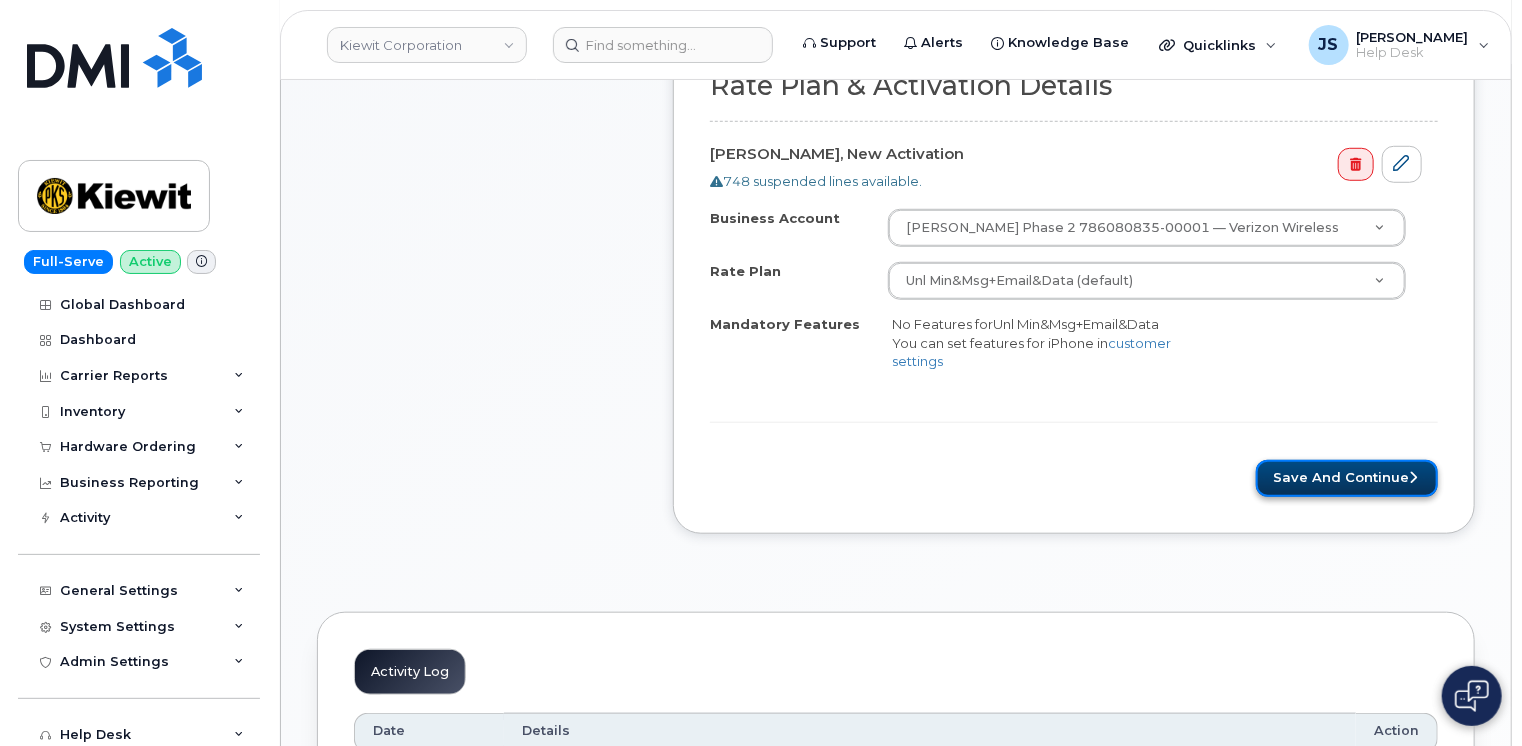 click on "Save and Continue" at bounding box center [1347, 478] 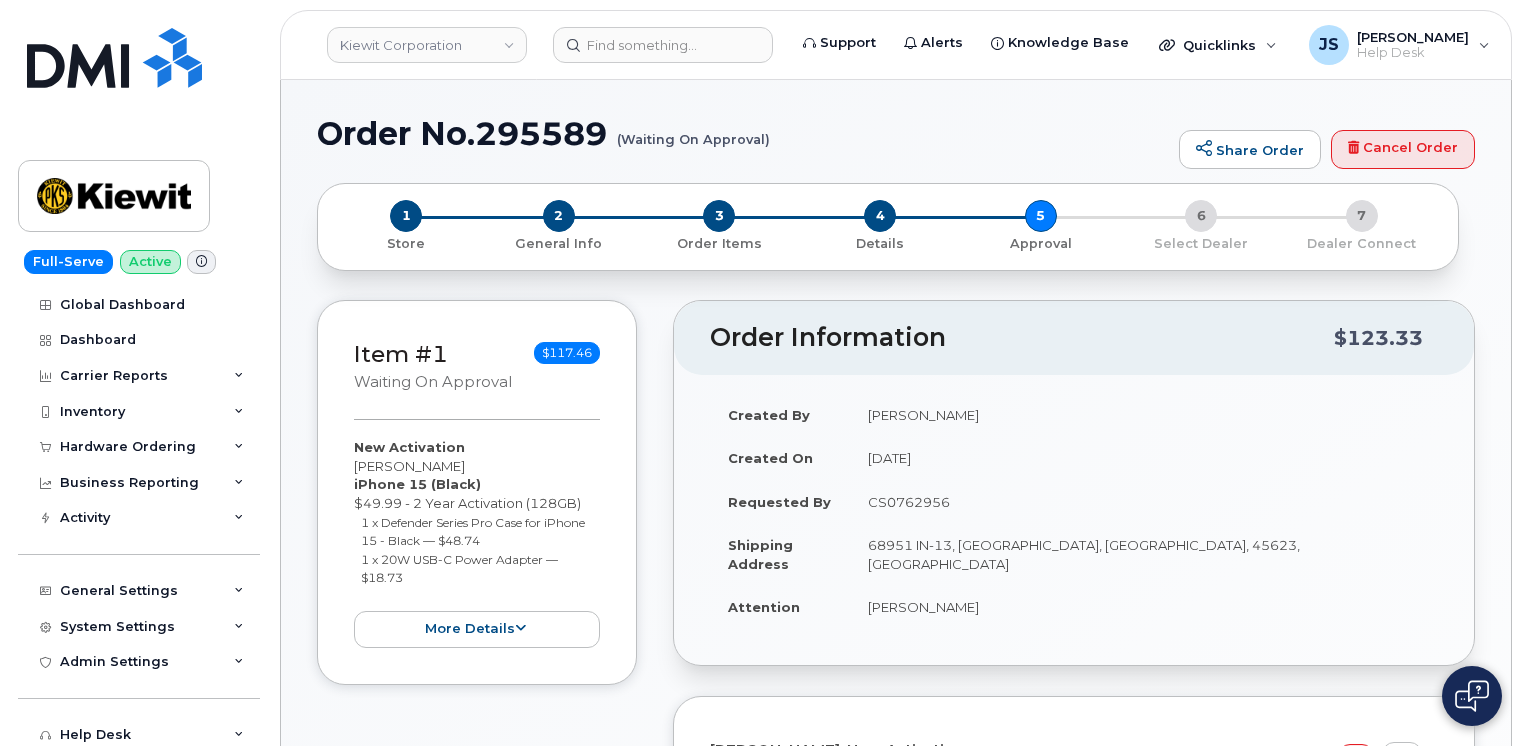 scroll, scrollTop: 0, scrollLeft: 0, axis: both 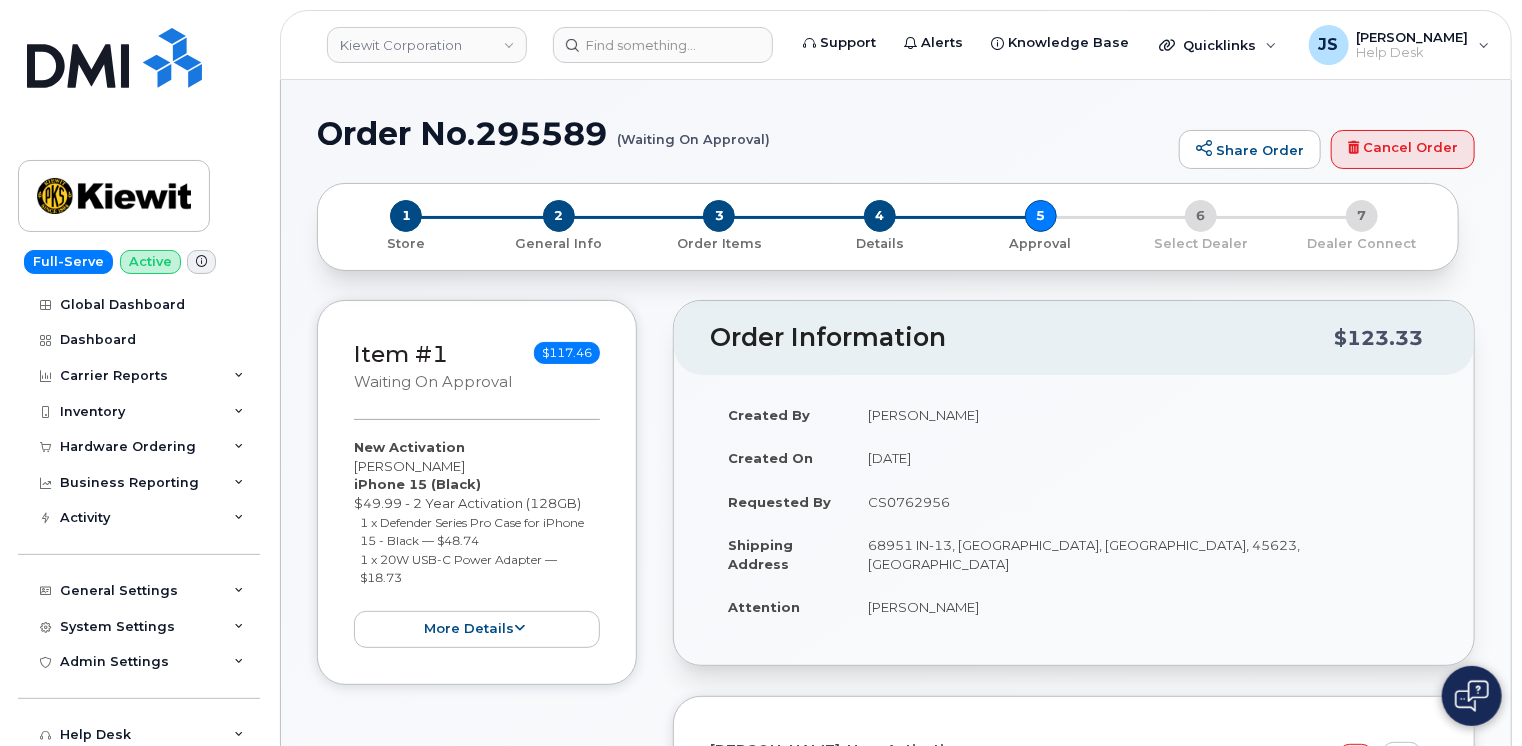 click on "Item #1
Waiting On Approval
$117.46
New Activation
[PERSON_NAME]
iPhone 15
(Black)
$49.99 - 2 Year Activation (128GB)
1 x Defender Series Pro Case for iPhone 15 - Black
—
$48.74
1 x 20W USB-C Power Adapter
—
$18.73
more details
Request
New Activation
Employee
[PERSON_NAME]
Carrier Base
Verizon Wireless
Requested Device
iPhone 15
Term Details
2 Year Activation (128GB)
Requested Accessories
Defender Series Pro Case for iPhone 15 - Black x 1
— $48.74
20W USB-C Power Adapter x 1
— $18.73
Accounting Codes
Cost Center: None
Profit Center: None
WBS Element: 106040.1593
Estimated Device Cost
$49.99
Estimated Shipping Charge
$0.00
Estimated Total
(Device & Accessories)
$117.46
Shipping Address
68951 IN-13, [GEOGRAPHIC_DATA], [GEOGRAPHIC_DATA], 45623, [GEOGRAPHIC_DATA], Attention: [PERSON_NAME]" at bounding box center [896, 754] 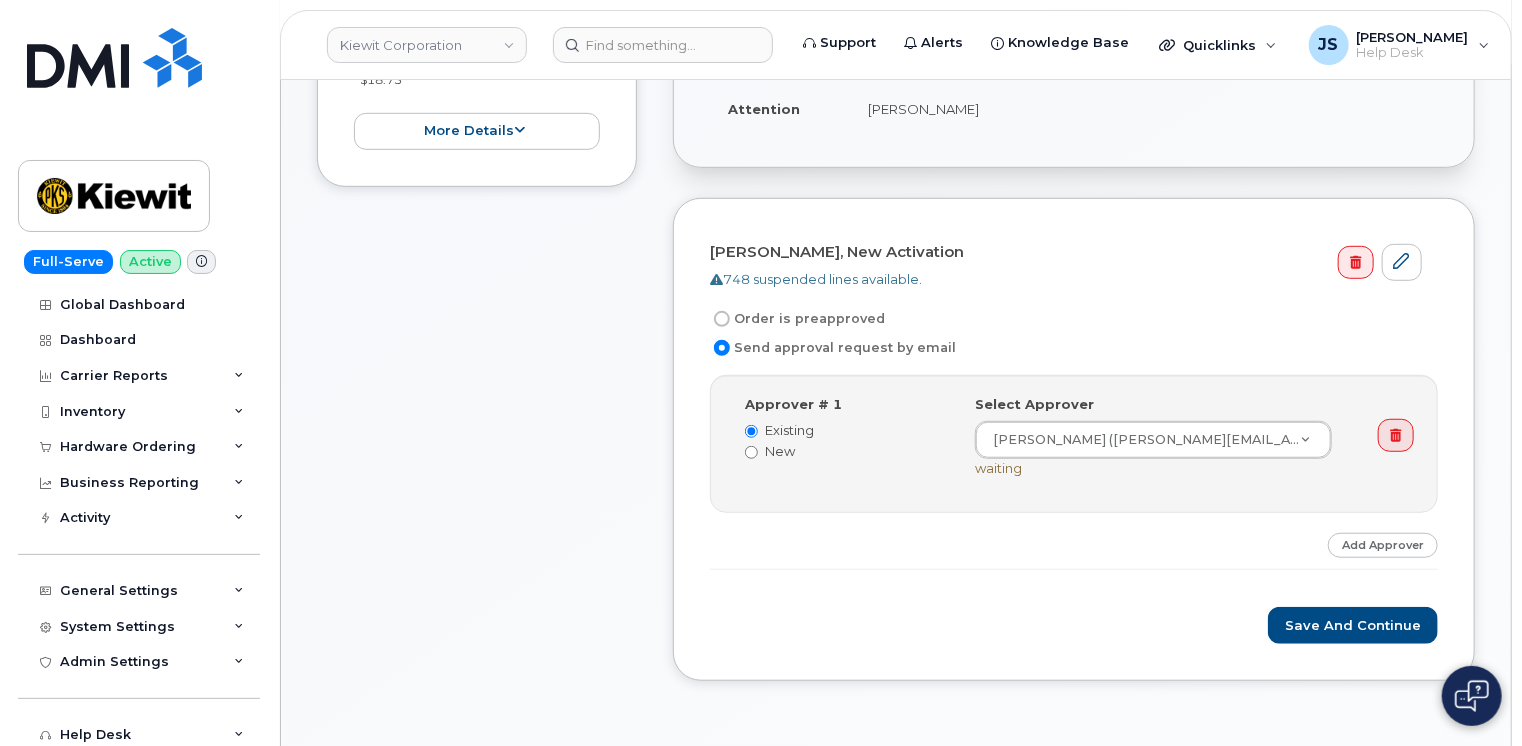 scroll, scrollTop: 560, scrollLeft: 0, axis: vertical 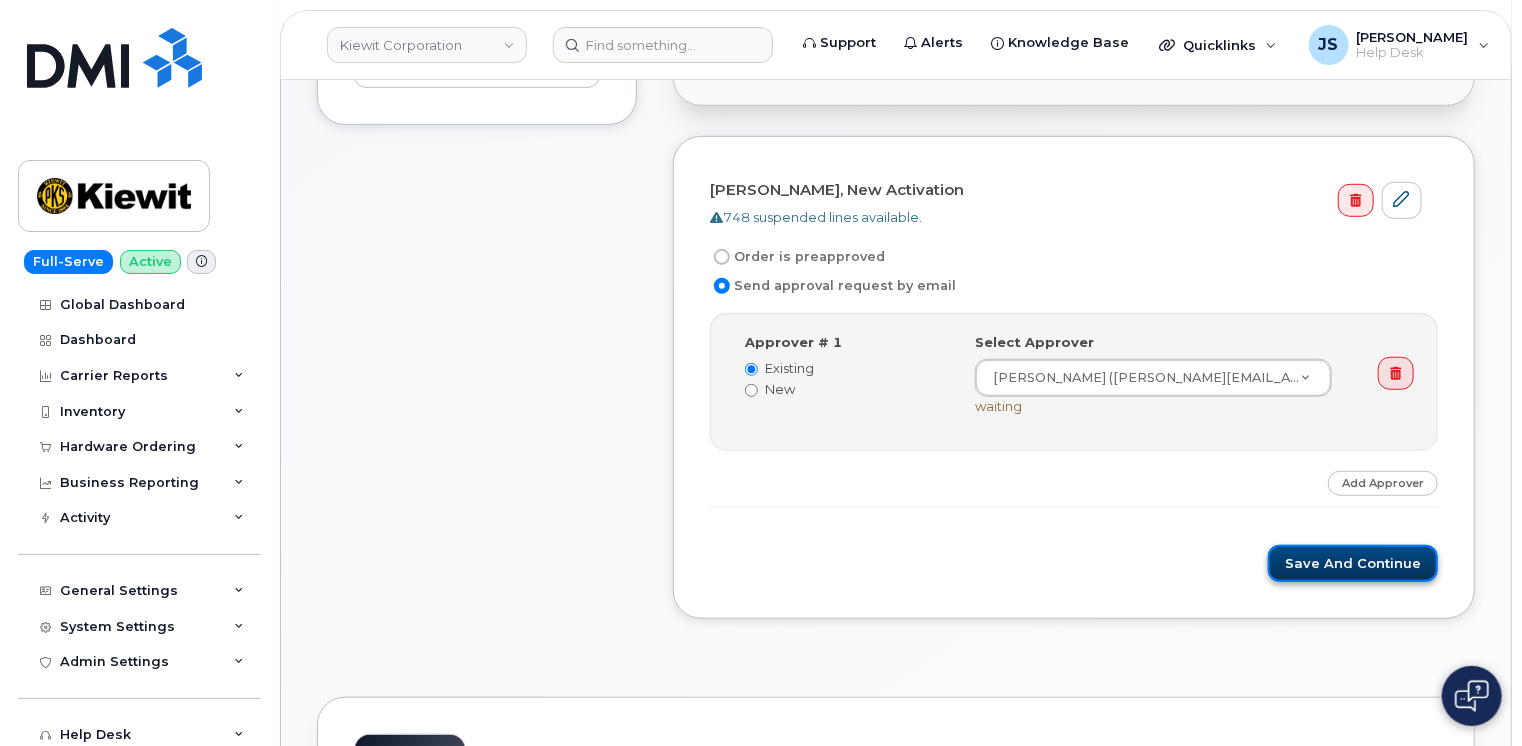 click on "Save and Continue" at bounding box center [1353, 563] 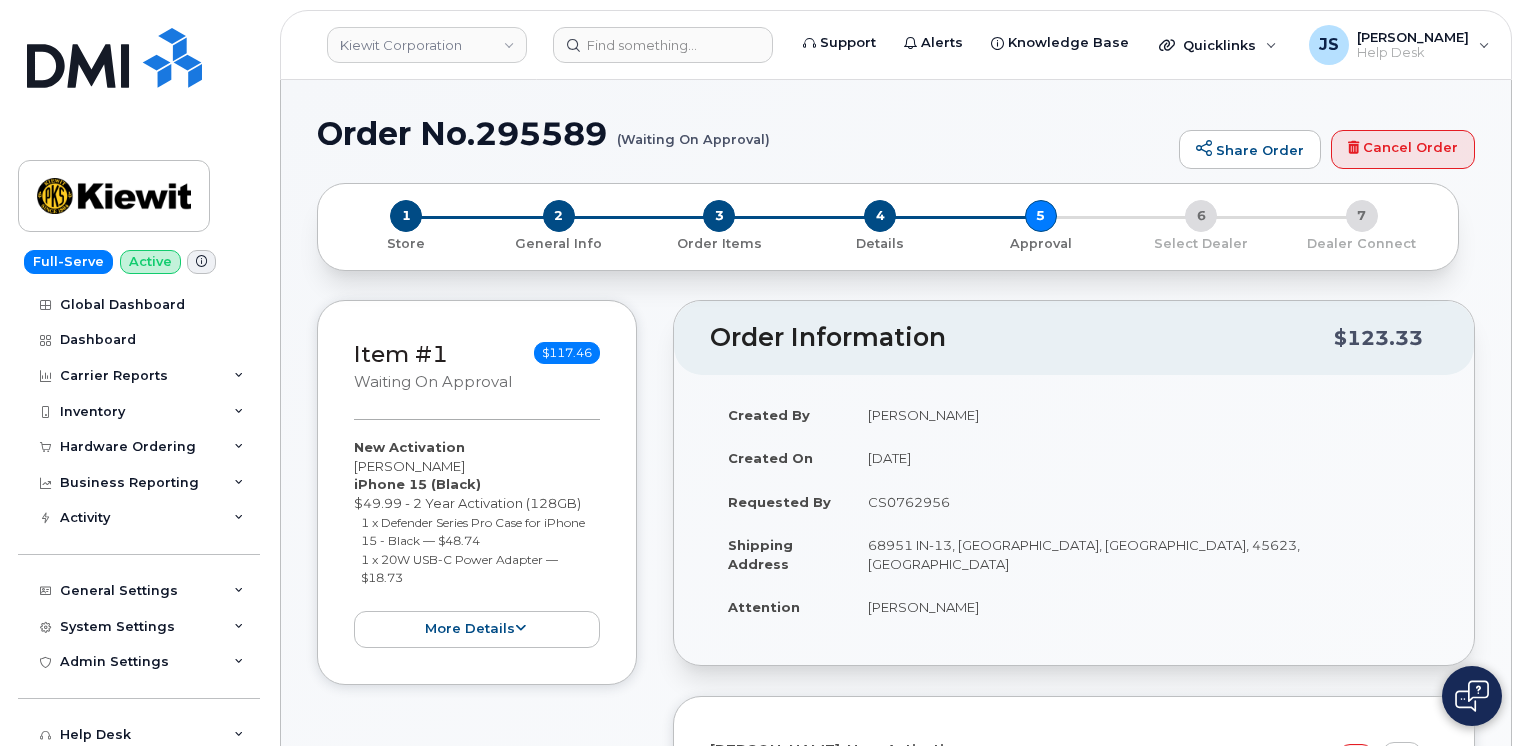 scroll, scrollTop: 0, scrollLeft: 0, axis: both 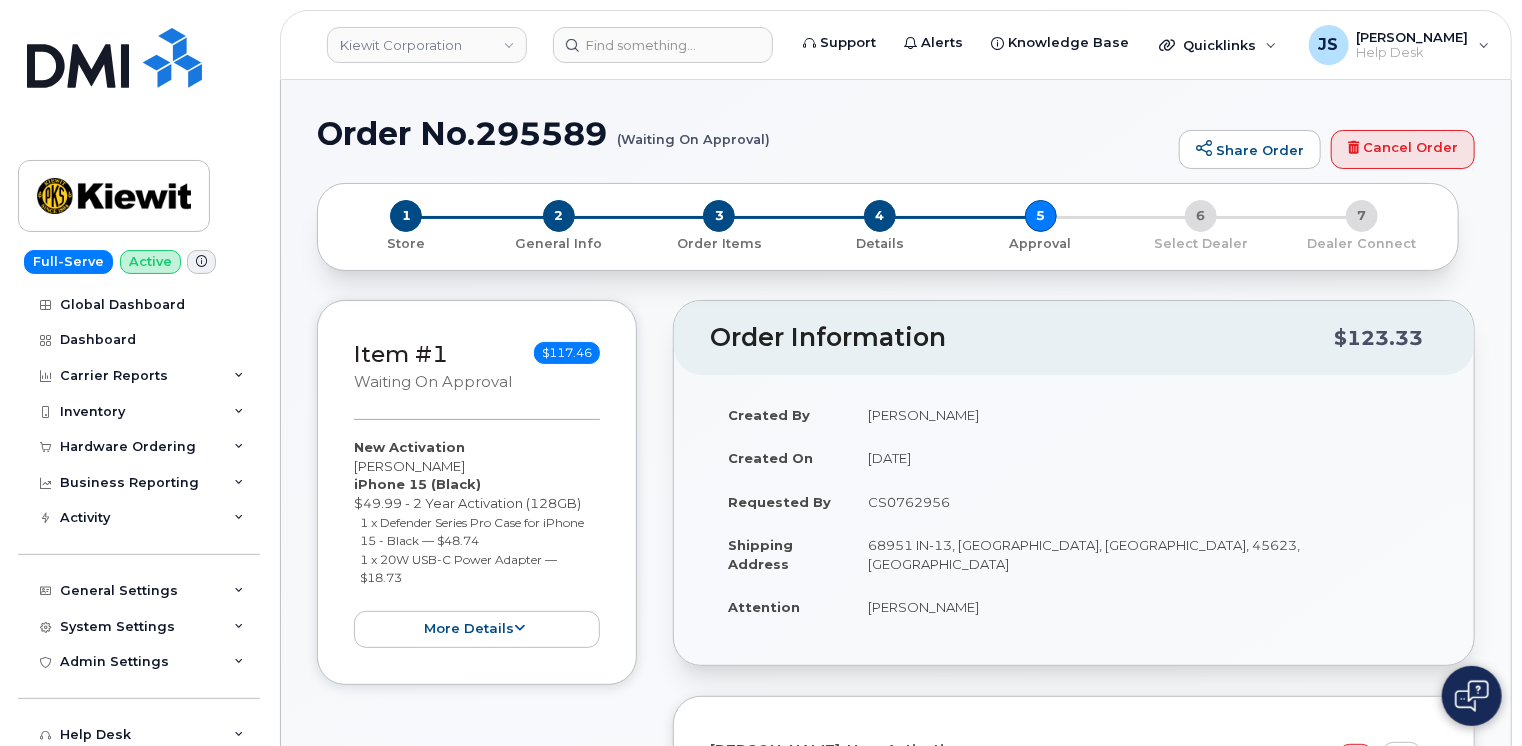 click on "Order No.295589
(Waiting On Approval)" at bounding box center (743, 133) 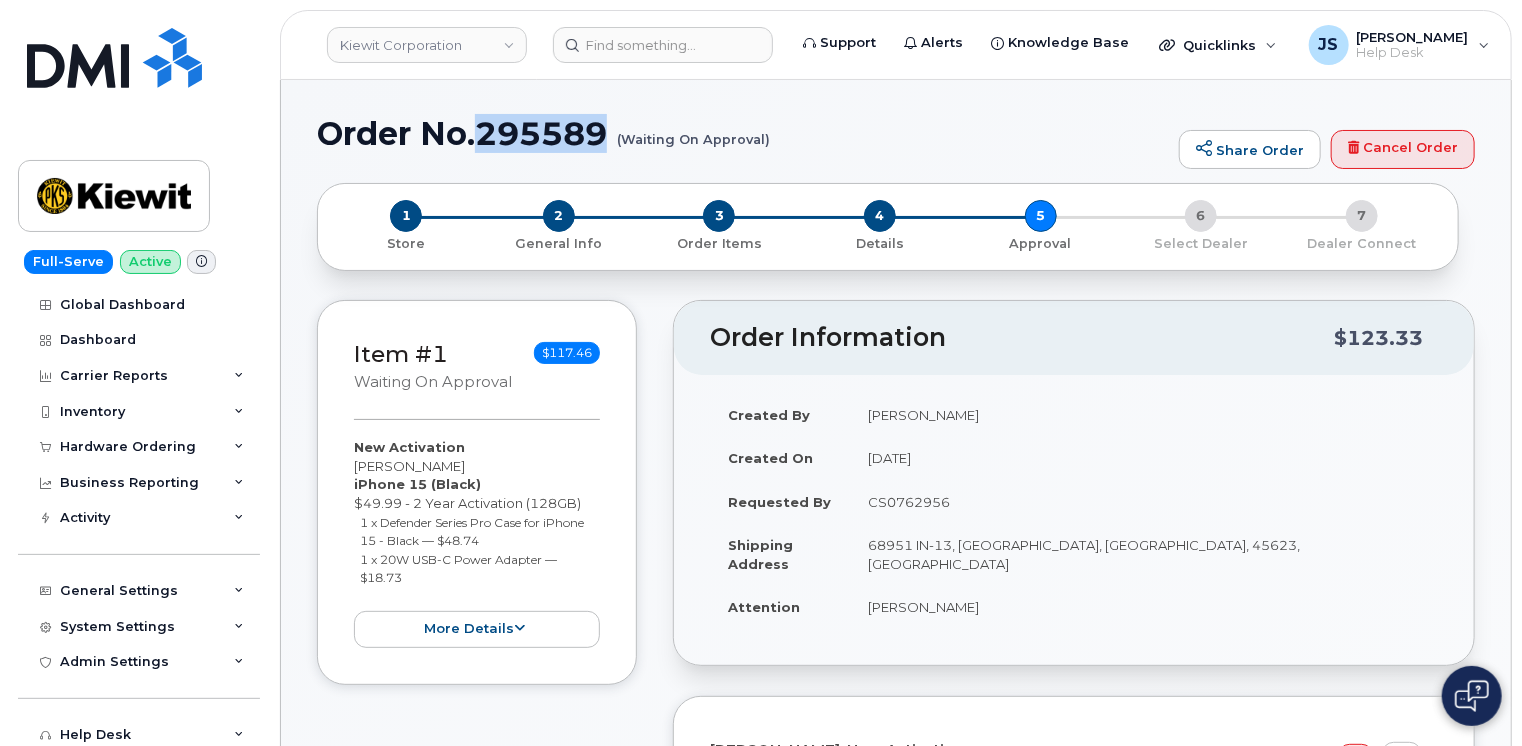 click on "Order No.295589
(Waiting On Approval)" at bounding box center [743, 133] 